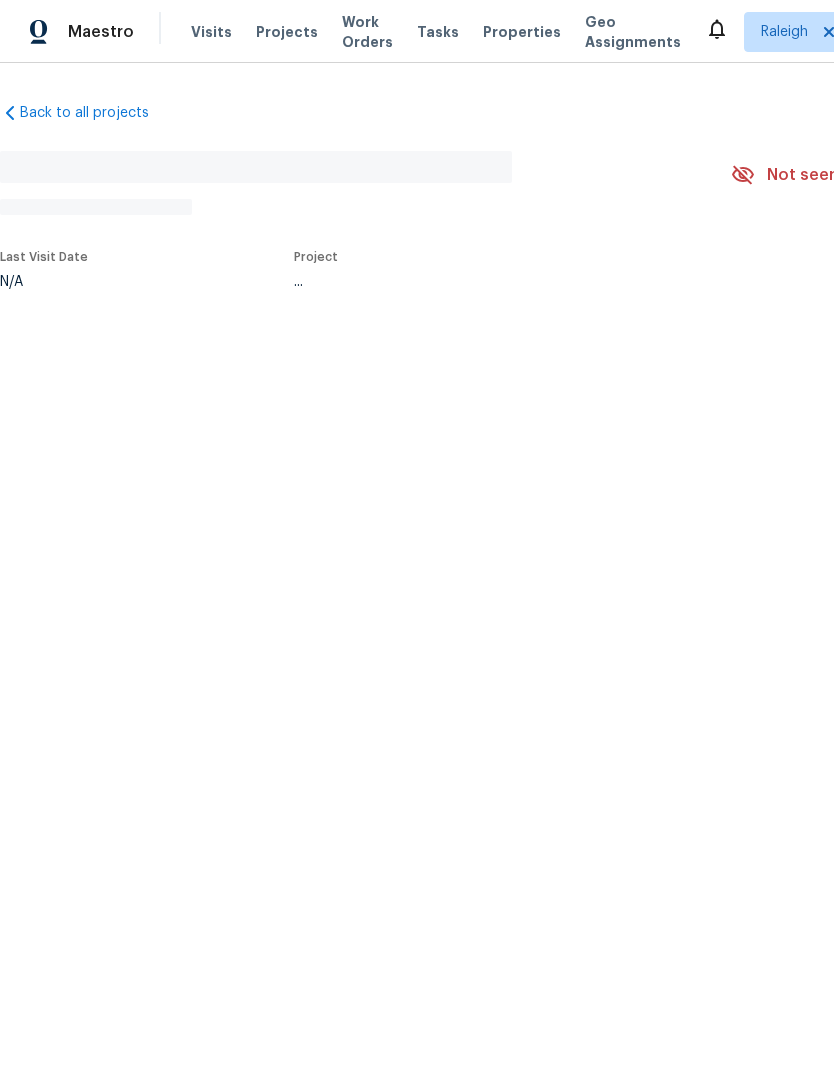scroll, scrollTop: 0, scrollLeft: 0, axis: both 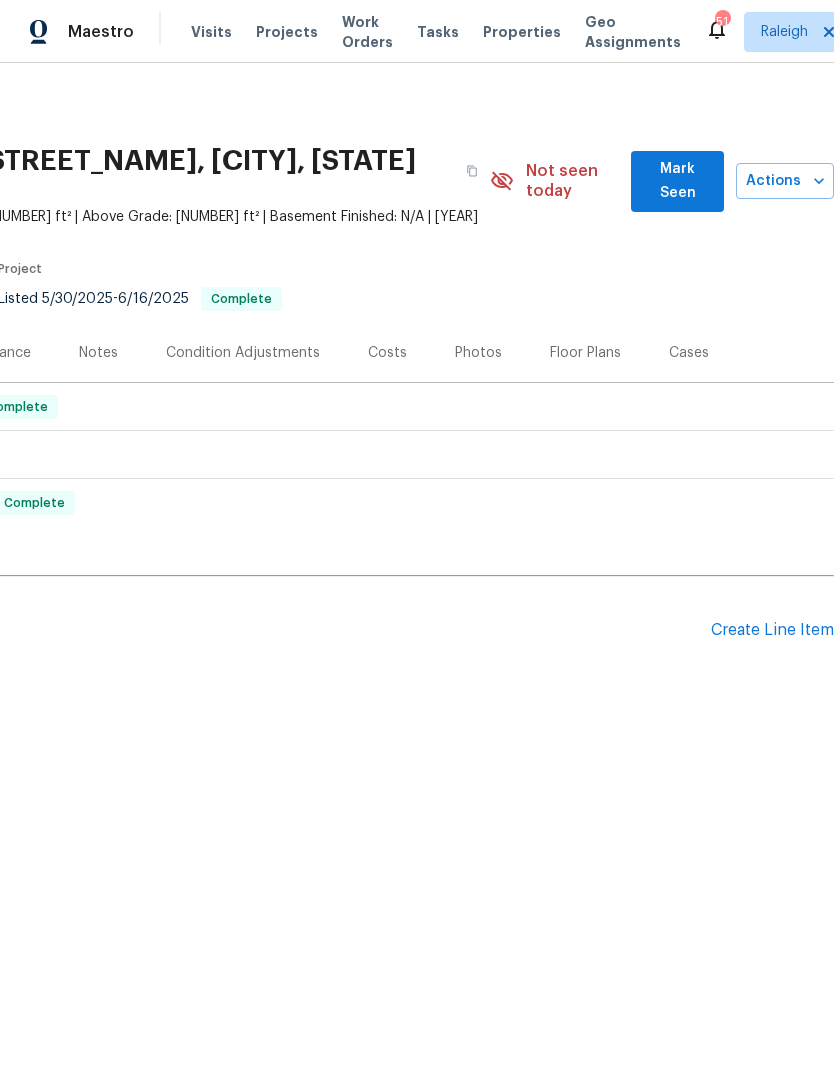 click on "Create Line Item" at bounding box center [772, 630] 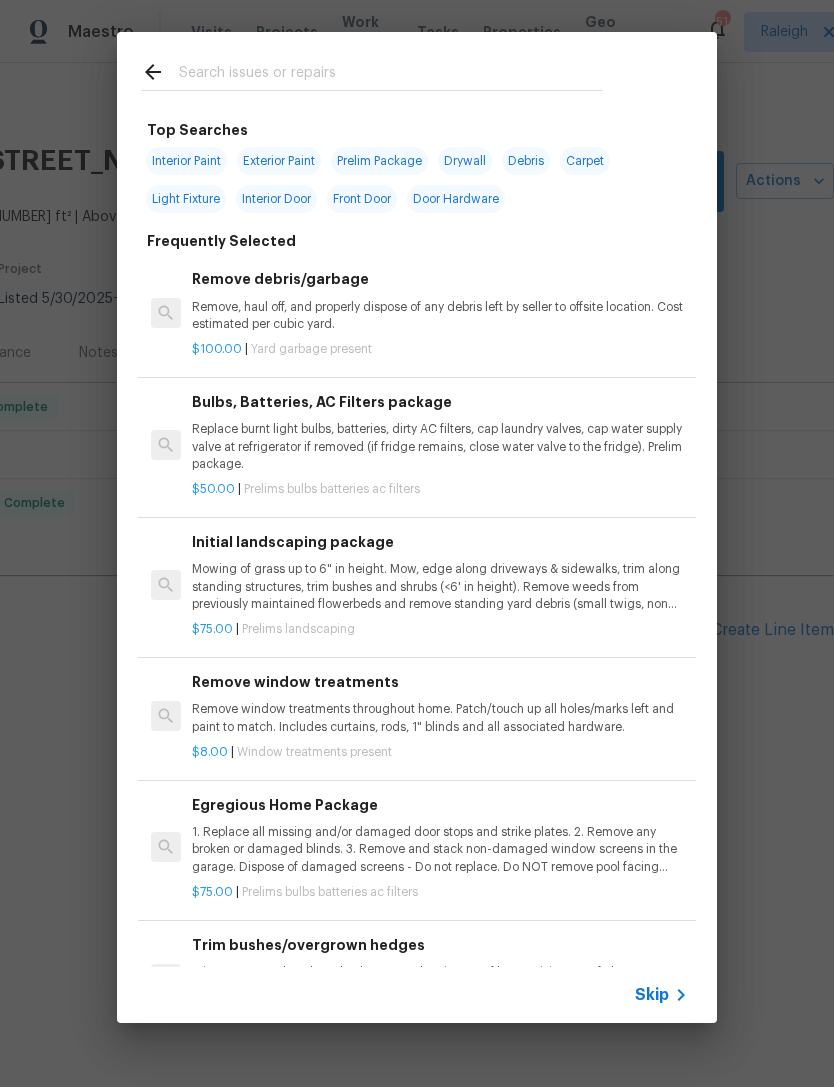 click at bounding box center [391, 75] 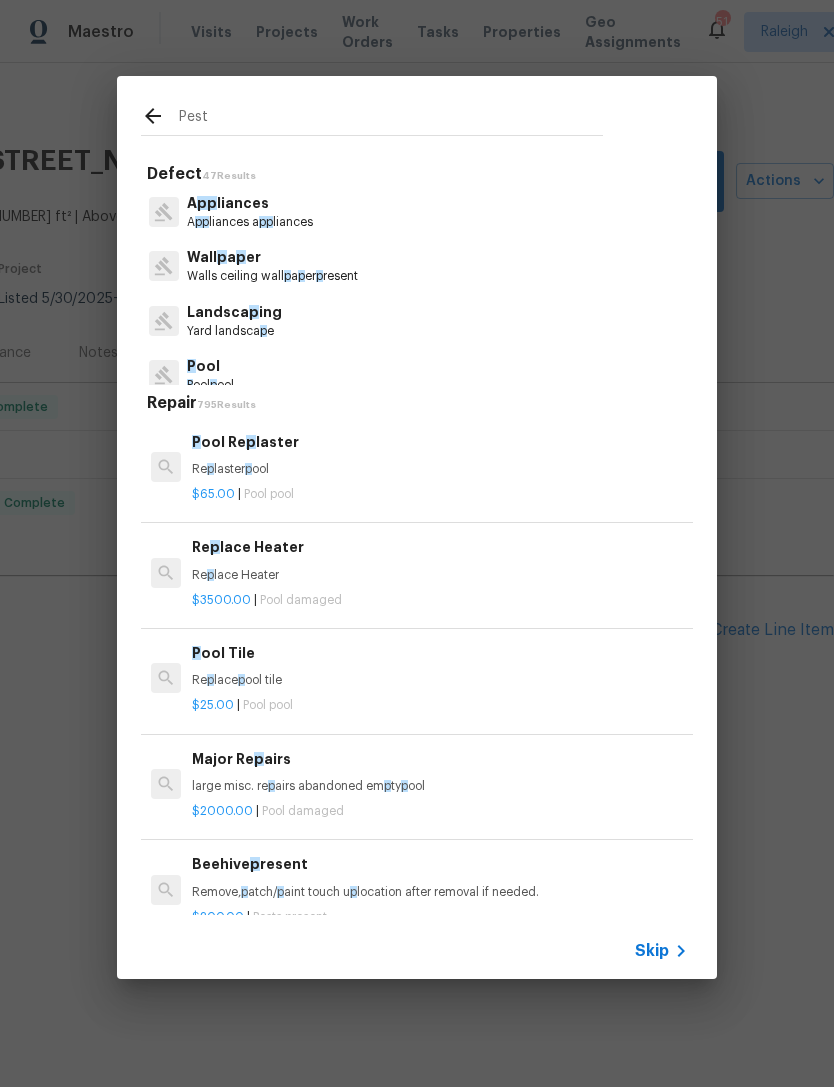 type on "Pests" 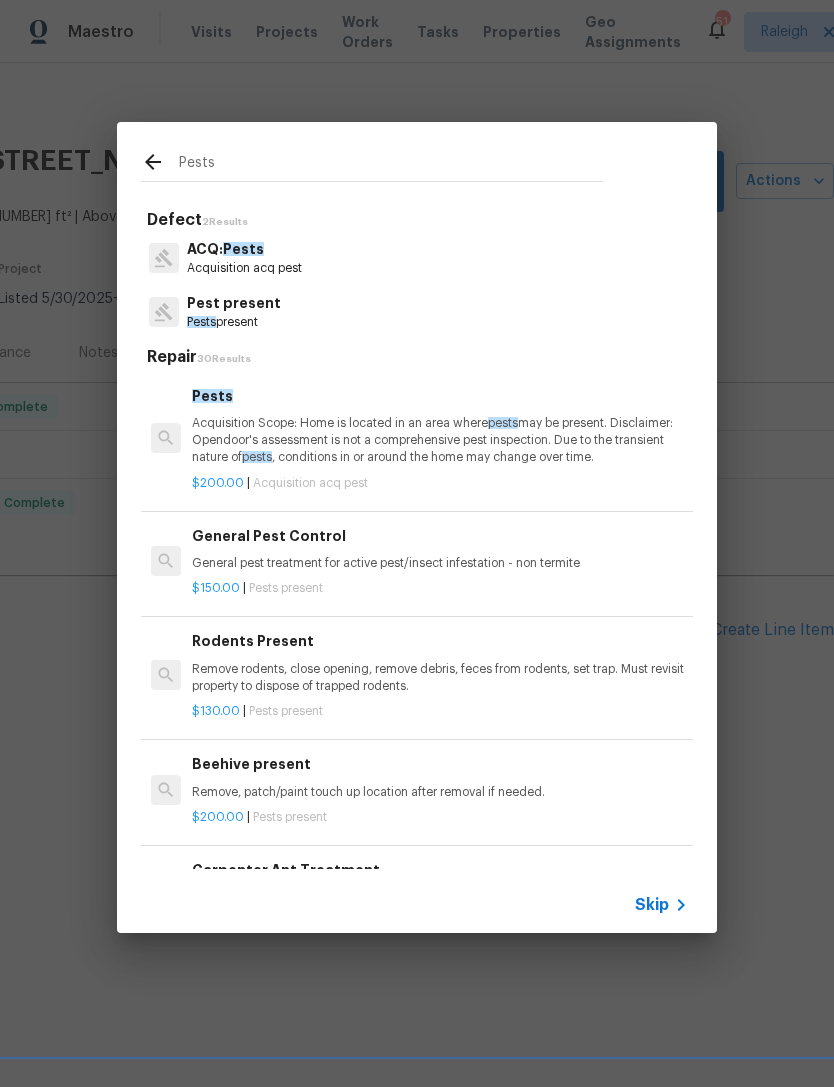click on "Pest present" at bounding box center [234, 303] 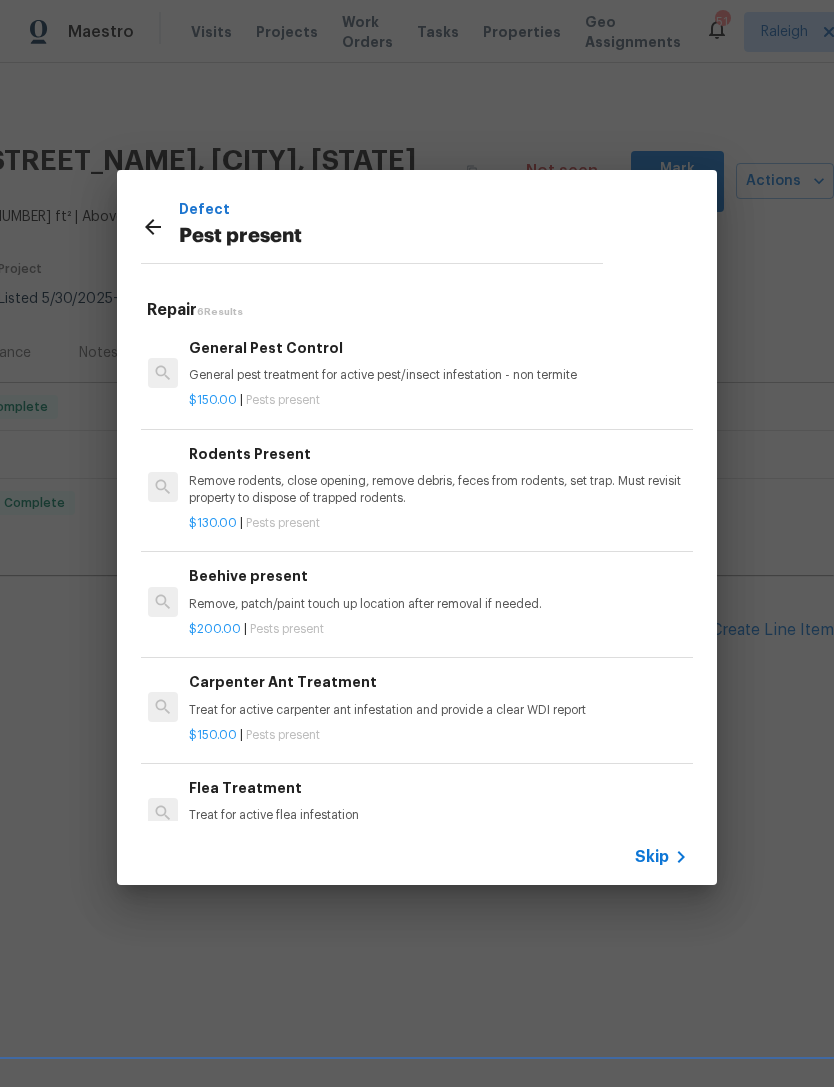 scroll, scrollTop: -1, scrollLeft: 3, axis: both 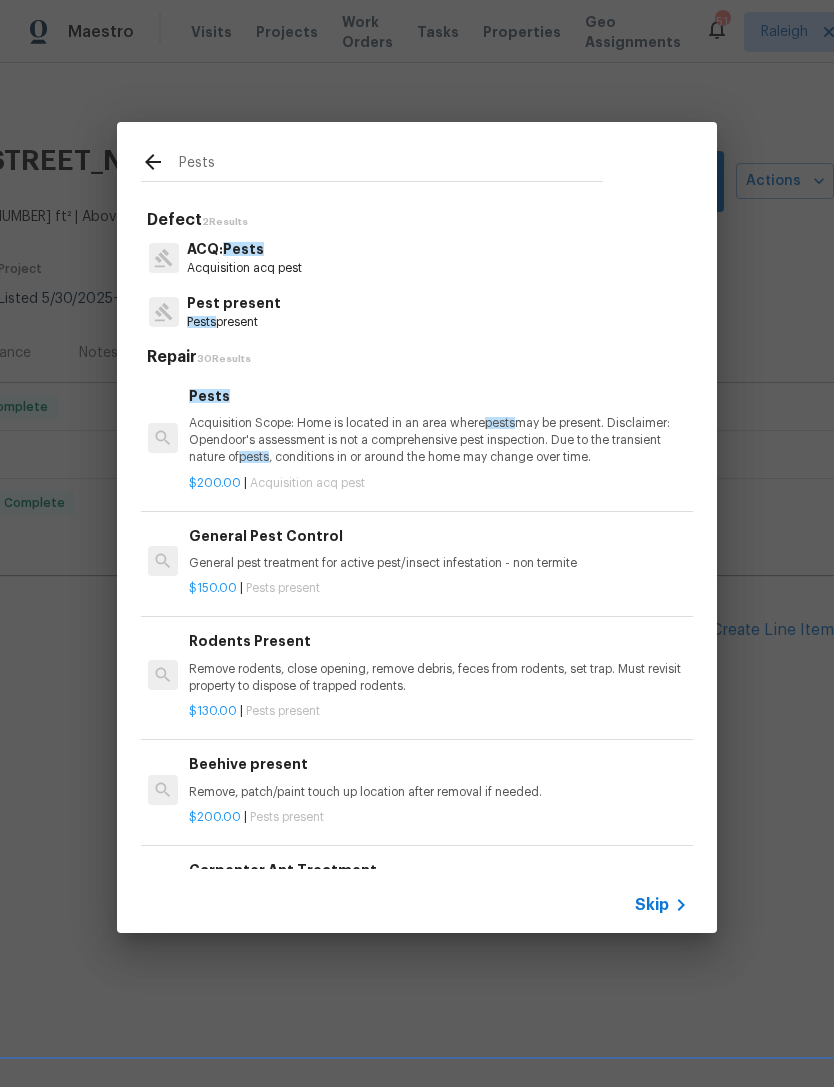 click on "Acquisition acq pest" at bounding box center (244, 268) 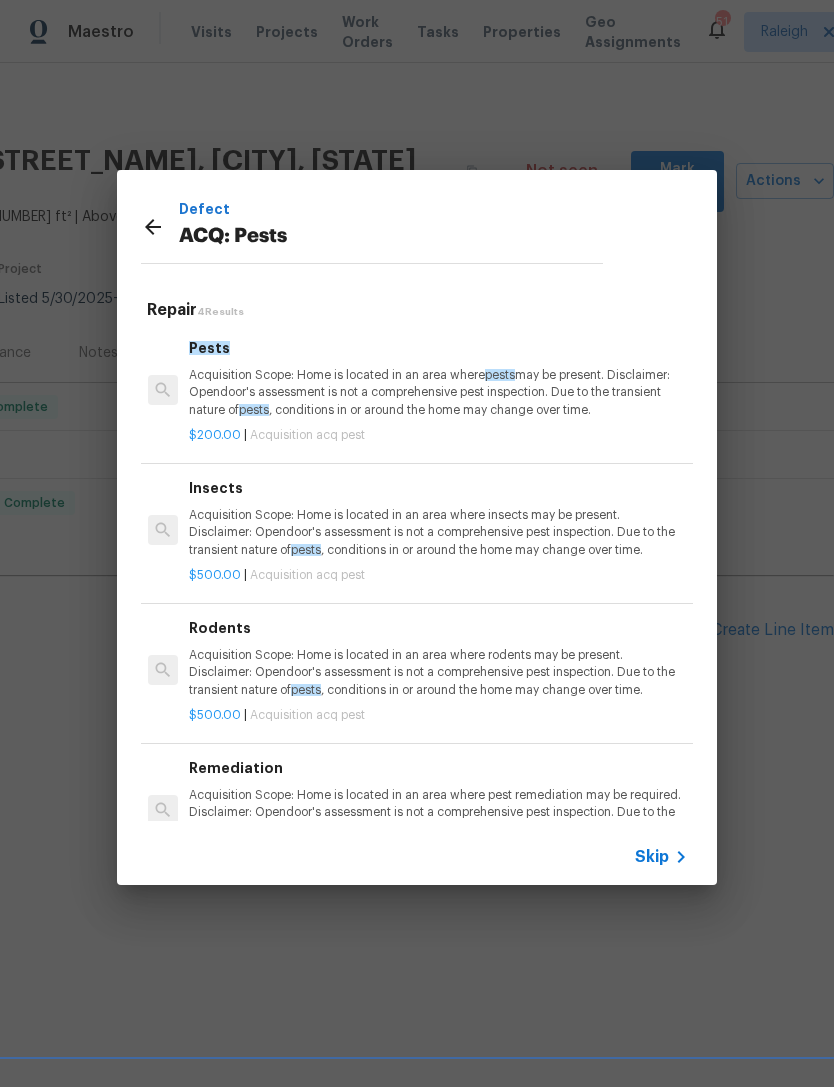 scroll, scrollTop: 0, scrollLeft: 3, axis: horizontal 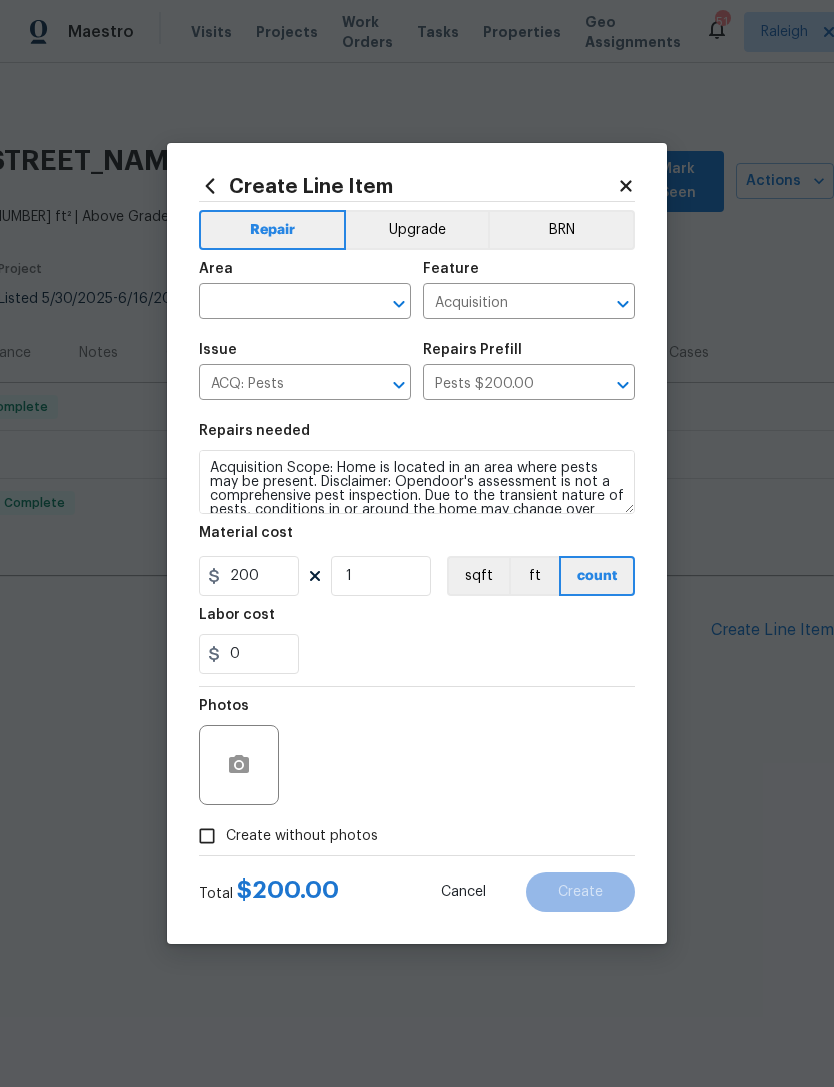 click at bounding box center [277, 303] 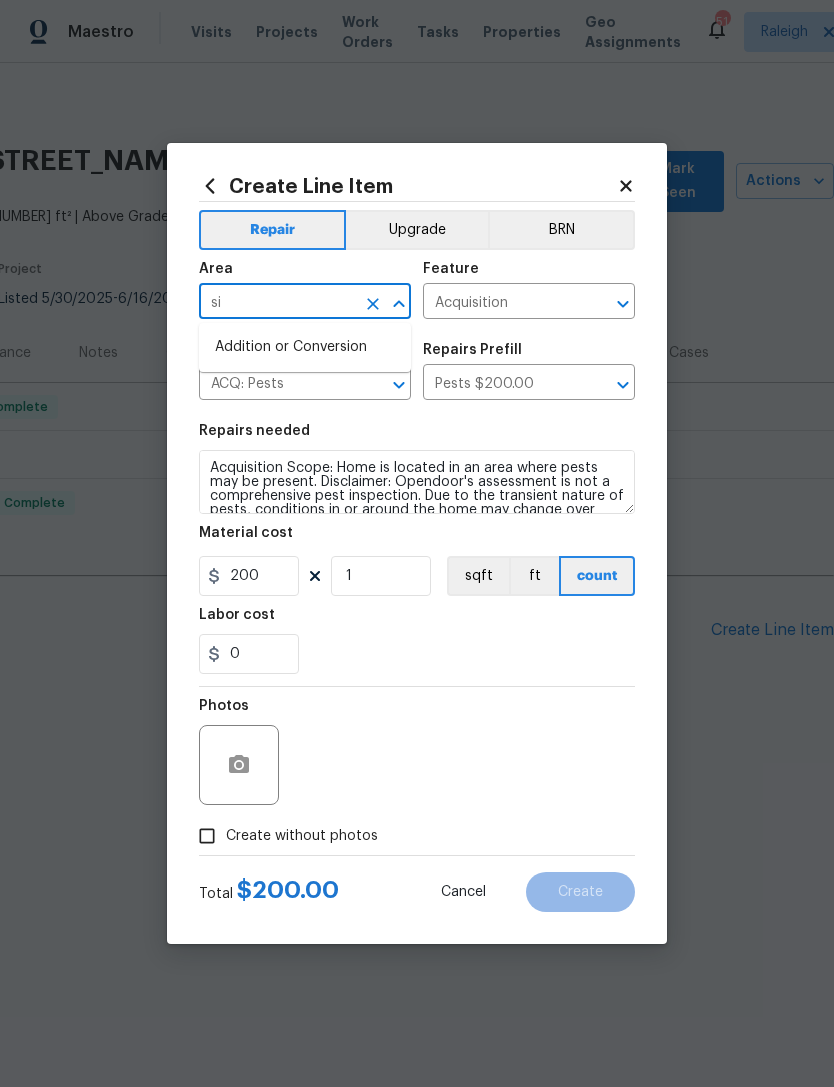 type on "s" 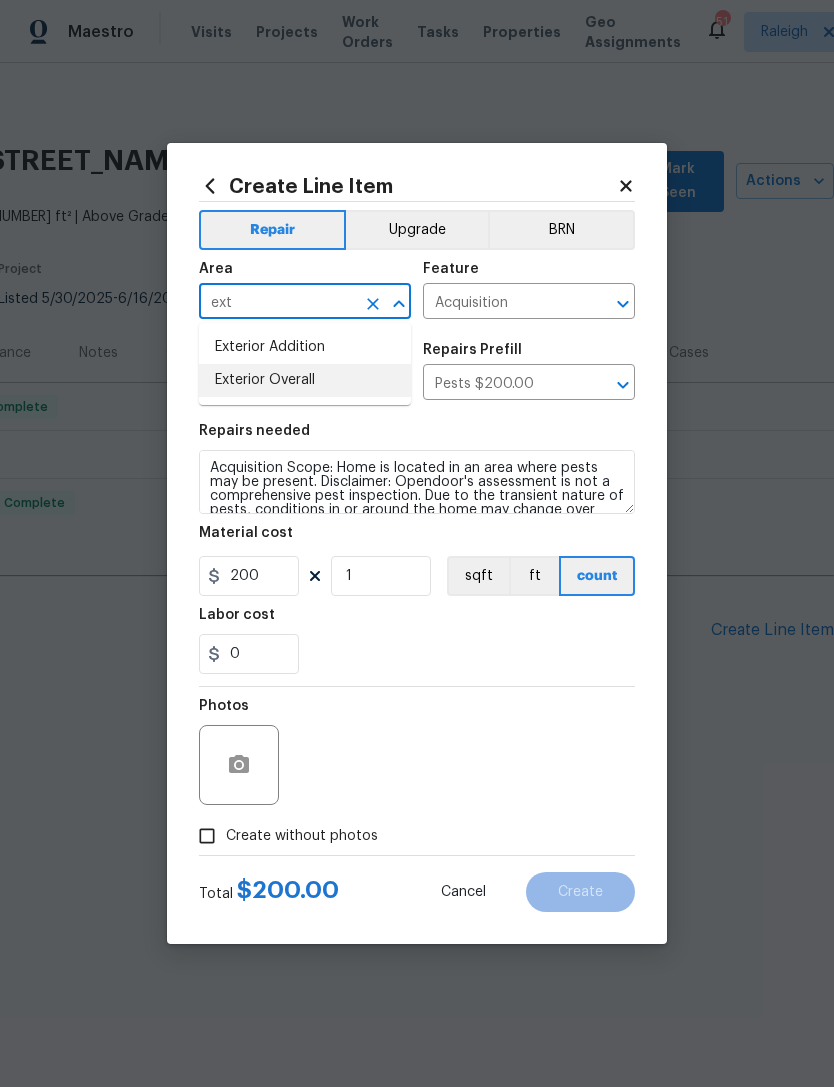 click on "Exterior Overall" at bounding box center [305, 380] 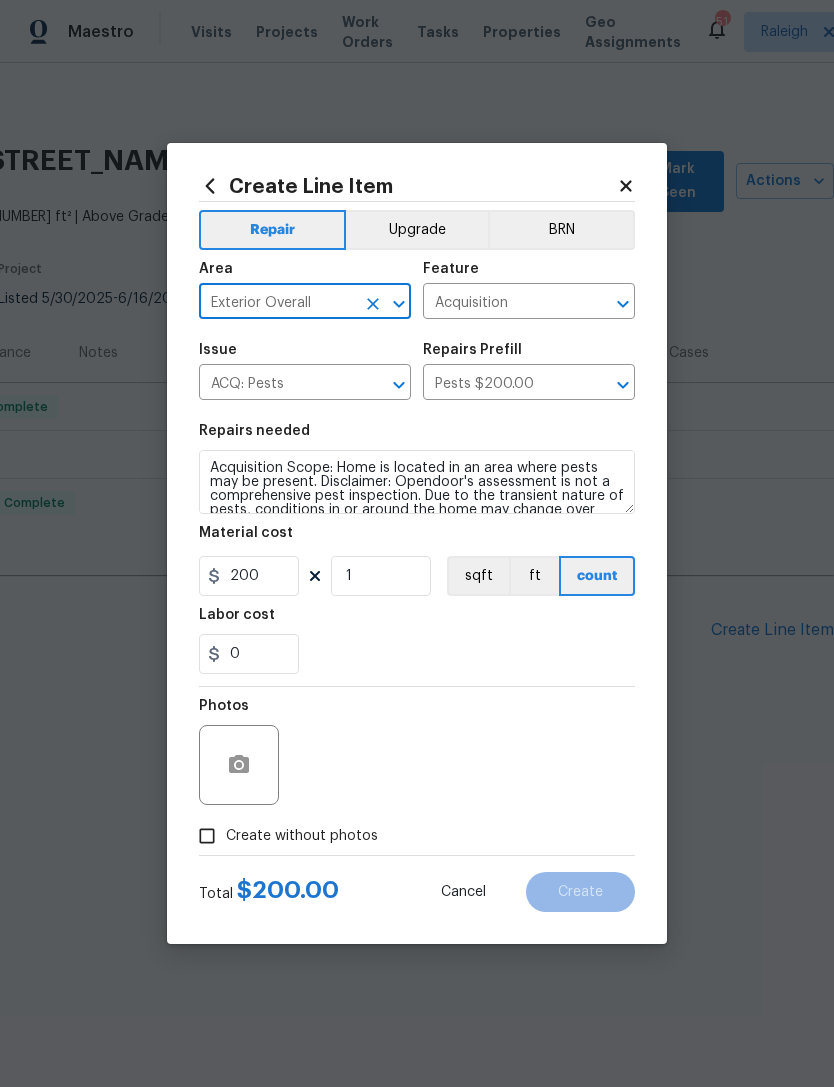 click on "Acquisition" at bounding box center [501, 303] 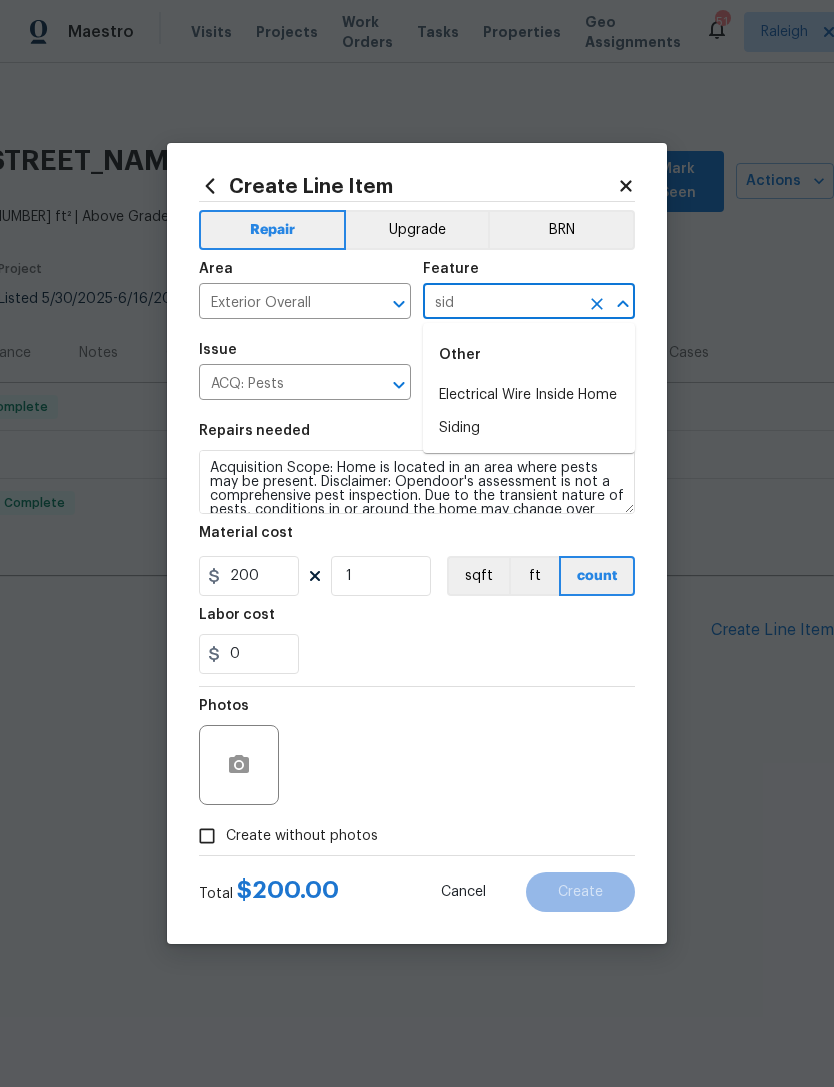 click on "Siding" at bounding box center (529, 428) 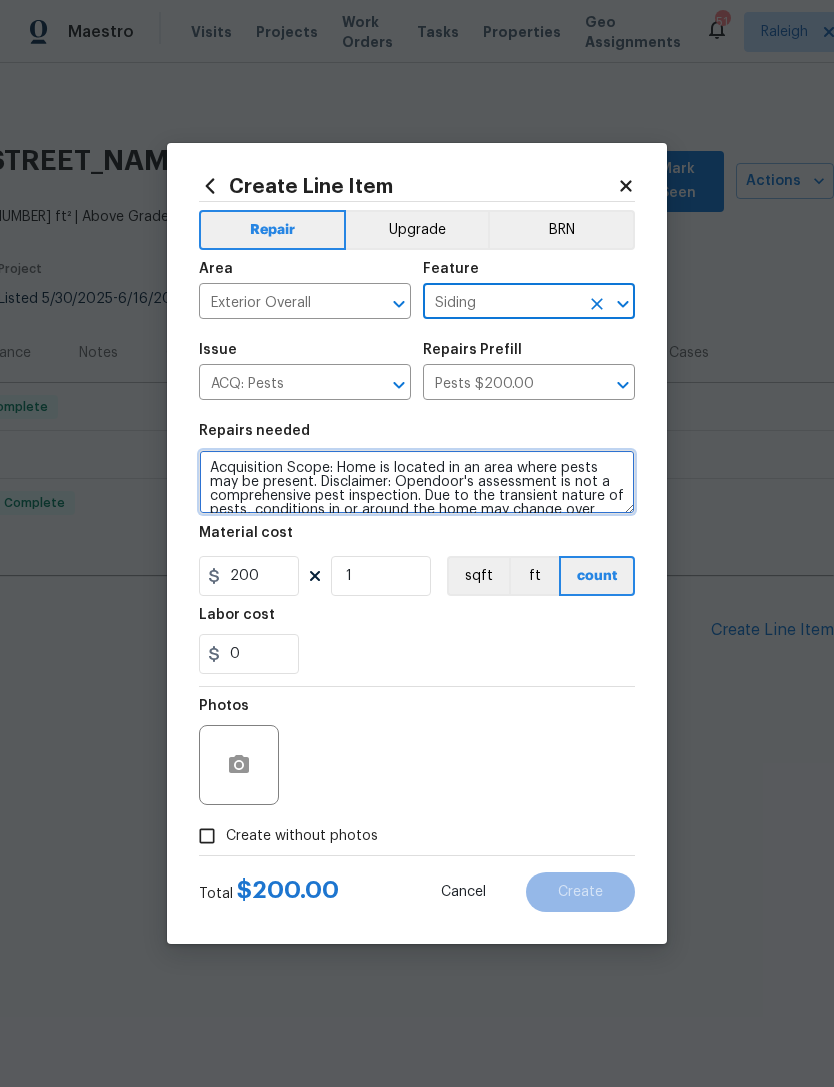 click on "Acquisition Scope: Home is located in an area where pests may be present. Disclaimer: Opendoor's assessment is not a comprehensive pest inspection. Due to the transient nature of pests, conditions in or around the home may change over time." at bounding box center (417, 482) 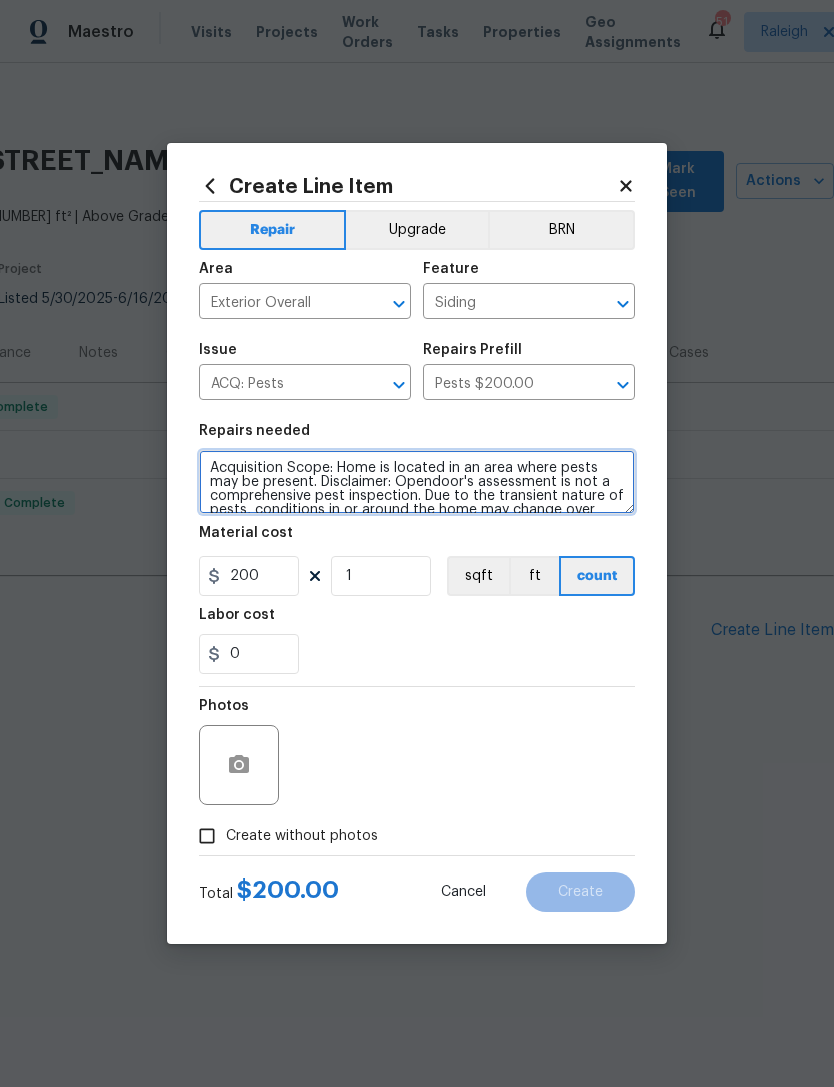 click on "Acquisition Scope: Home is located in an area where pests may be present. Disclaimer: Opendoor's assessment is not a comprehensive pest inspection. Due to the transient nature of pests, conditions in or around the home may change over time." at bounding box center [417, 482] 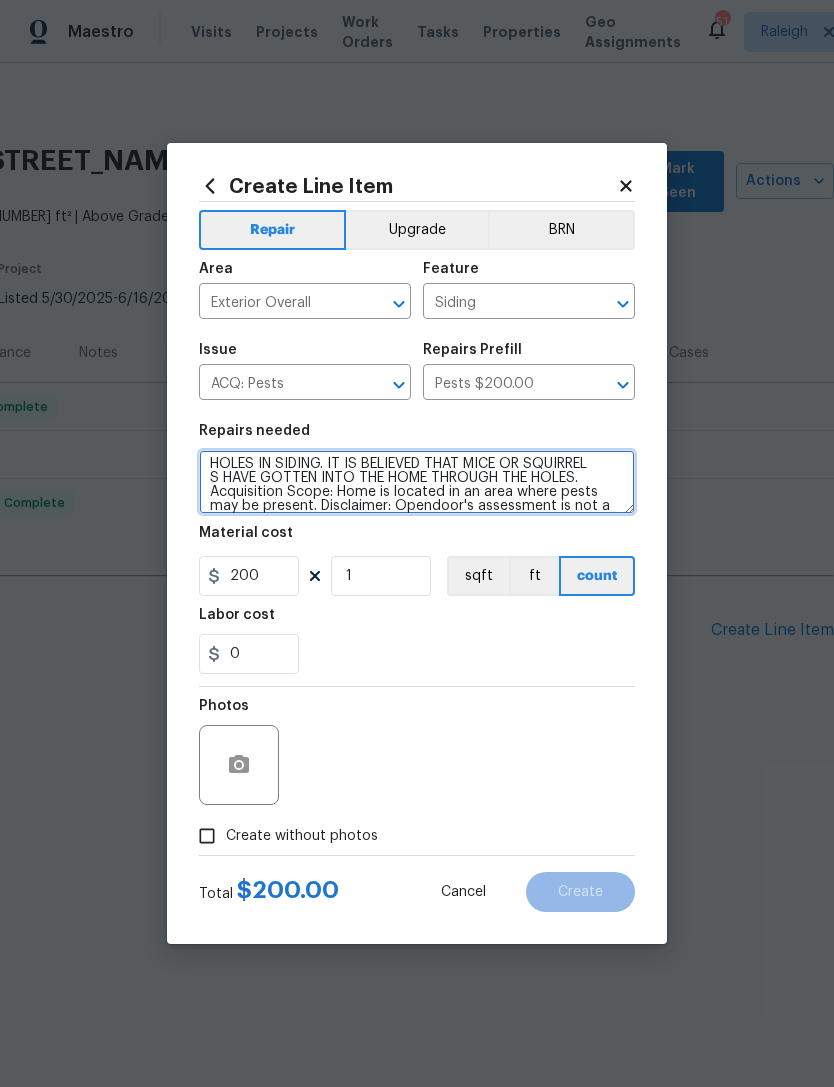 scroll, scrollTop: 2, scrollLeft: 0, axis: vertical 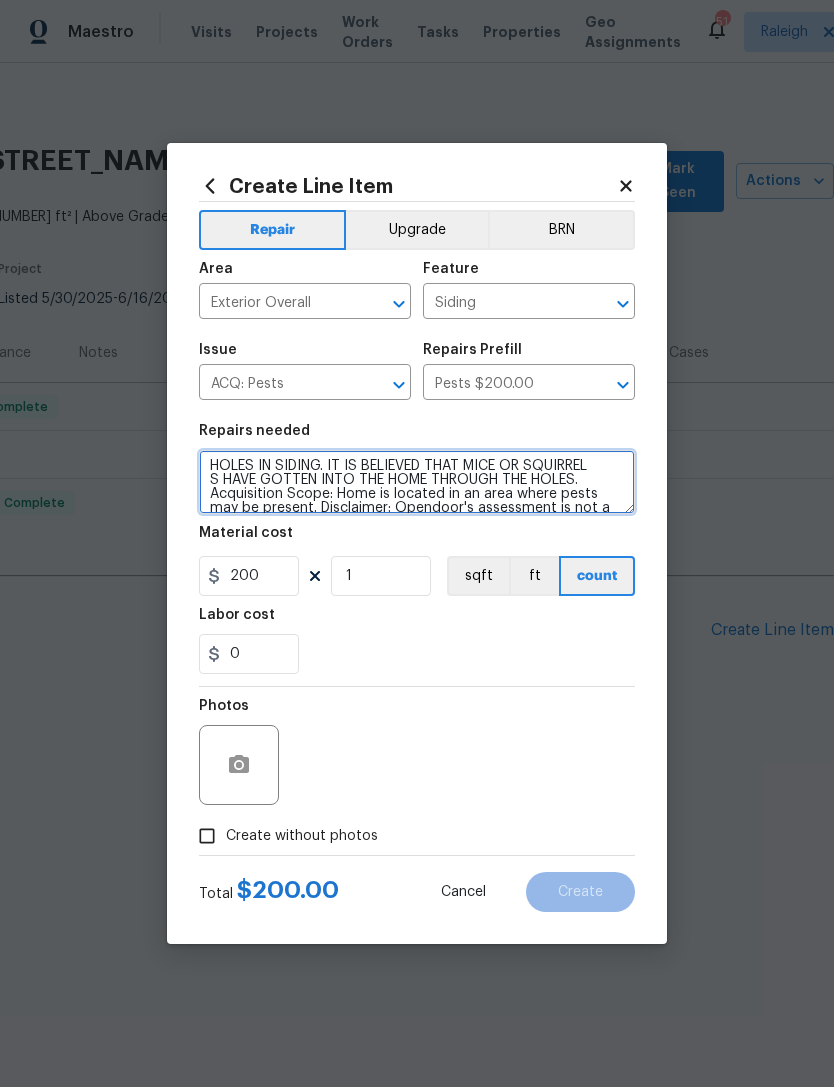 click on "HOLES IN SIDING. IT IS BELIEVED THAT MICE OR SQUIRREL
S HAVE GOTTEN INTO THE HOME THROUGH THE HOLES. Acquisition Scope: Home is located in an area where pests may be present. Disclaimer: Opendoor's assessment is not a comprehensive pest inspection. Due to the transient nature of pests, conditions in or around the home may change over time." at bounding box center [417, 482] 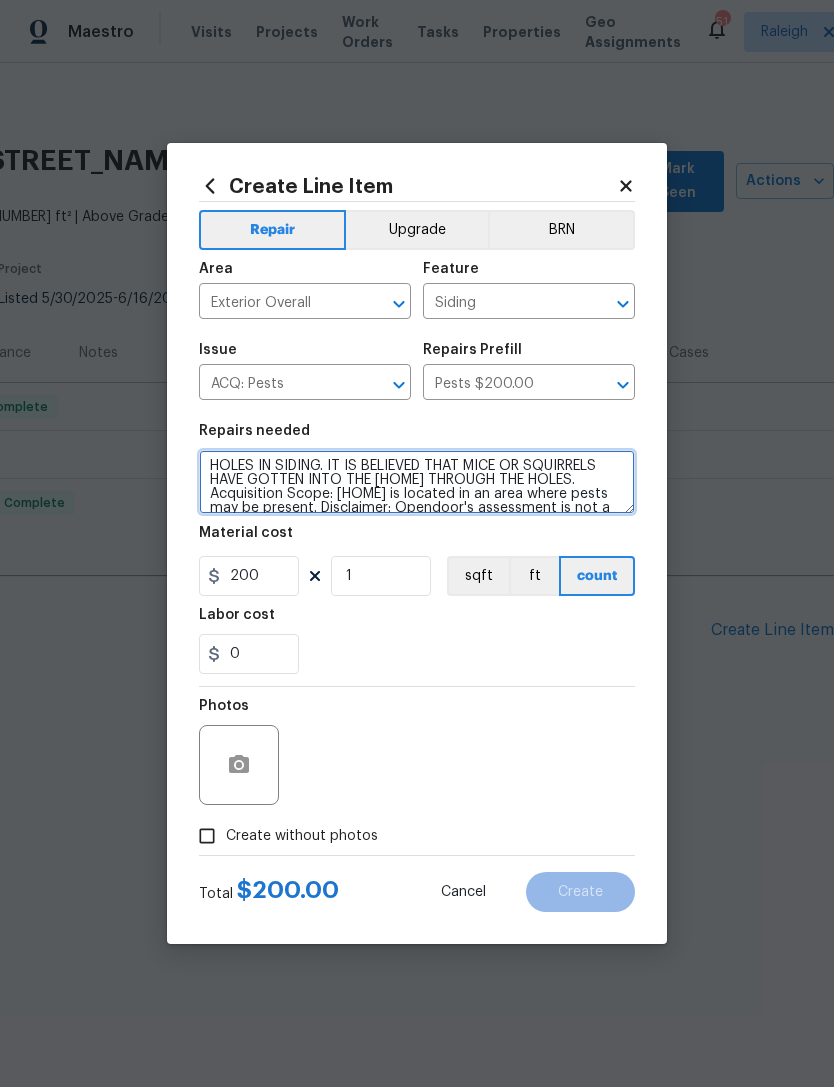 click on "HOLES IN SIDING. IT IS BELIEVED THAT MICE OR SQUIRRELS HAVE GOTTEN INTO THE HOME THROUGH THE HOLES. Acquisition Scope: Home is located in an area where pests may be present. Disclaimer: Opendoor's assessment is not a comprehensive pest inspection. Due to the transient nature of pests, conditions in or around the home may change over time." at bounding box center [417, 482] 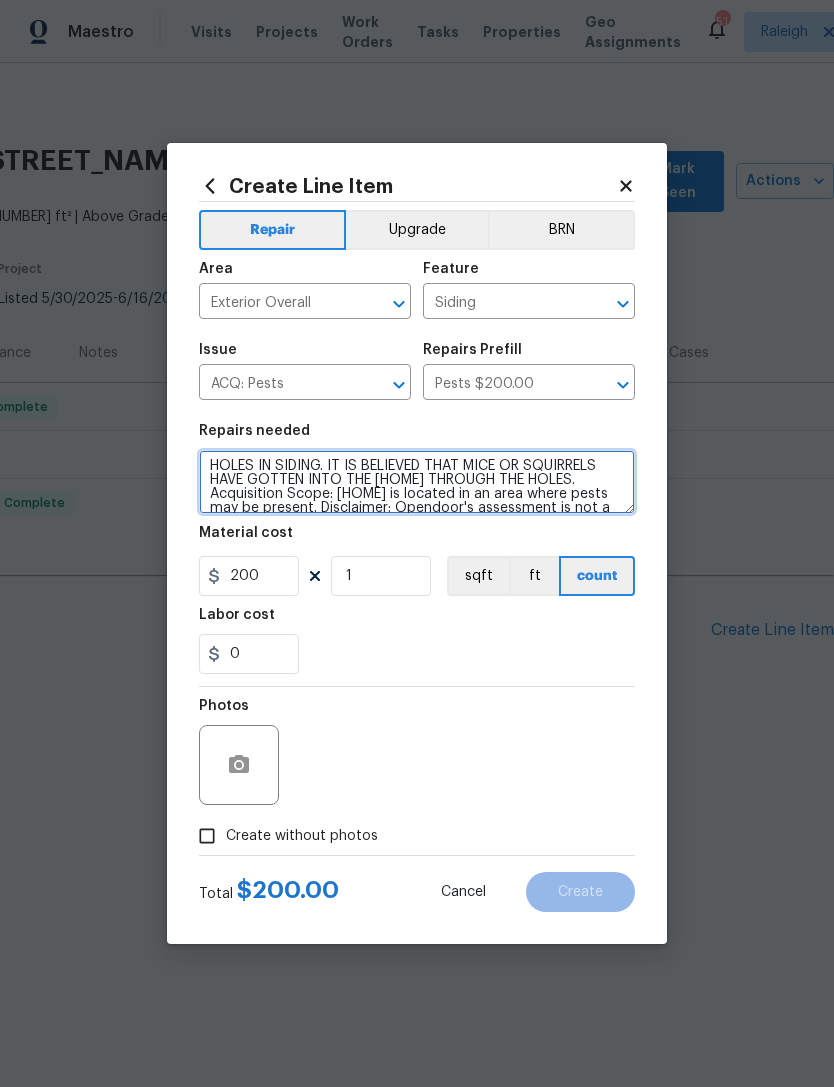 click on "HOLES IN SIDING. IT IS BELIEVED THAT MICE OR SQUIRRELS HAVE GOTTEN INTO THE HOME THROUGH THE HOLES. Acquisition Scope: Home is located in an area where pests may be present. Disclaimer: Opendoor's assessment is not a comprehensive pest inspection. Due to the transient nature of pests, conditions in or around the home may change over time." at bounding box center (417, 482) 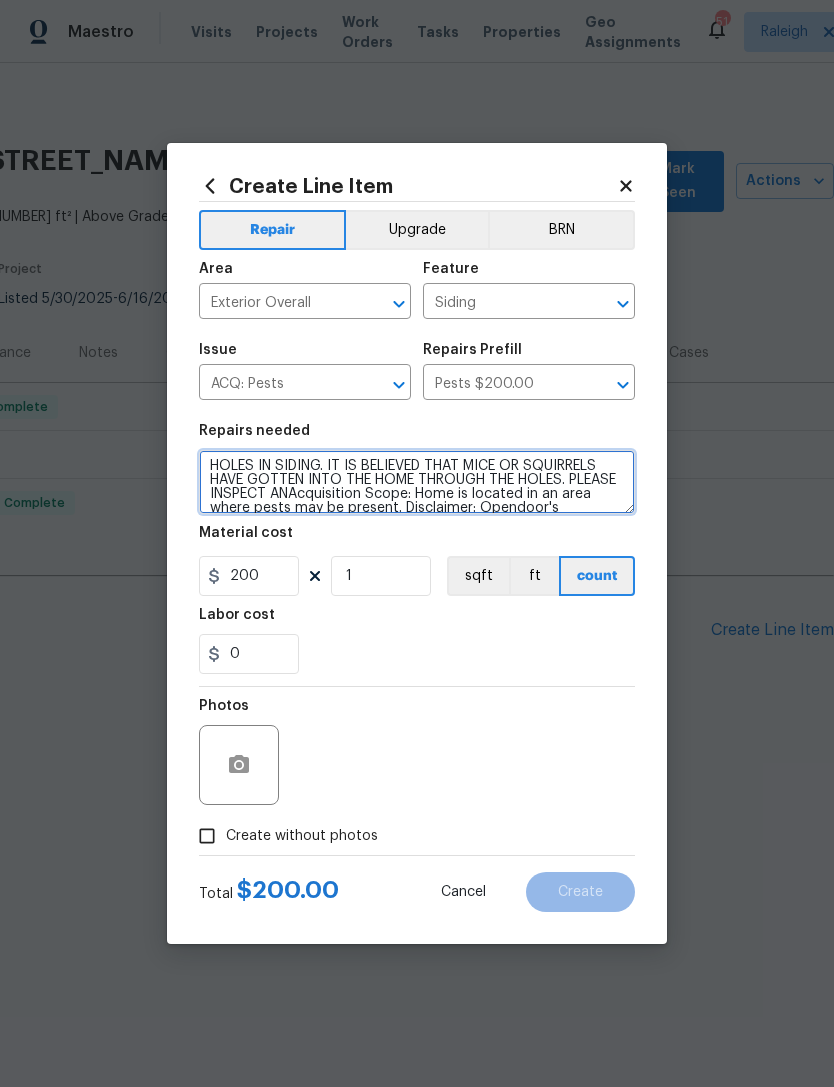type on "HOLES IN SIDING. IT IS BELIEVED THAT MICE OR SQUIRRELS HAVE GOTTEN INTO THE HOME THROUGH THE HOLES. PLEASE INSPECT ANDAcquisition Scope: Home is located in an area where pests may be present. Disclaimer: Opendoor's assessment is not a comprehensive pest inspection. Due to the transient nature of pests, conditions in or around the home may change over time." 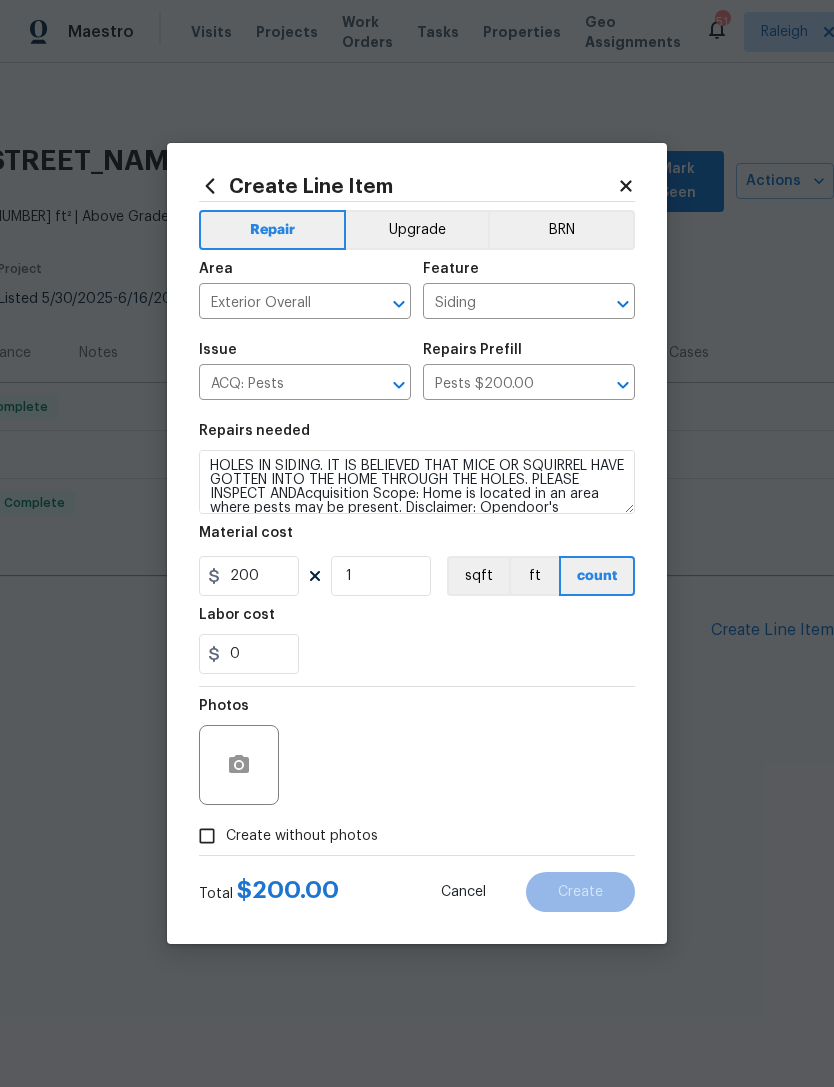 click 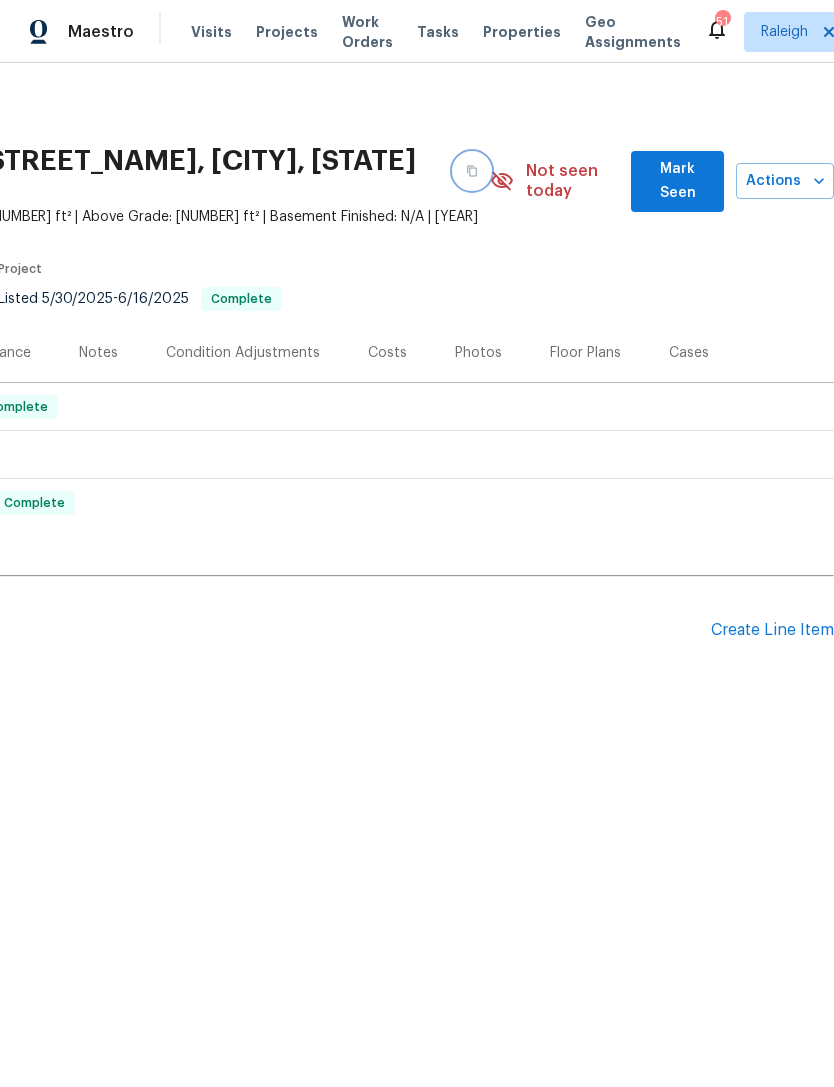 click at bounding box center [472, 171] 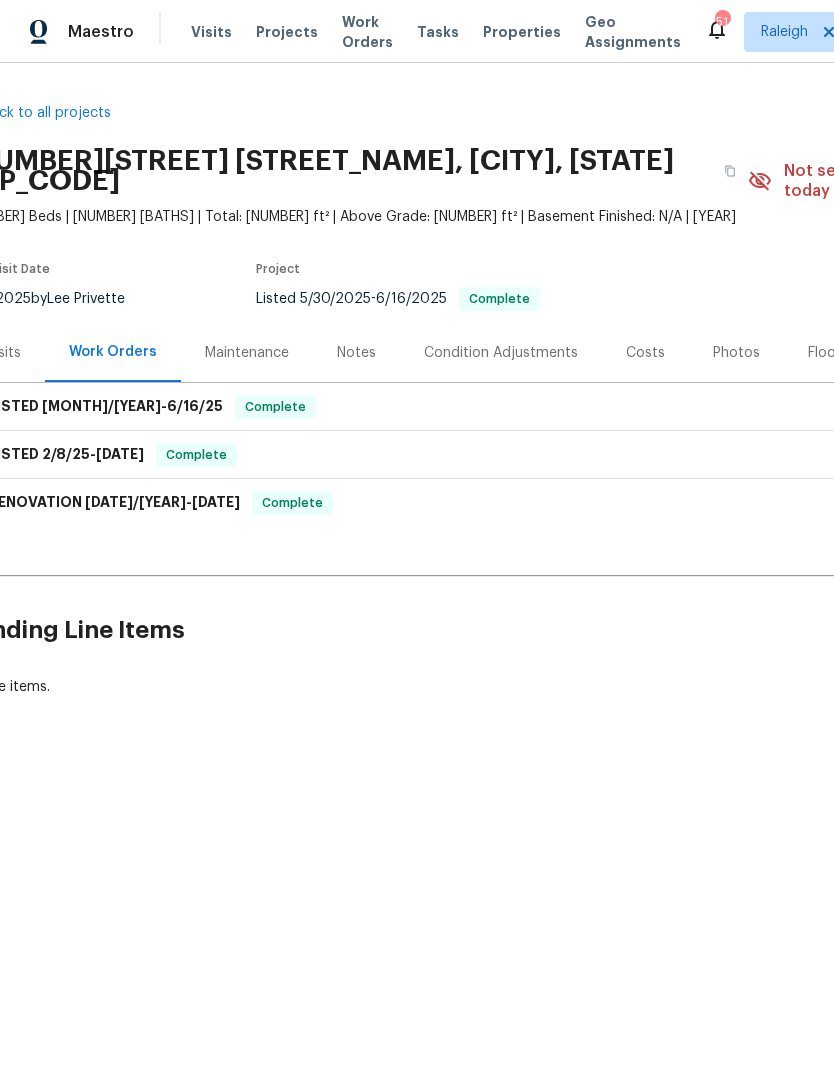 scroll, scrollTop: 0, scrollLeft: 40, axis: horizontal 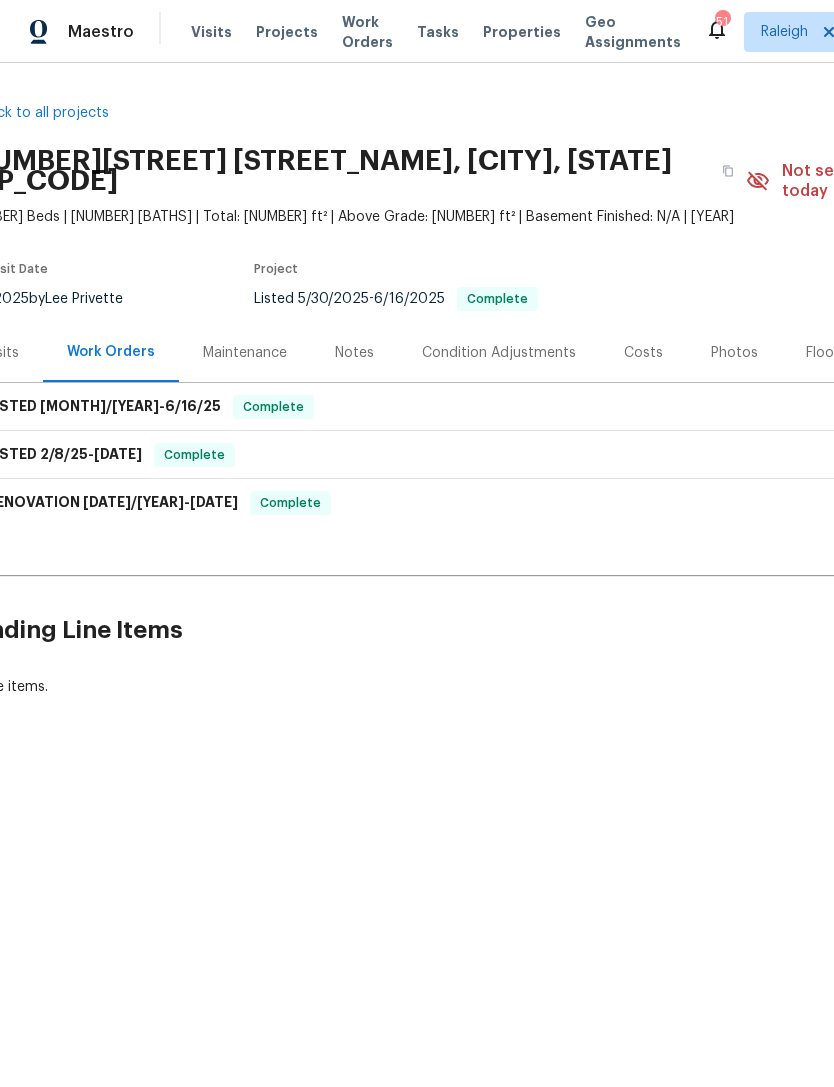 click on "Photos" at bounding box center (734, 353) 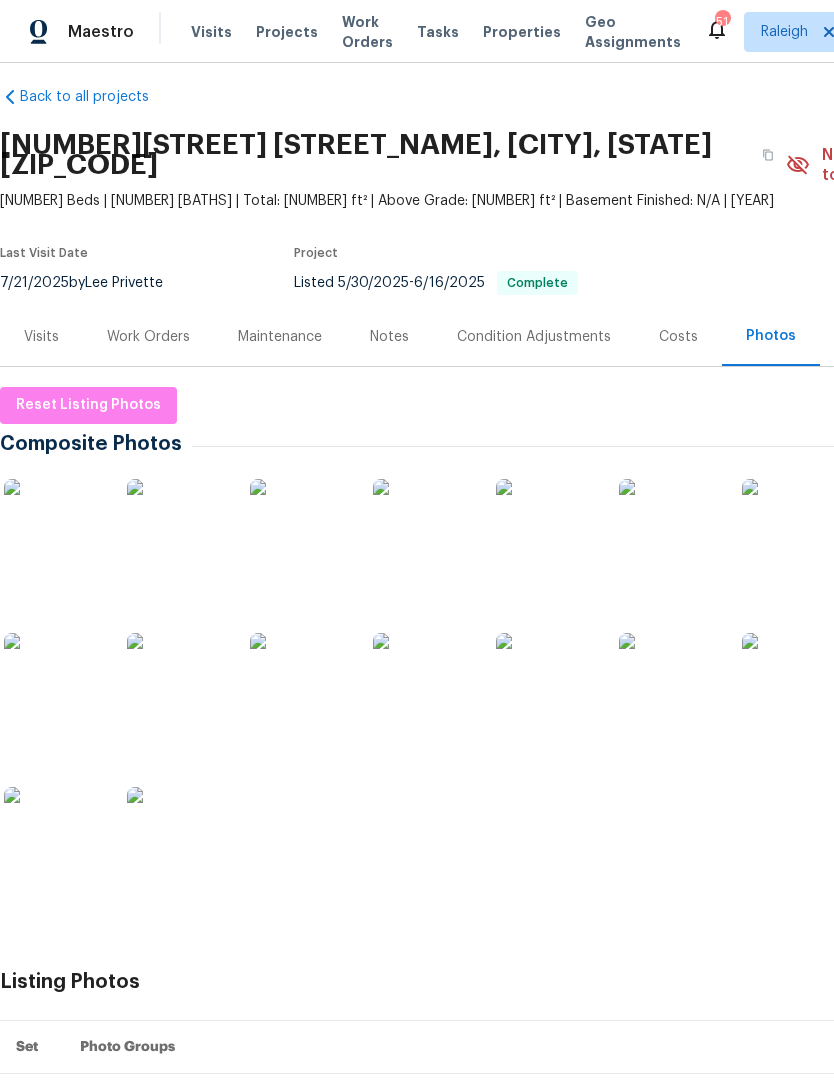 scroll, scrollTop: 19, scrollLeft: 0, axis: vertical 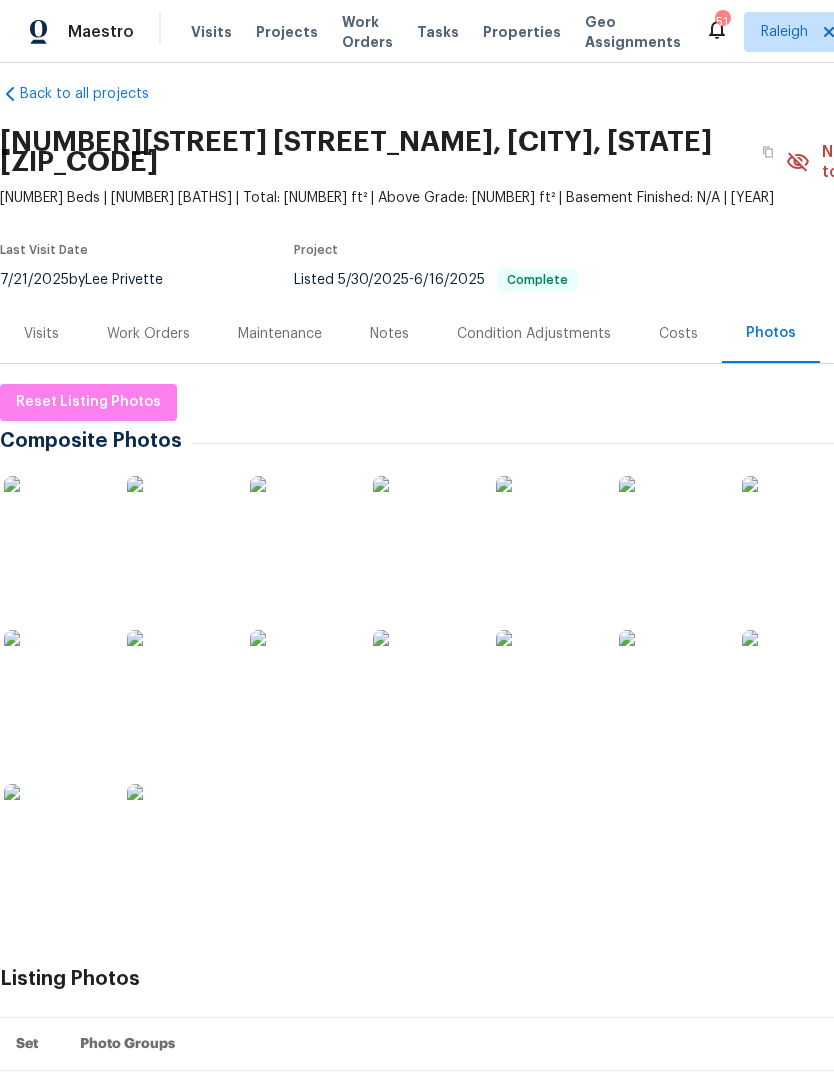 click at bounding box center (423, 680) 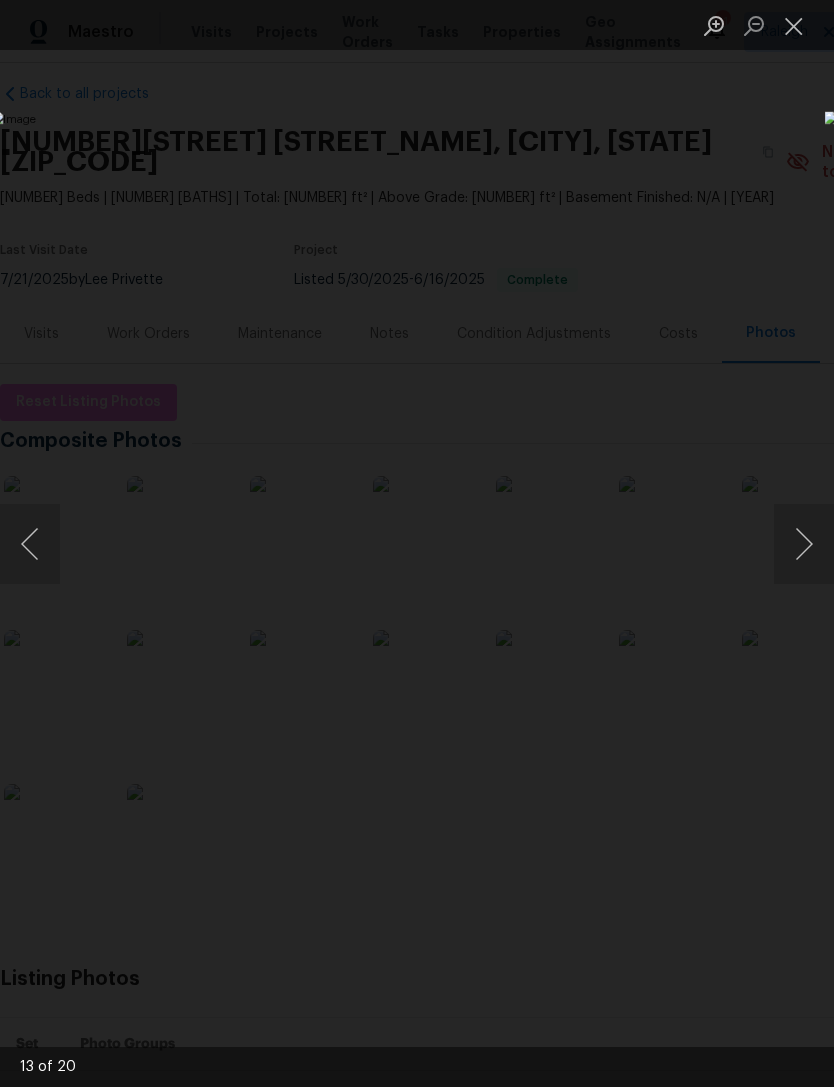 click at bounding box center [794, 25] 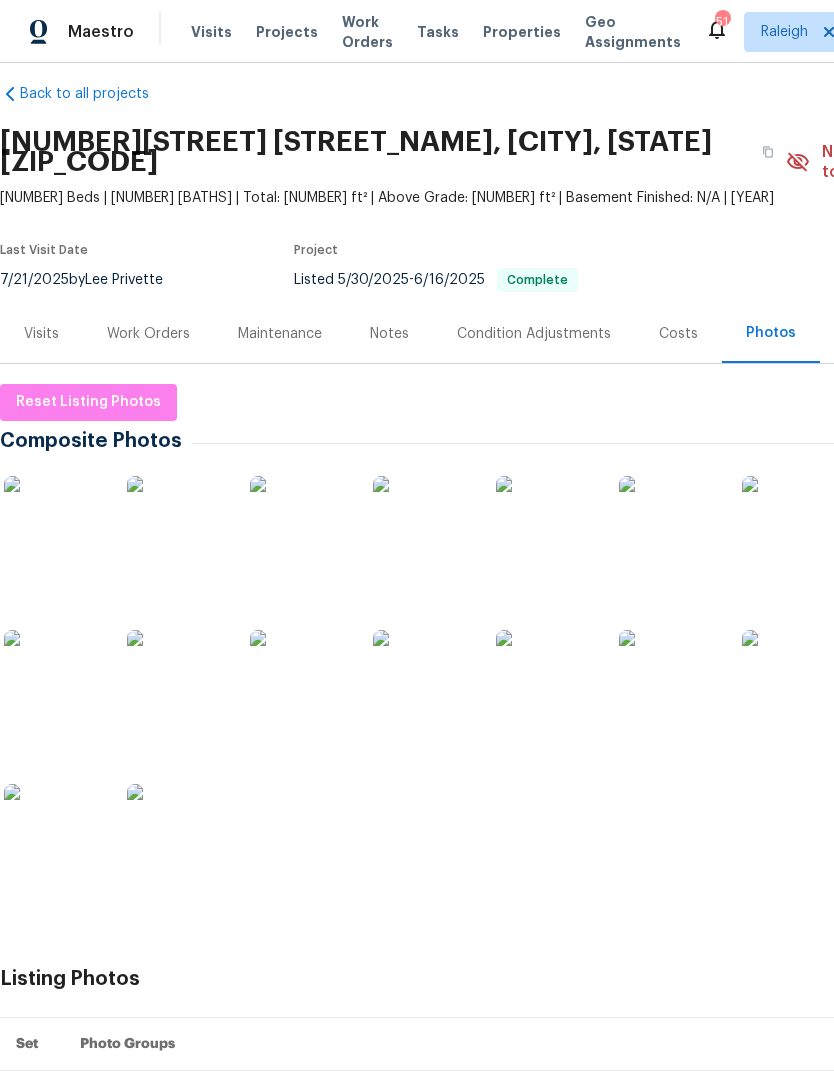 click at bounding box center [423, 526] 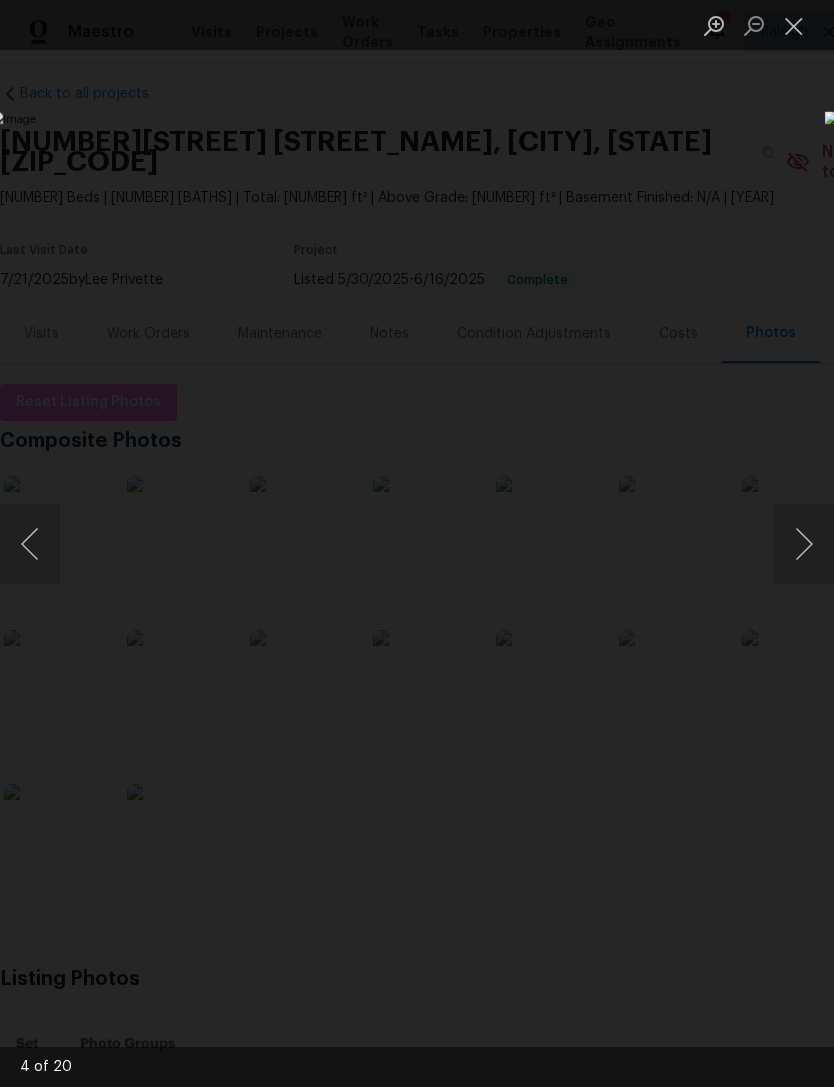 click at bounding box center (794, 25) 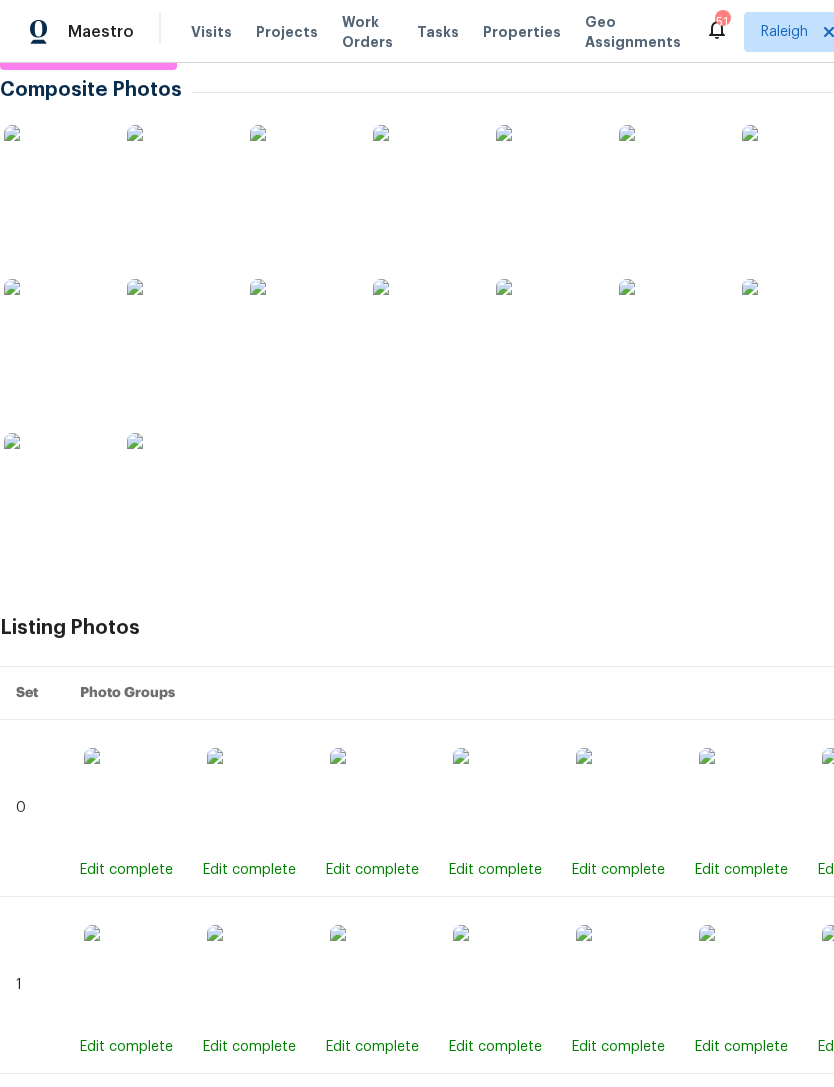 scroll, scrollTop: 372, scrollLeft: 0, axis: vertical 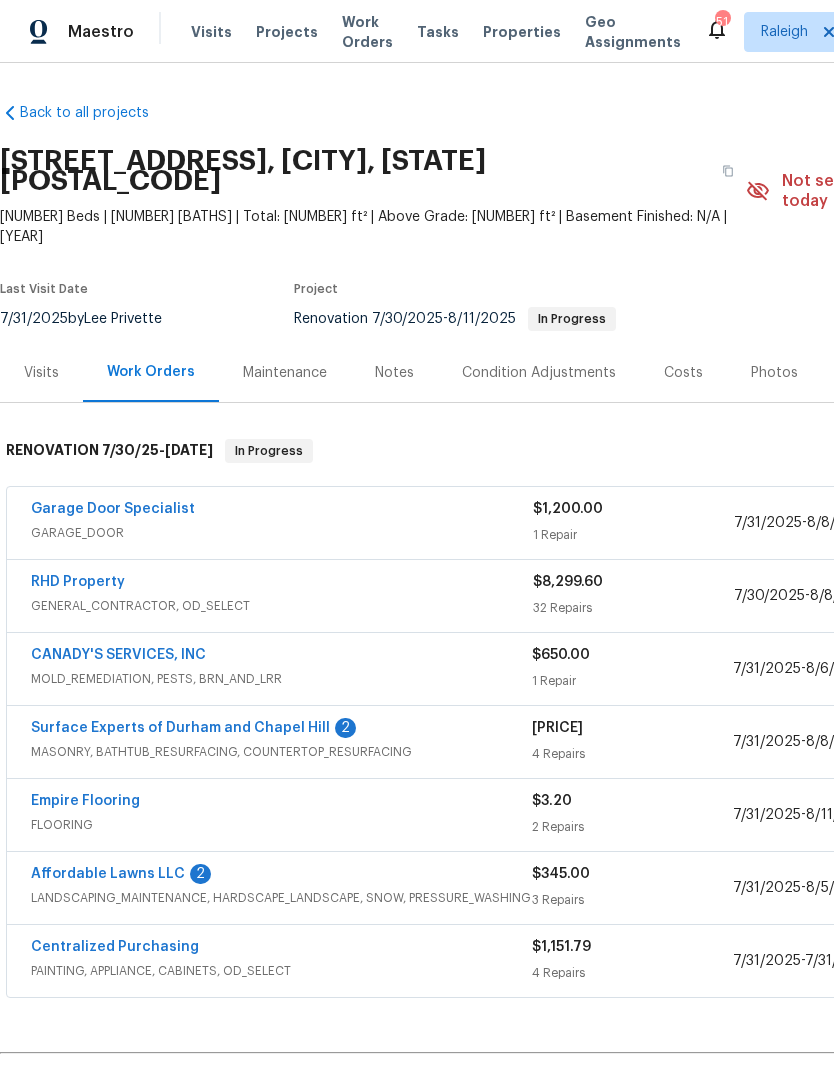 click on "Surface Experts of Durham and Chapel Hill" at bounding box center (180, 728) 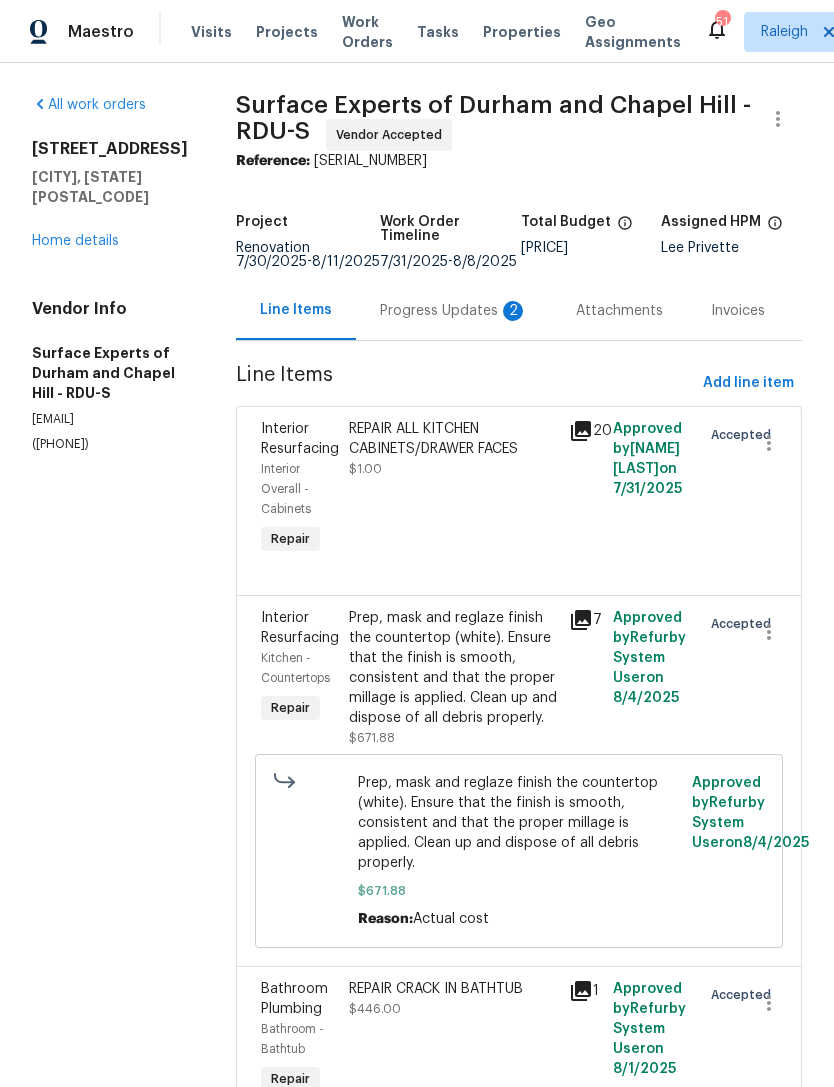 click on "Progress Updates 2" at bounding box center (454, 311) 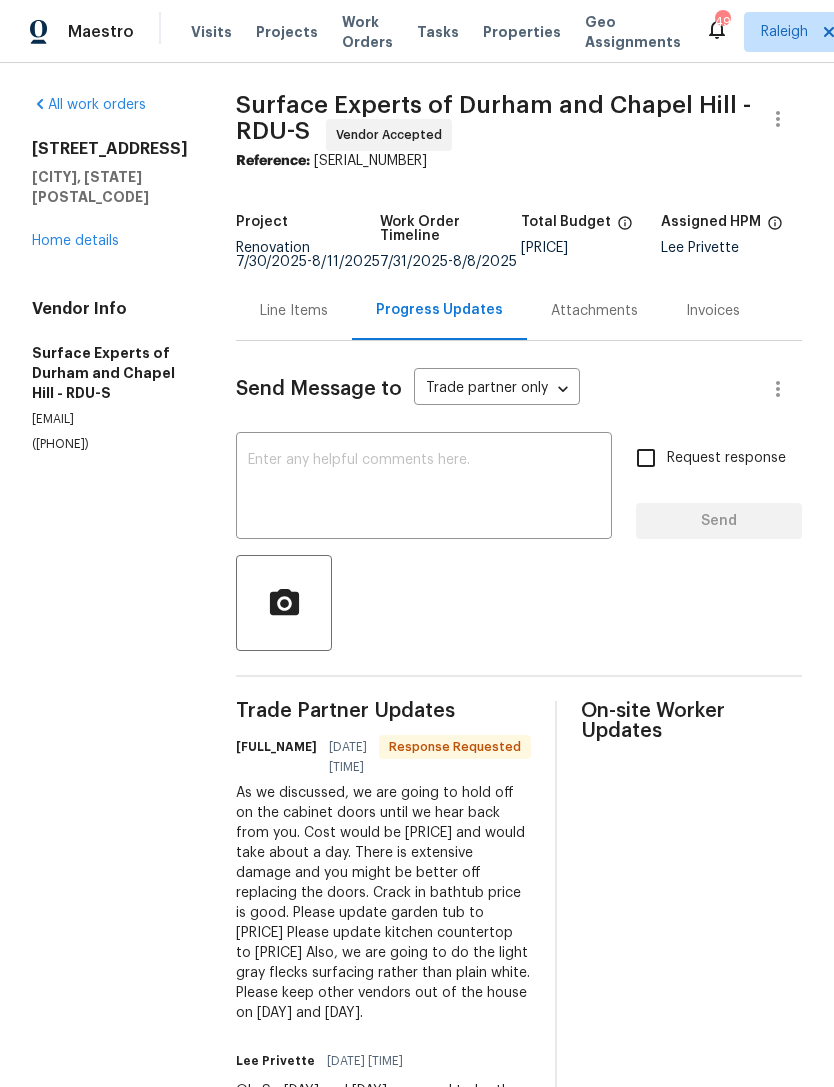 click at bounding box center [424, 488] 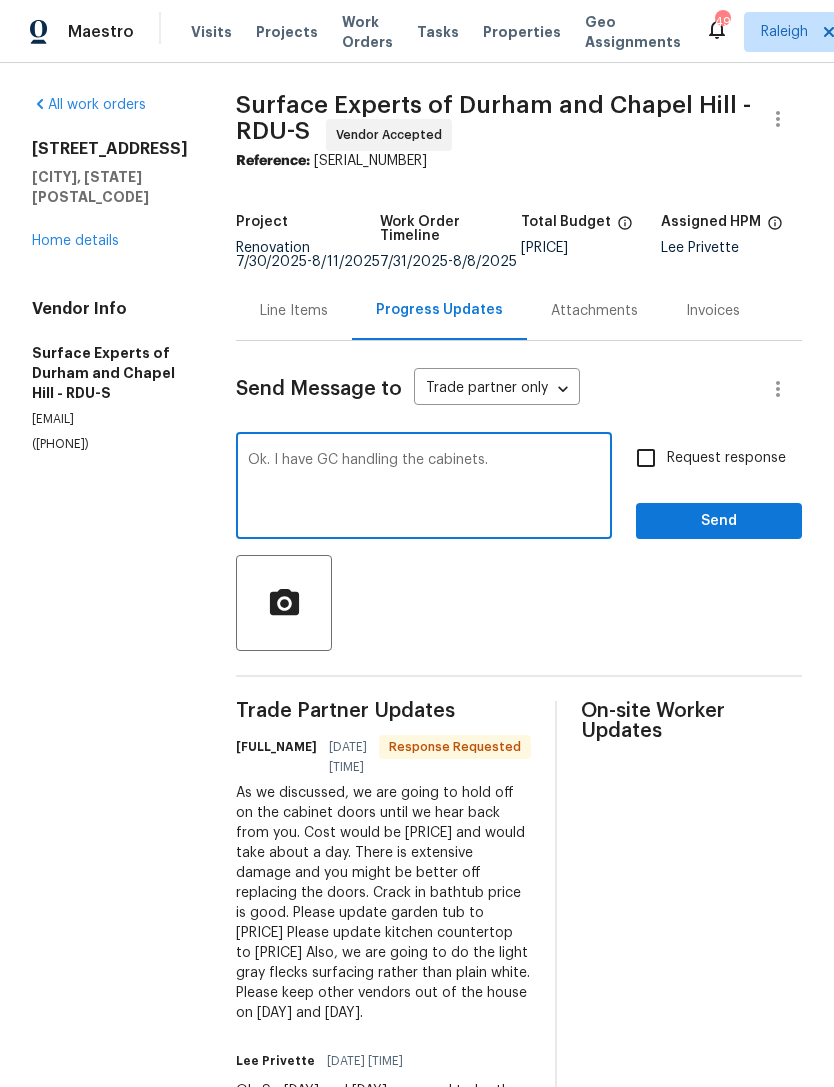 type on "Ok. I have GC handling the cabinets." 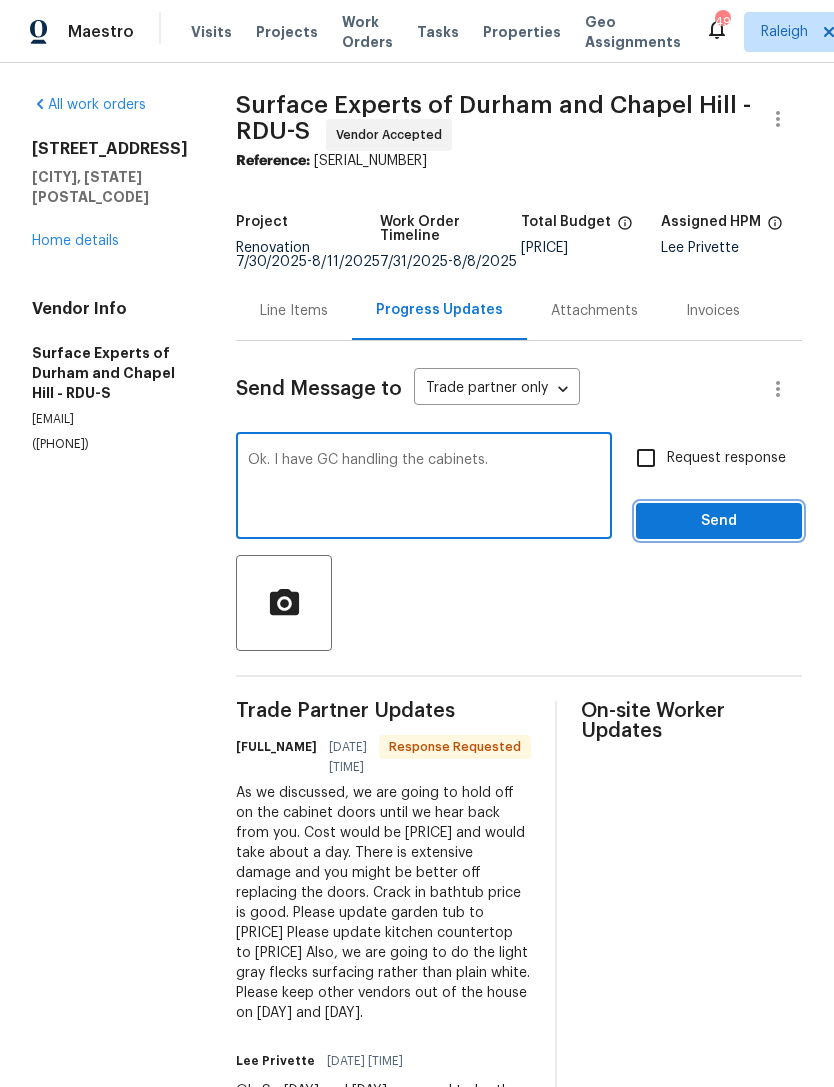 click on "Send" at bounding box center (719, 521) 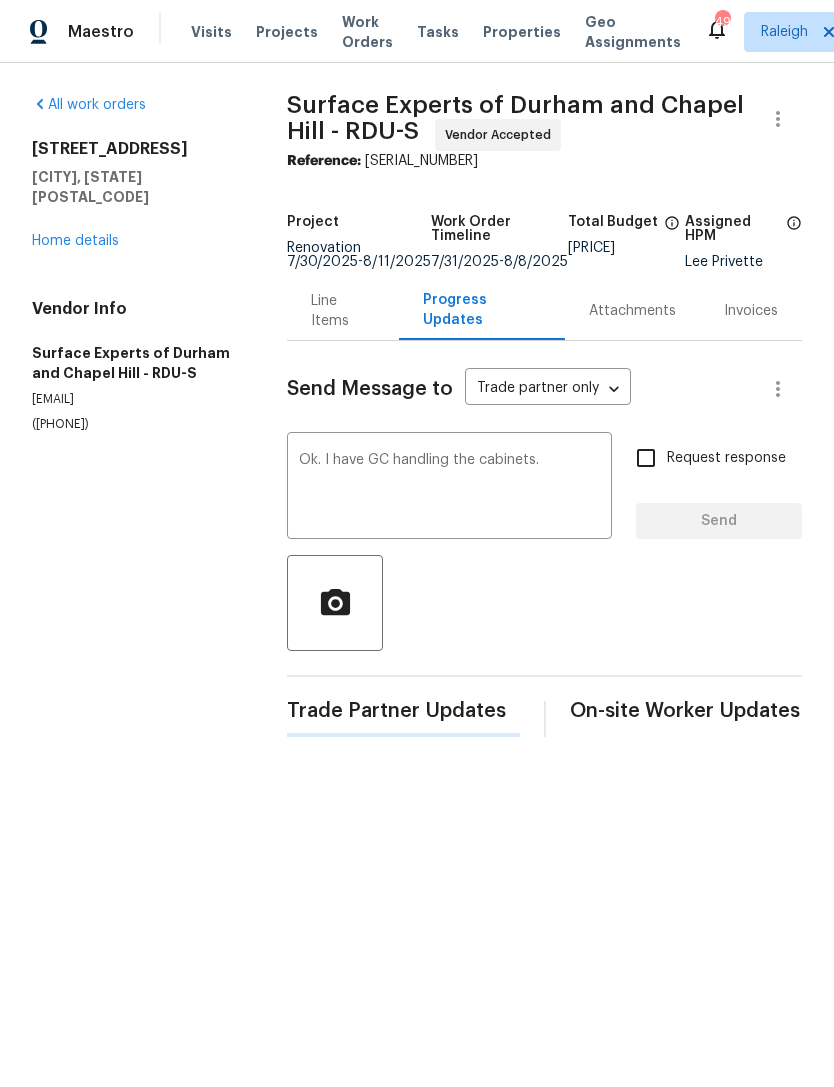 type 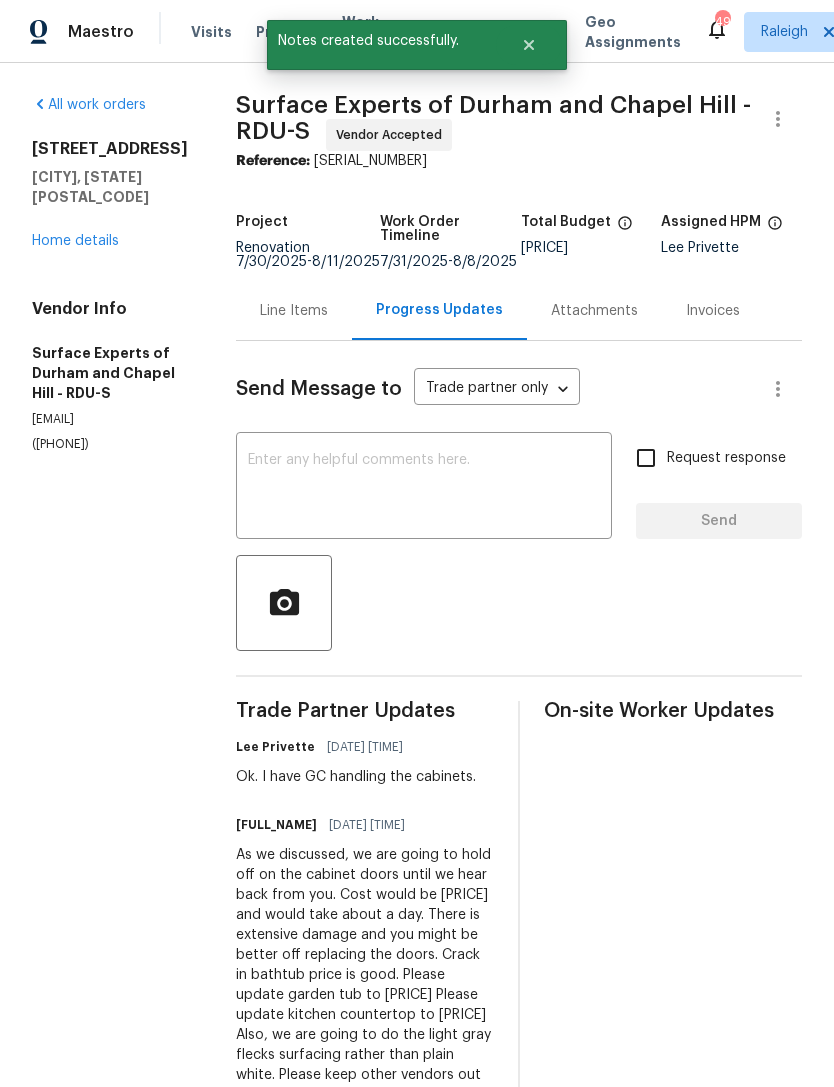 click on "Line Items" at bounding box center [294, 311] 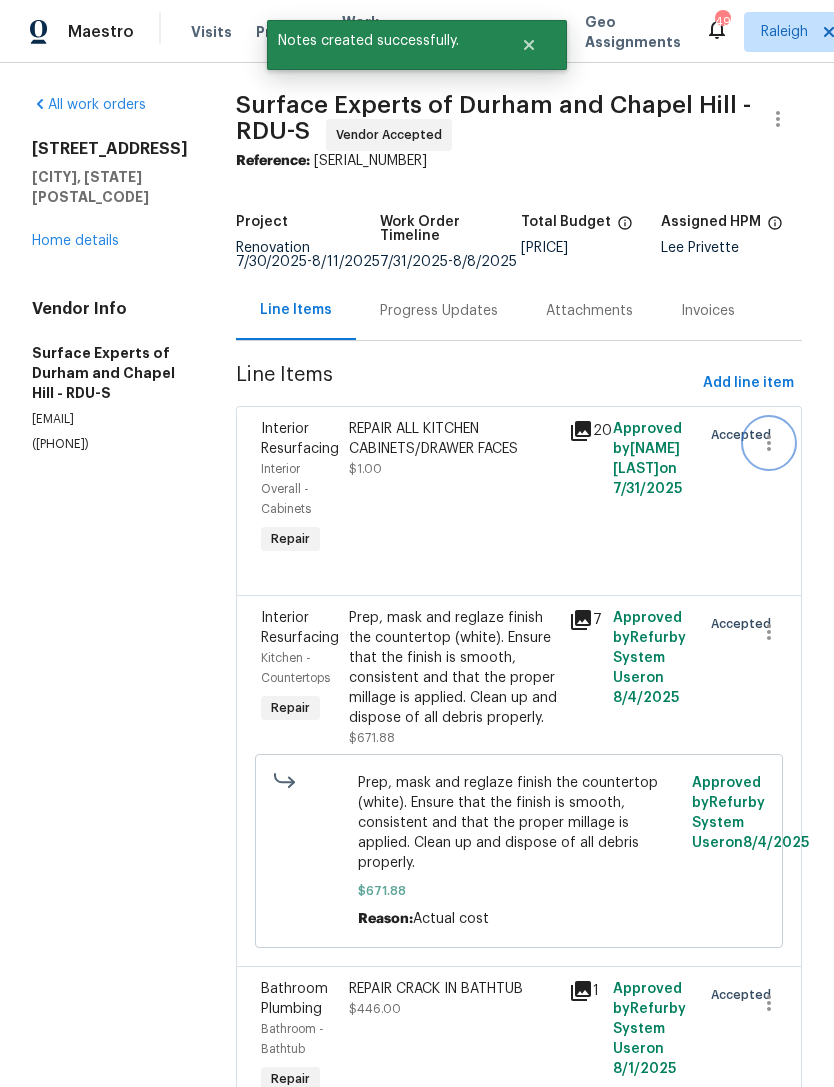 click 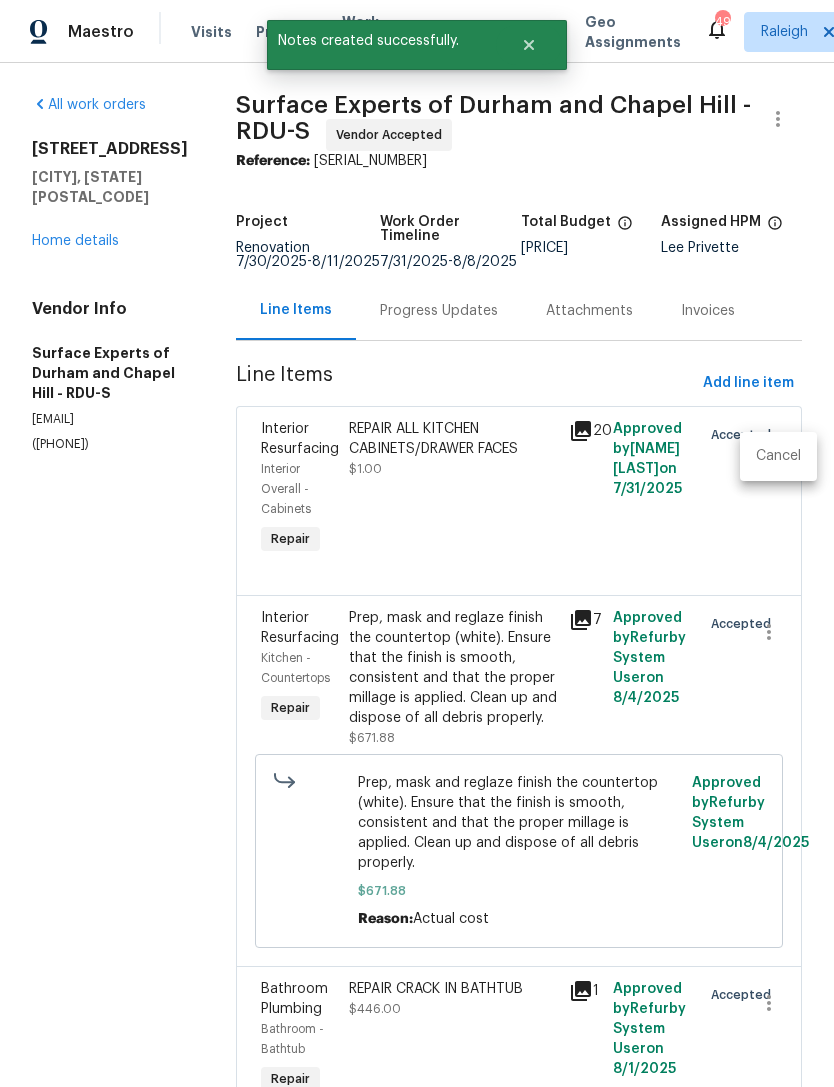 click on "Cancel" at bounding box center (778, 456) 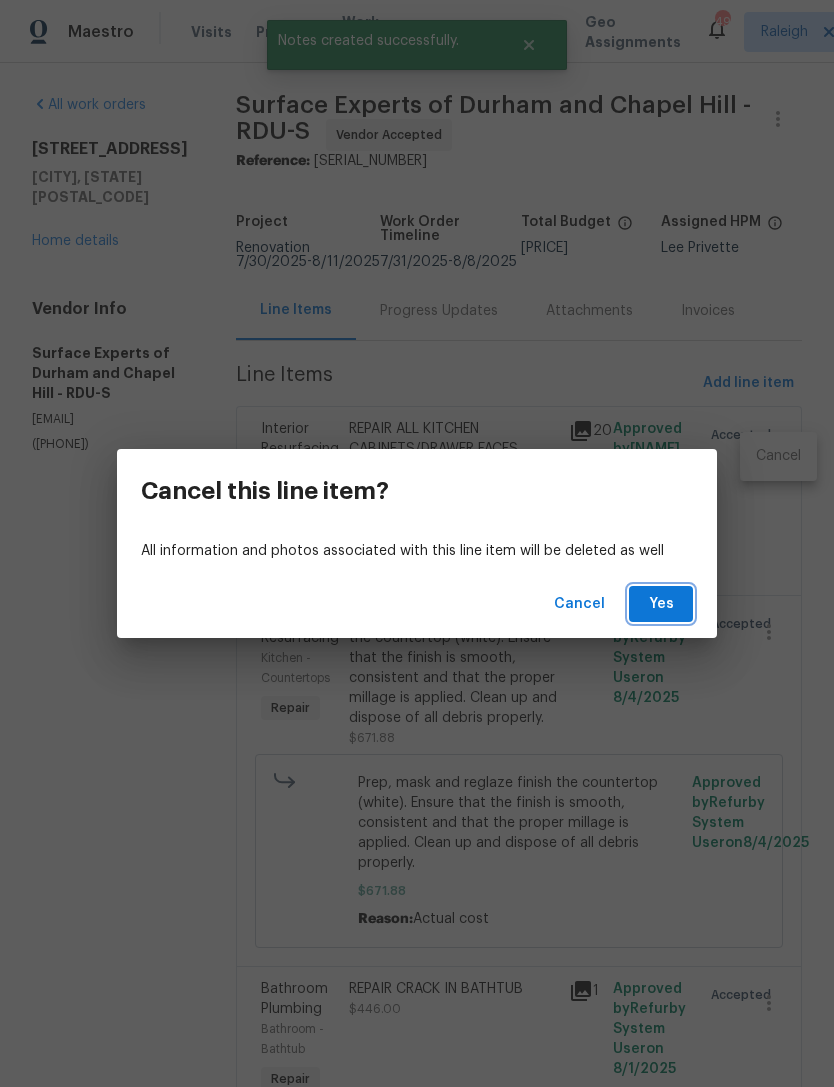 click on "Yes" at bounding box center [661, 604] 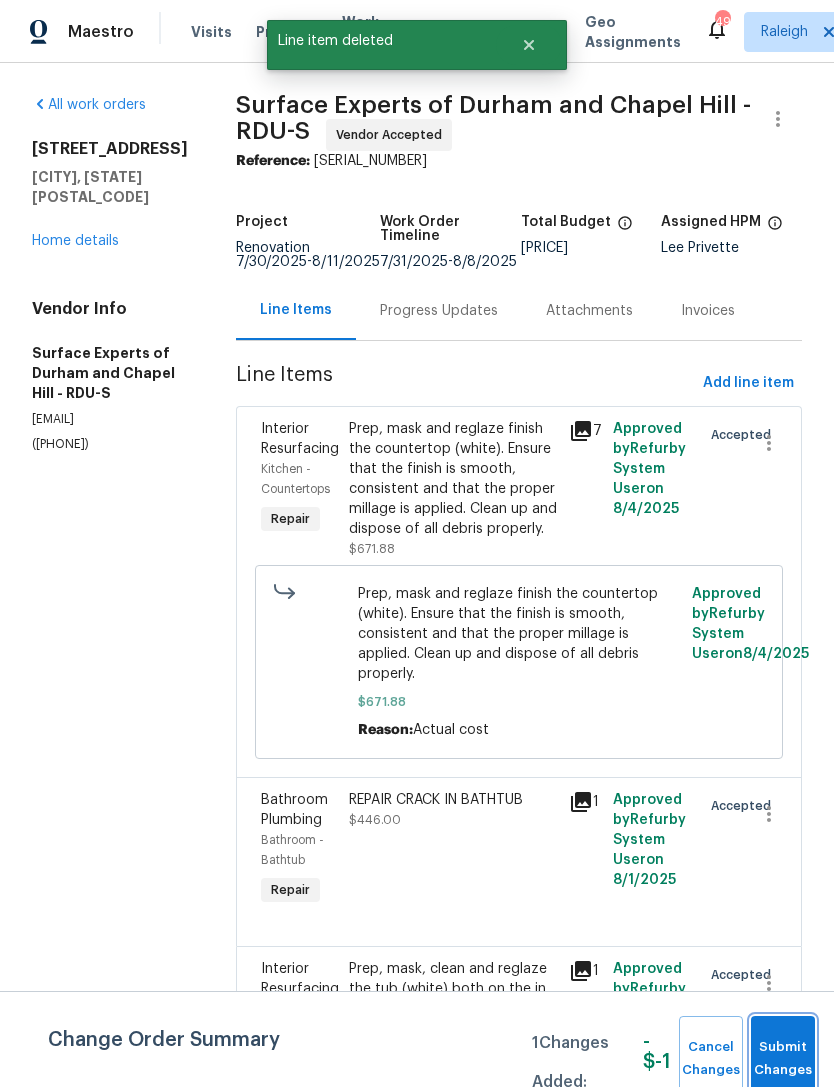 click on "Submit Changes" at bounding box center (783, 1059) 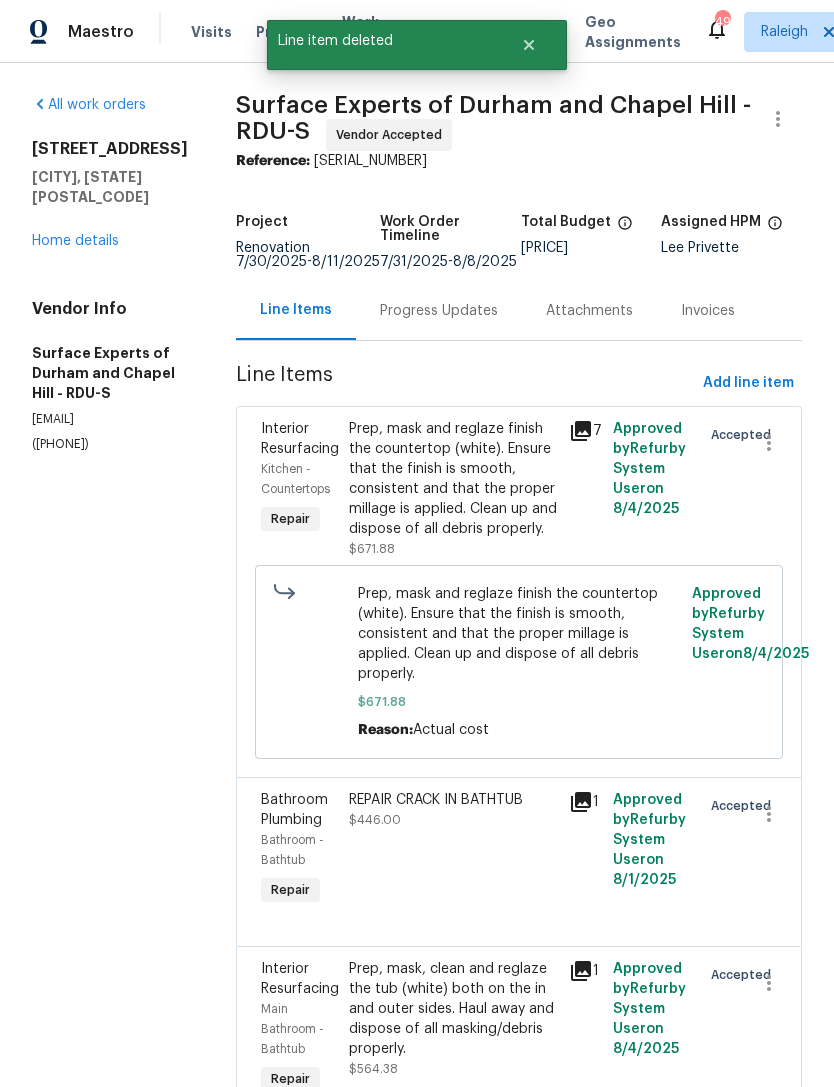 click on "Home details" at bounding box center (75, 241) 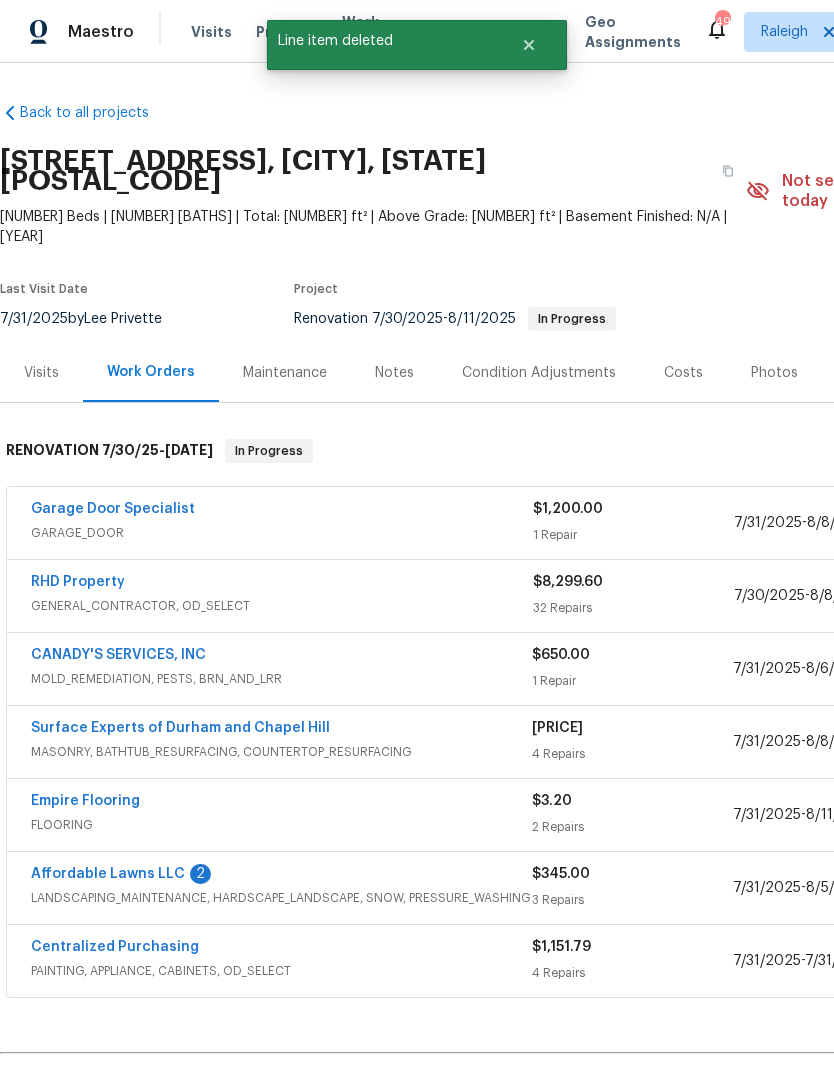 click on "GENERAL_CONTRACTOR, OD_SELECT" at bounding box center (282, 606) 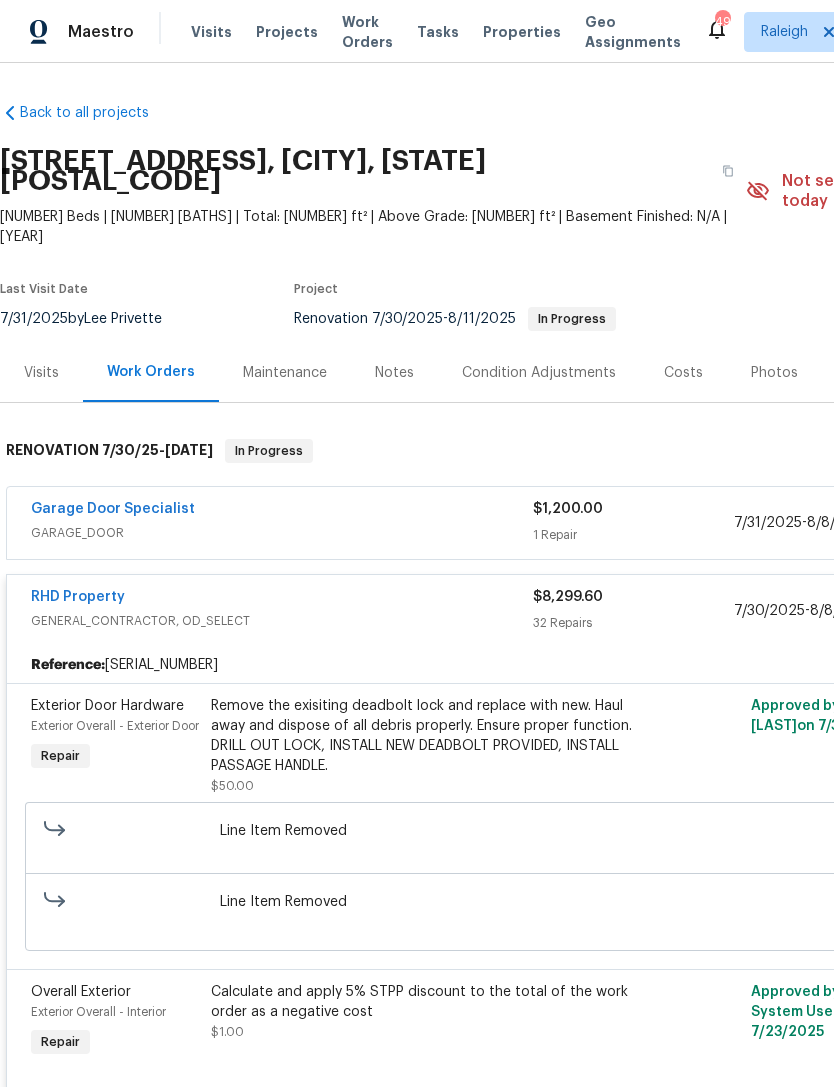 click on "RHD Property" at bounding box center (78, 597) 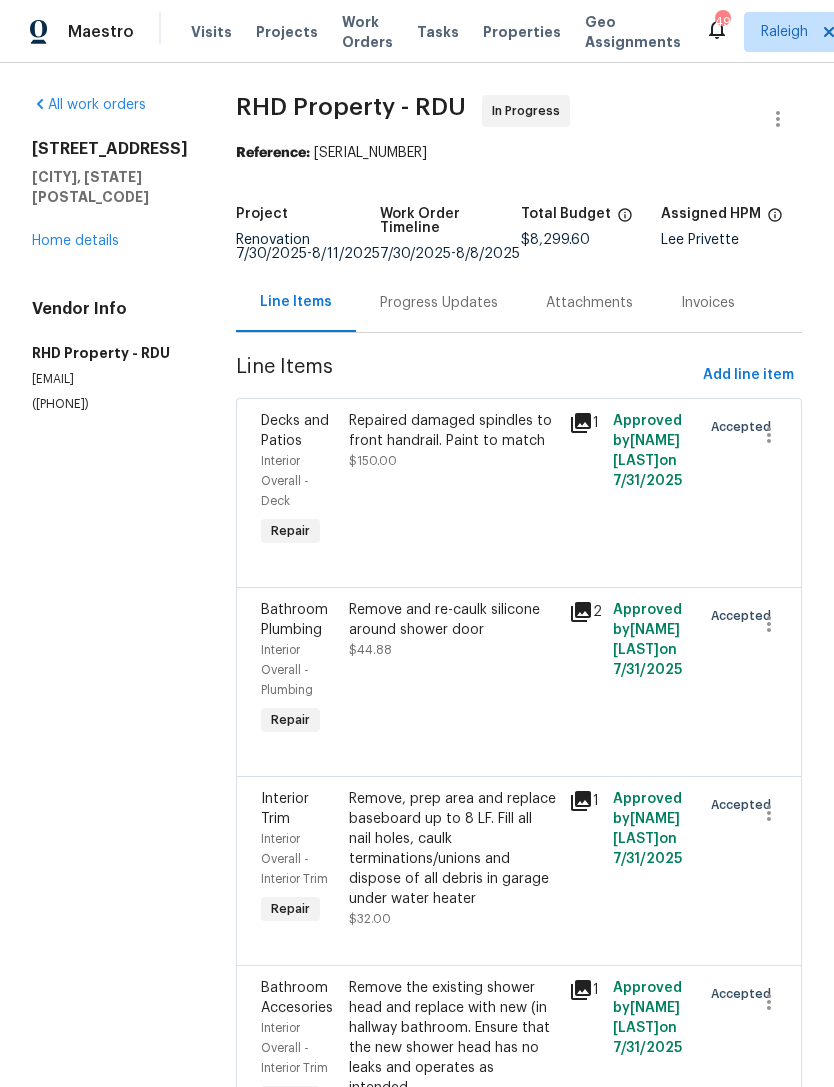 click on "Progress Updates" at bounding box center [439, 303] 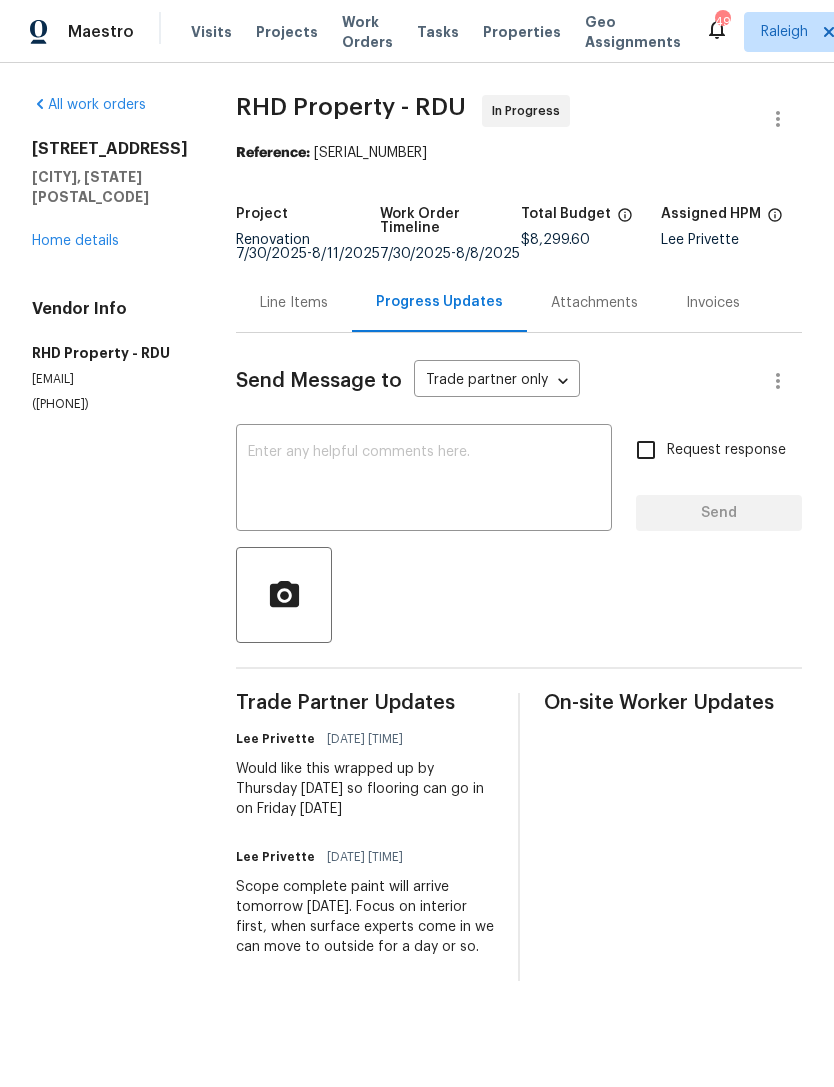 click at bounding box center (424, 480) 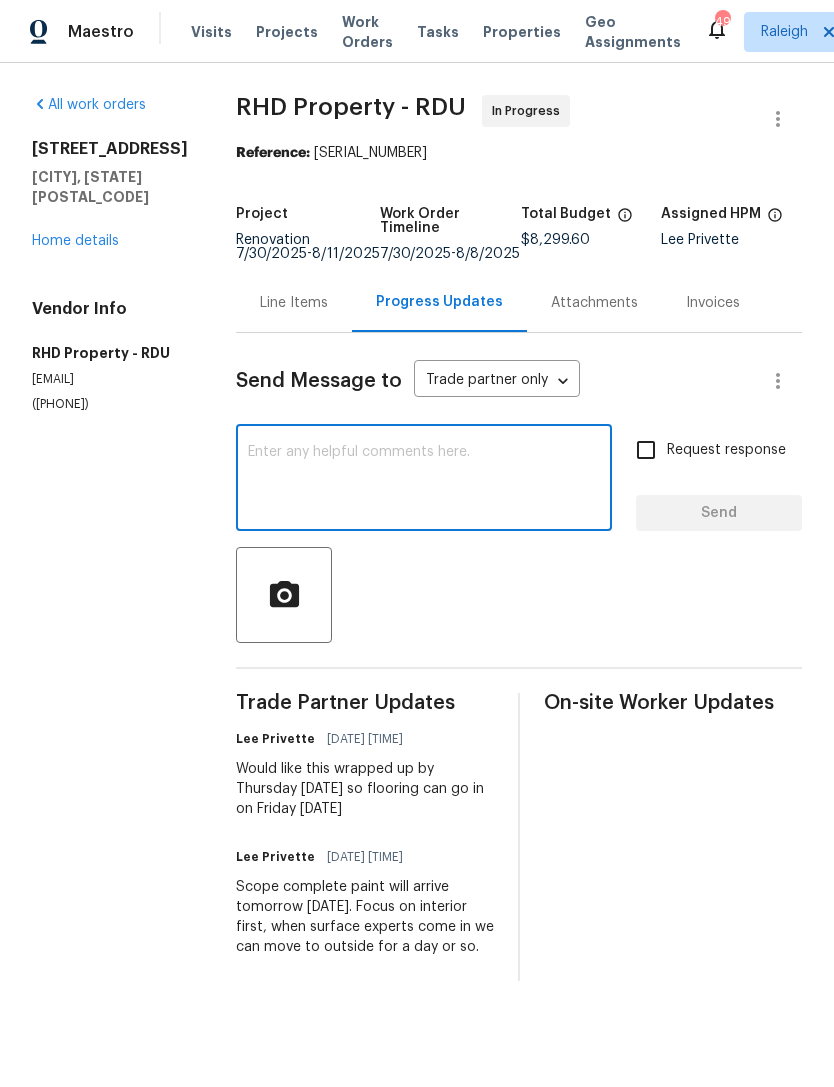 click on "Line Items" at bounding box center [294, 303] 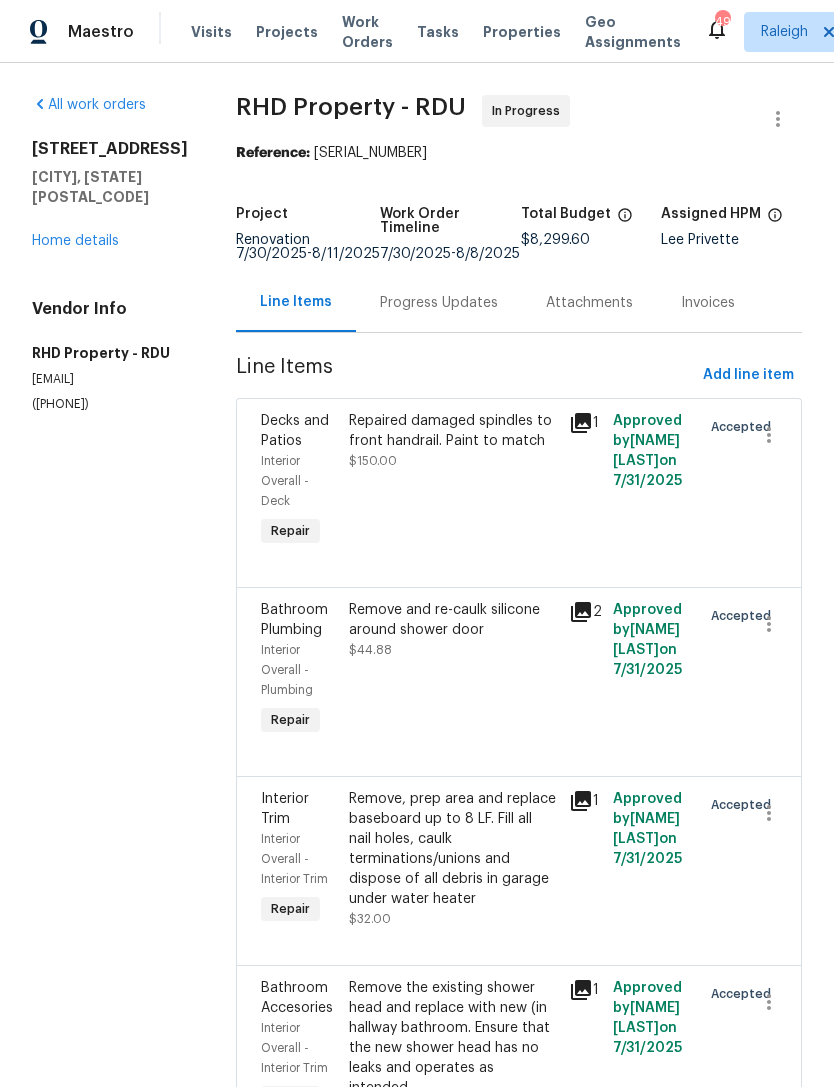 click on "Progress Updates" at bounding box center (439, 303) 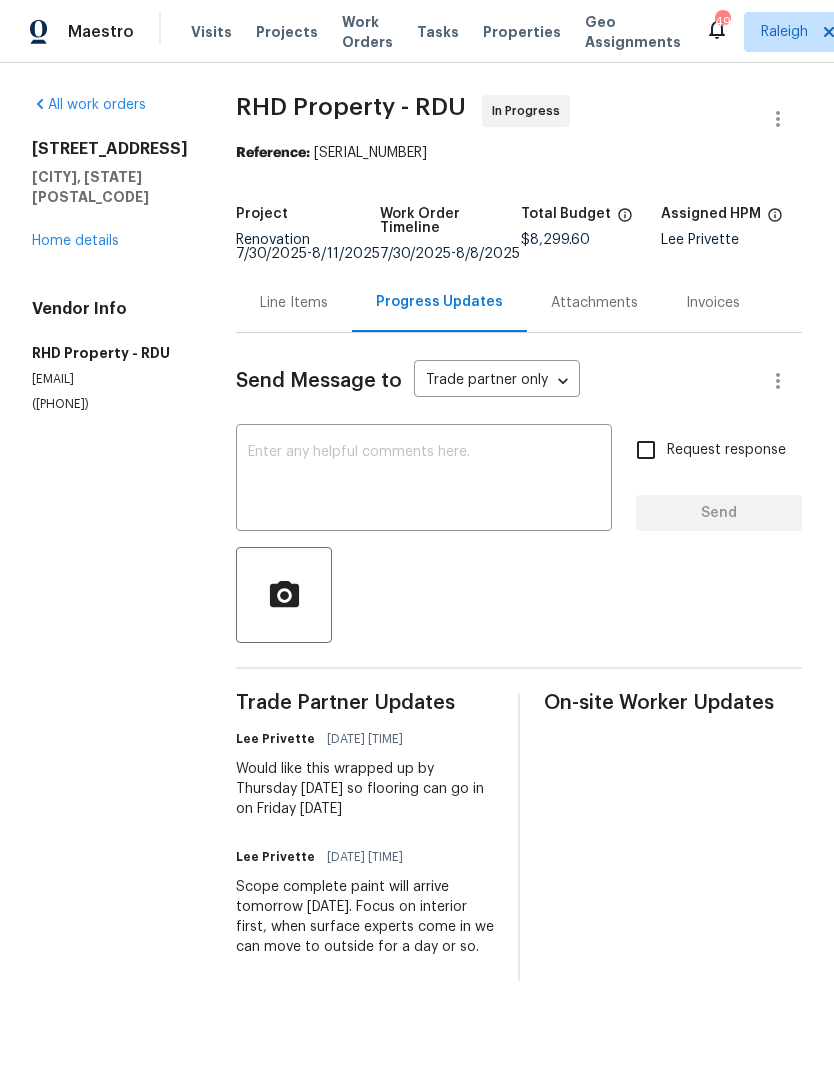click at bounding box center [424, 480] 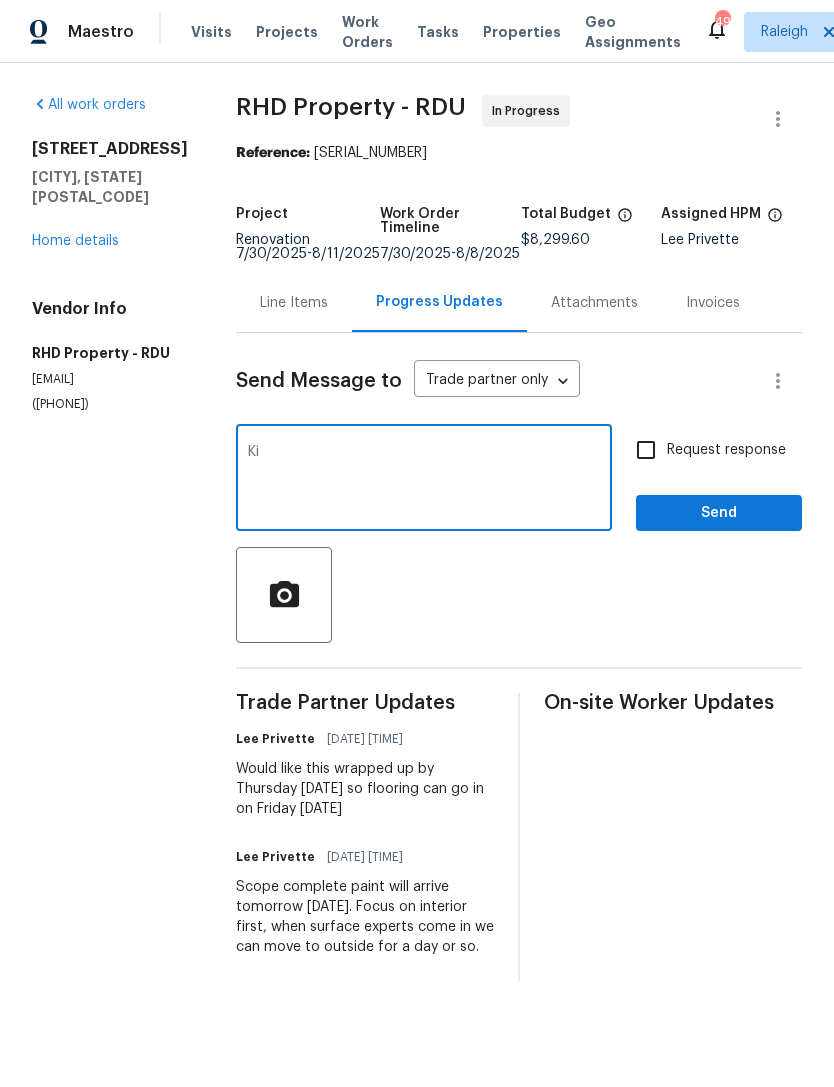 type on "K" 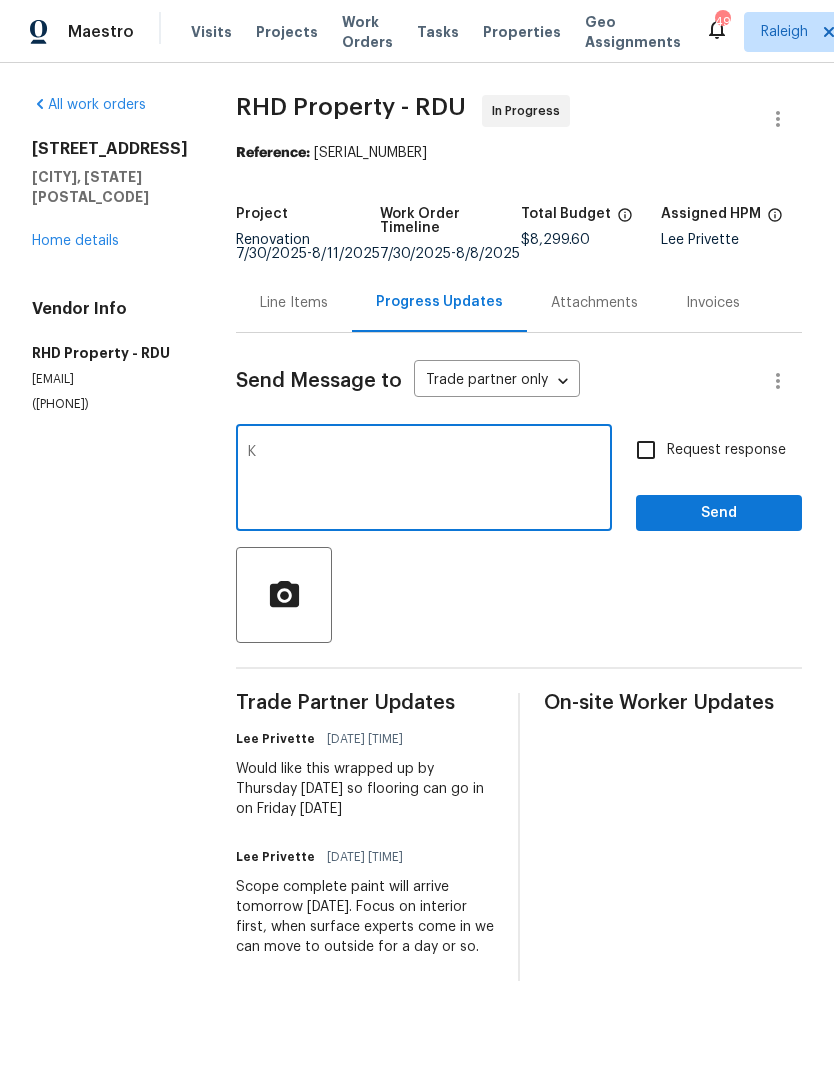 type 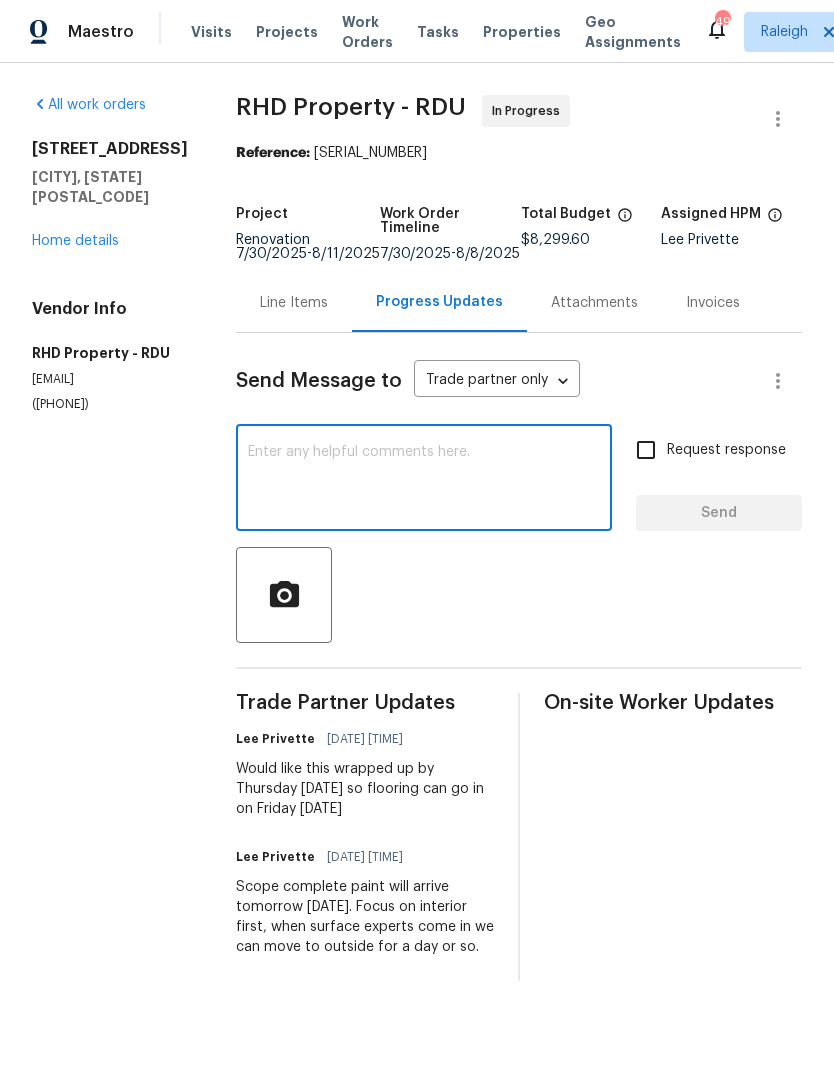 click on "Line Items" at bounding box center (294, 302) 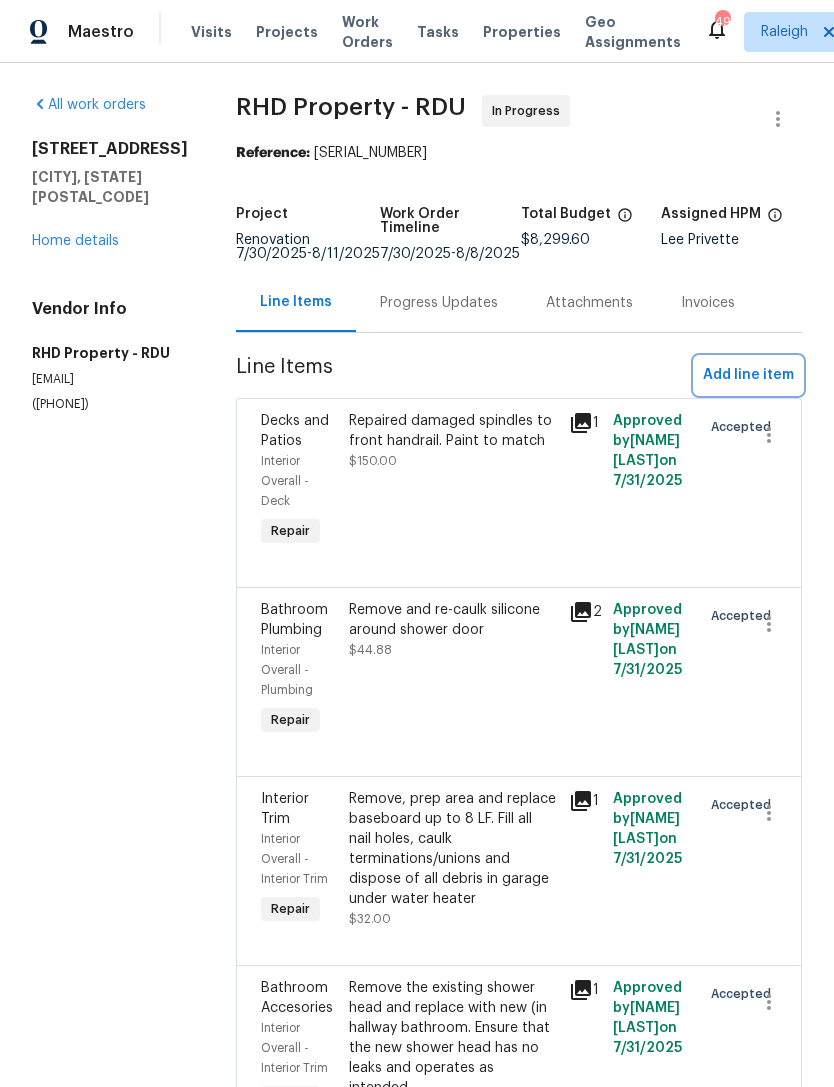 click on "Add line item" at bounding box center [748, 375] 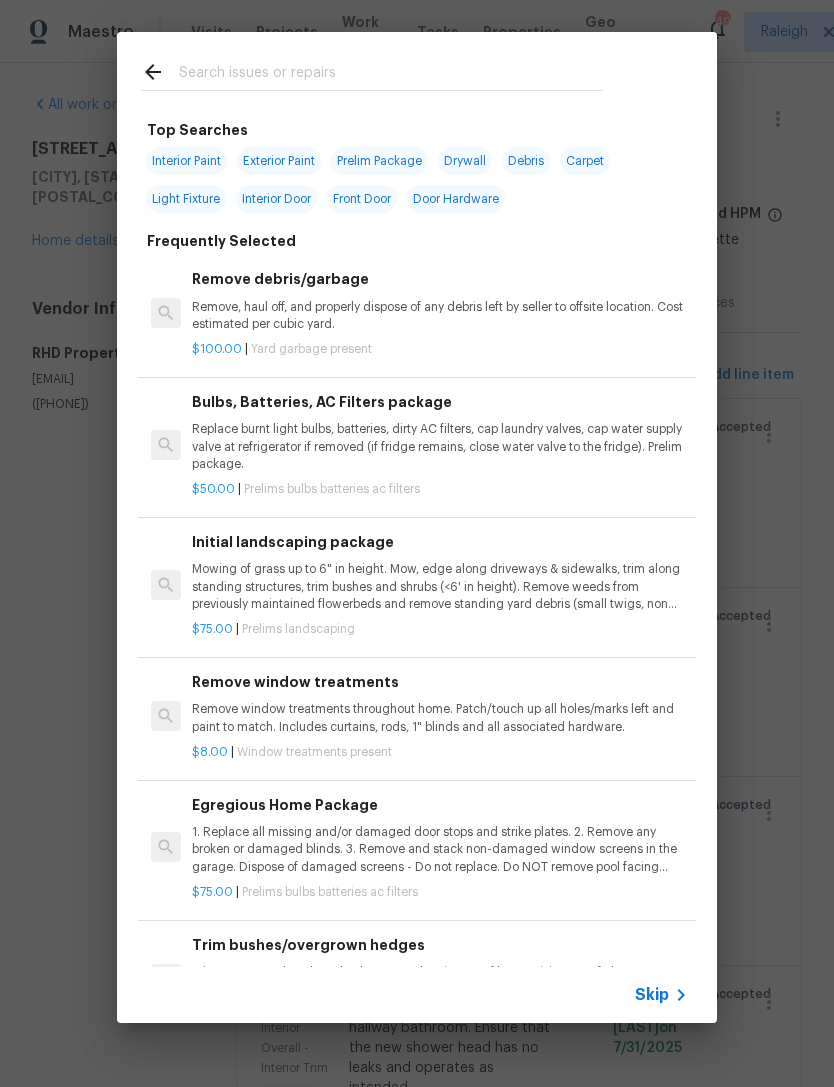 click at bounding box center [391, 75] 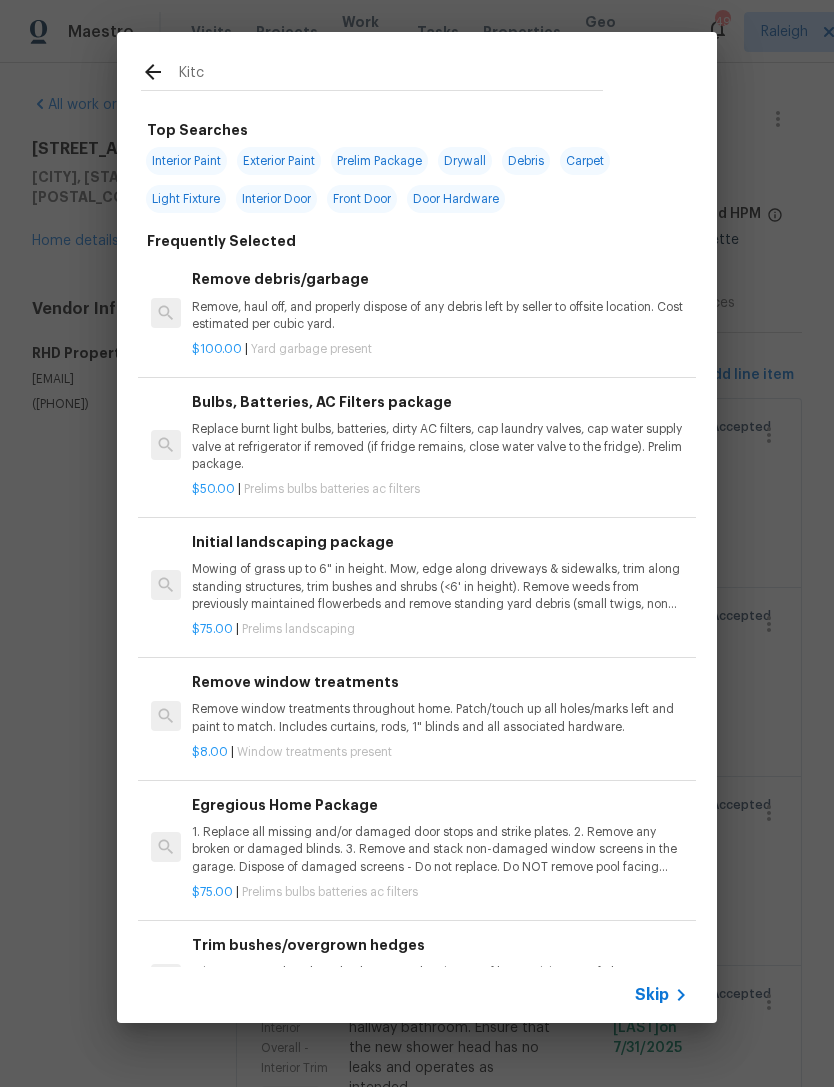 type on "Kitch" 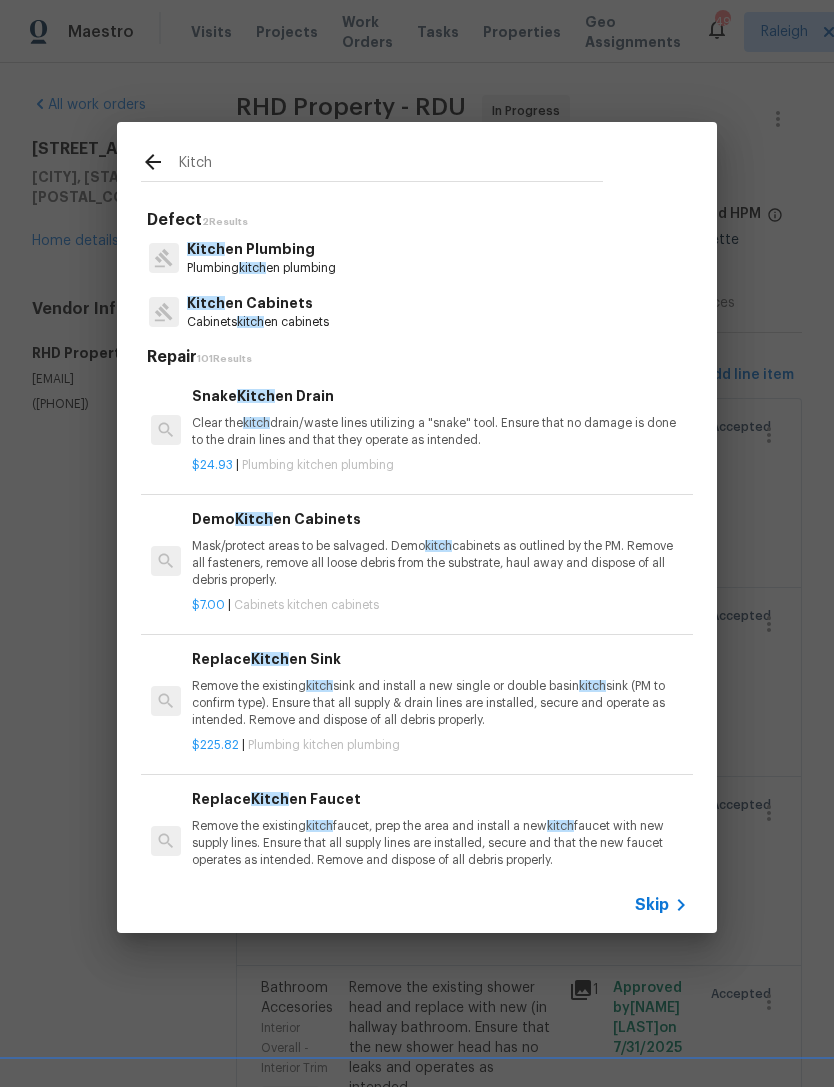 click on "Kitch en Cabinets" at bounding box center (258, 303) 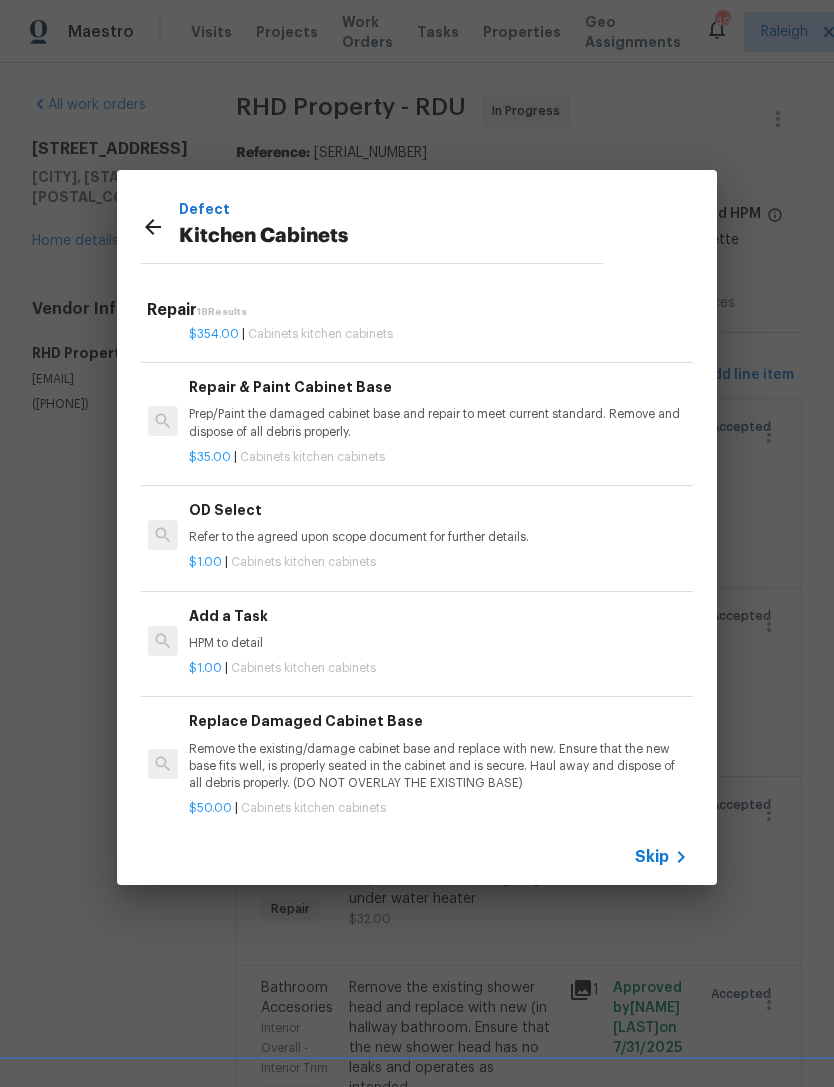 scroll, scrollTop: 1920, scrollLeft: 3, axis: both 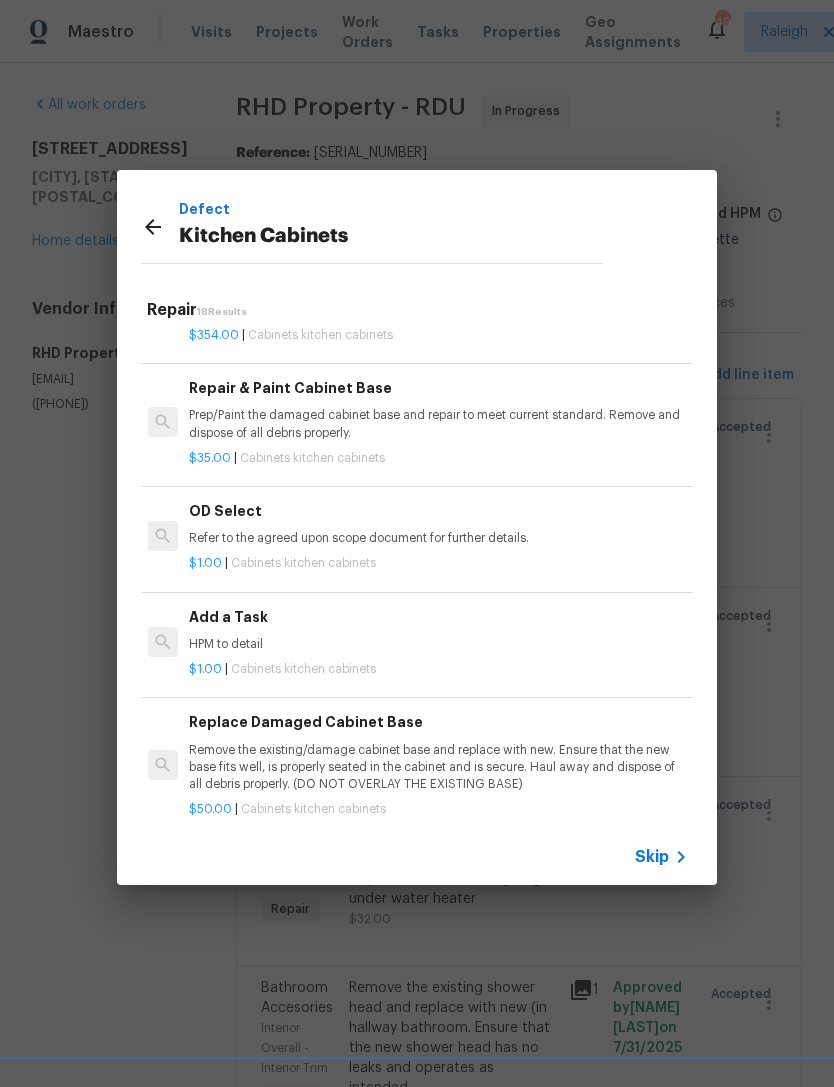 click on "Add a Task" at bounding box center (437, 617) 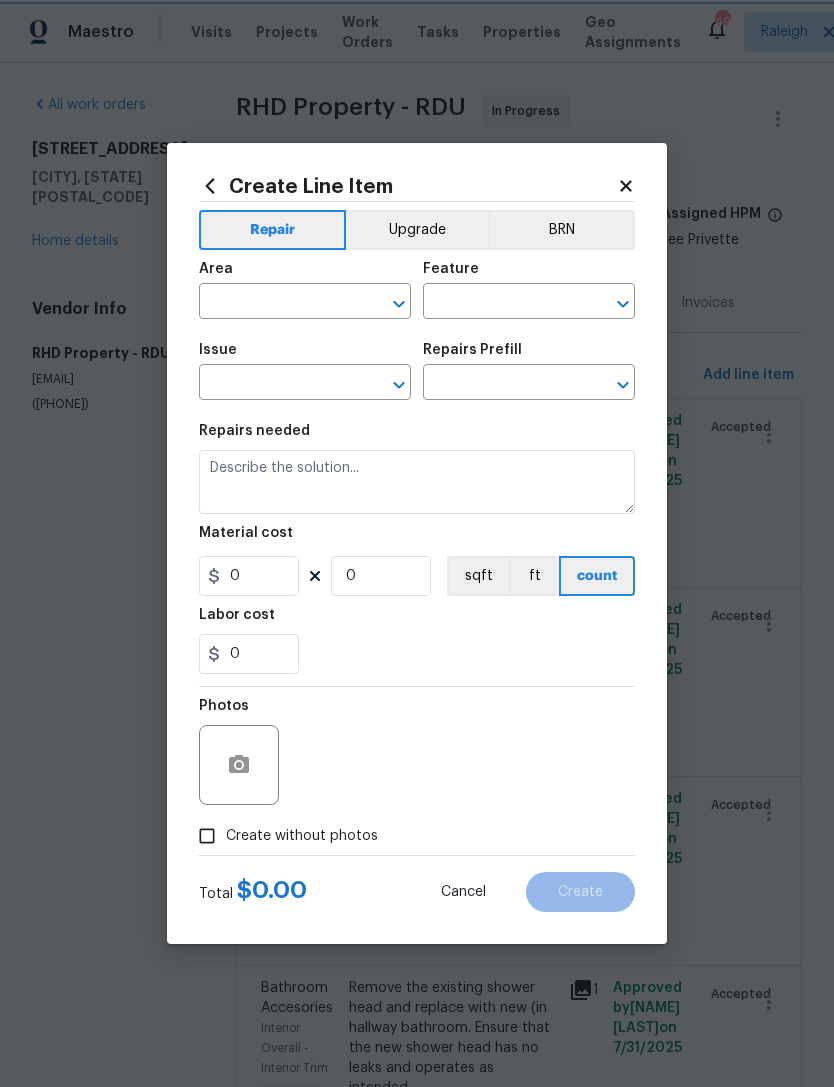 type on "Cabinets" 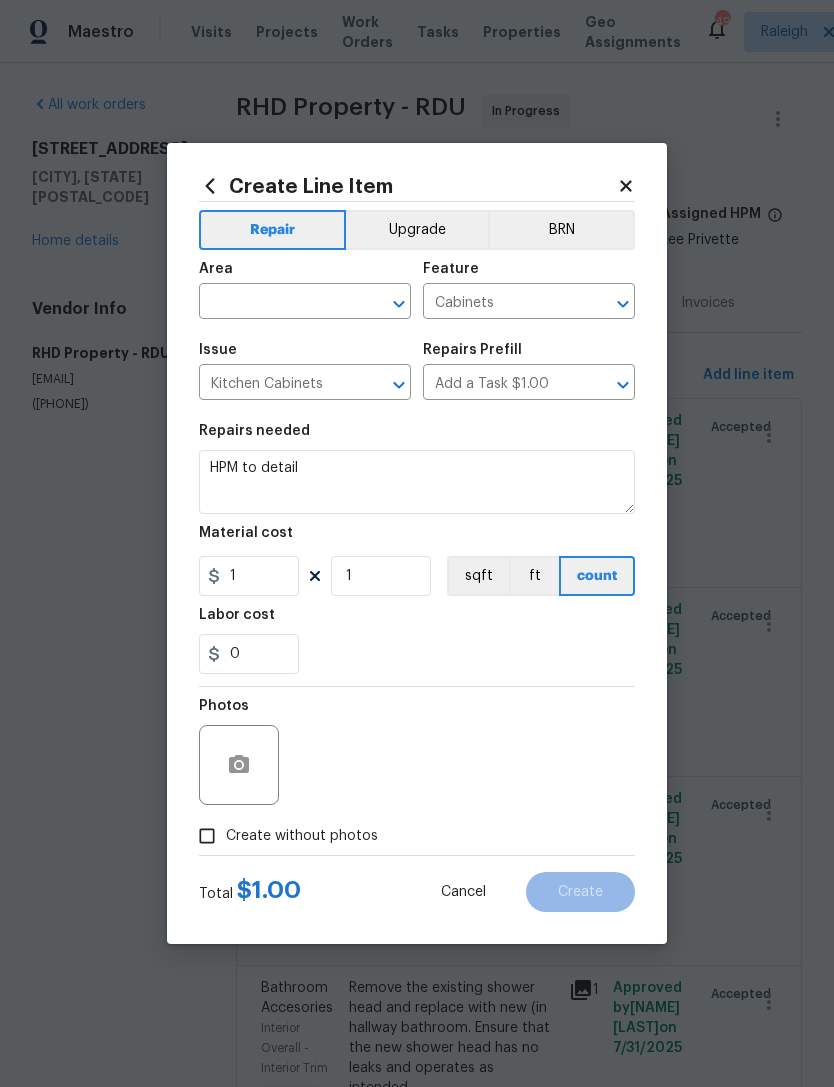 click at bounding box center [277, 303] 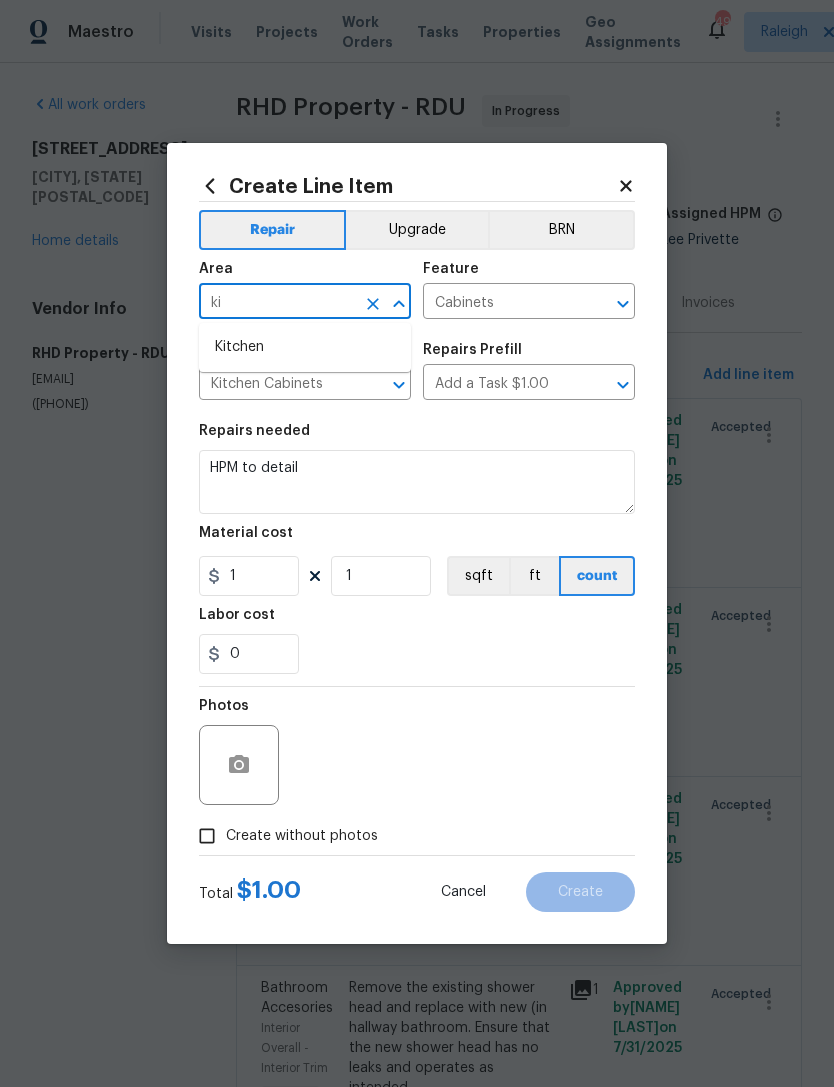 click on "Kitchen" at bounding box center (305, 347) 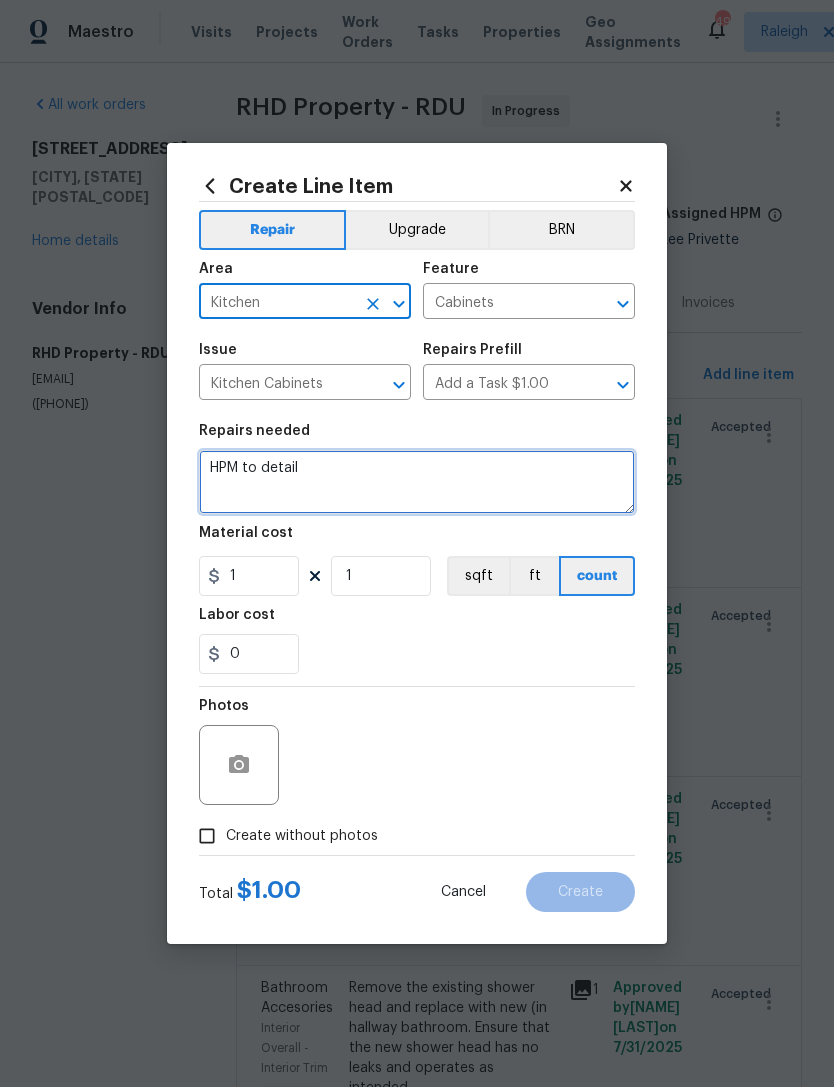 click on "HPM to detail" at bounding box center (417, 482) 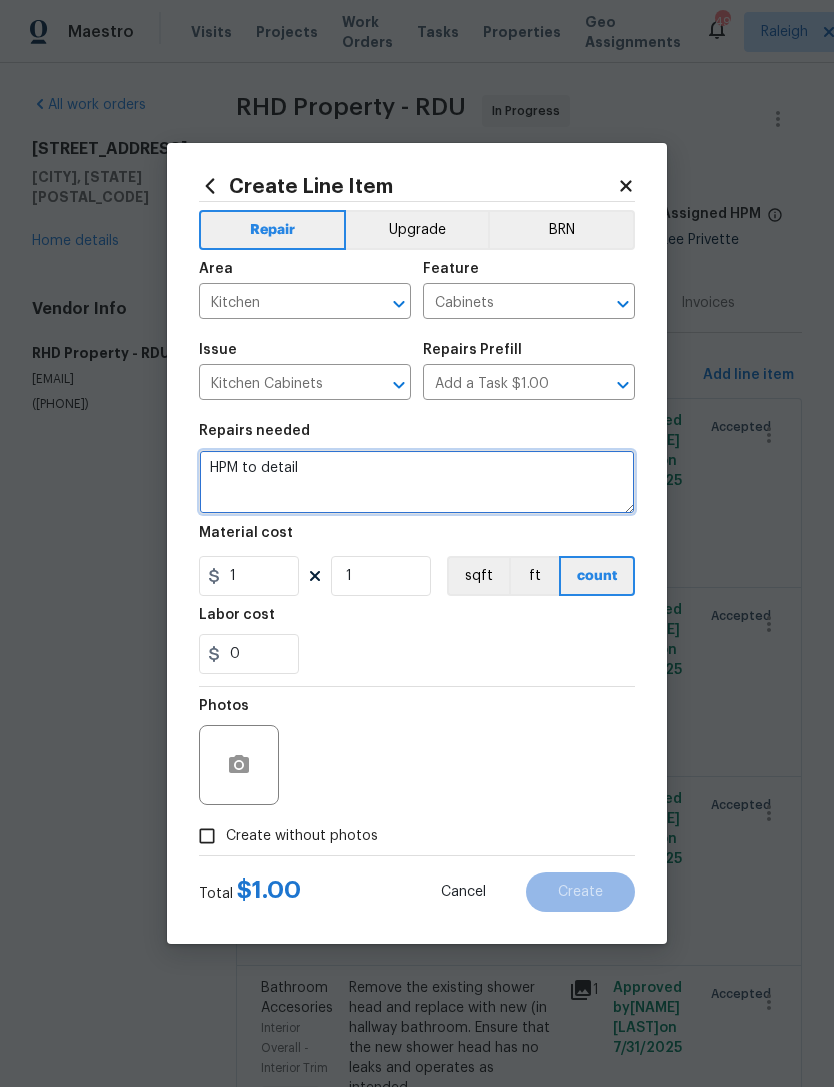 click on "HPM to detail" at bounding box center (417, 482) 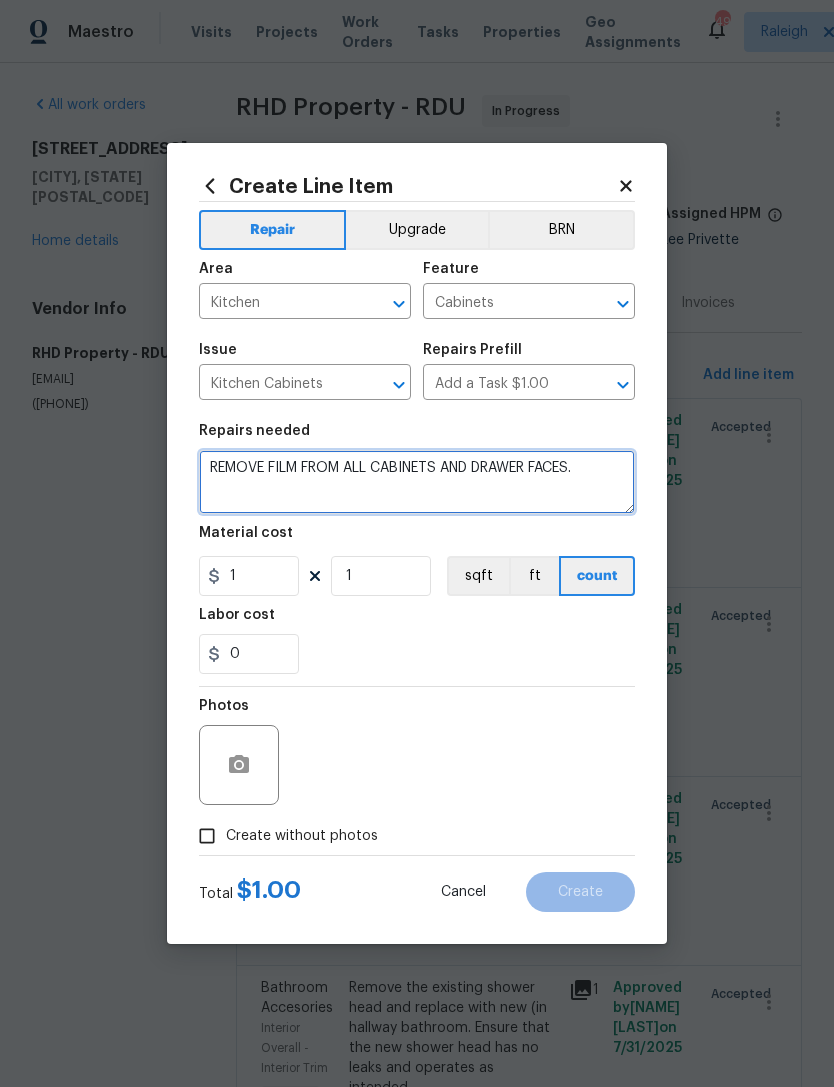 type on "REMOVE FILM FROM ALL CABINETS AND DRAWER FACES." 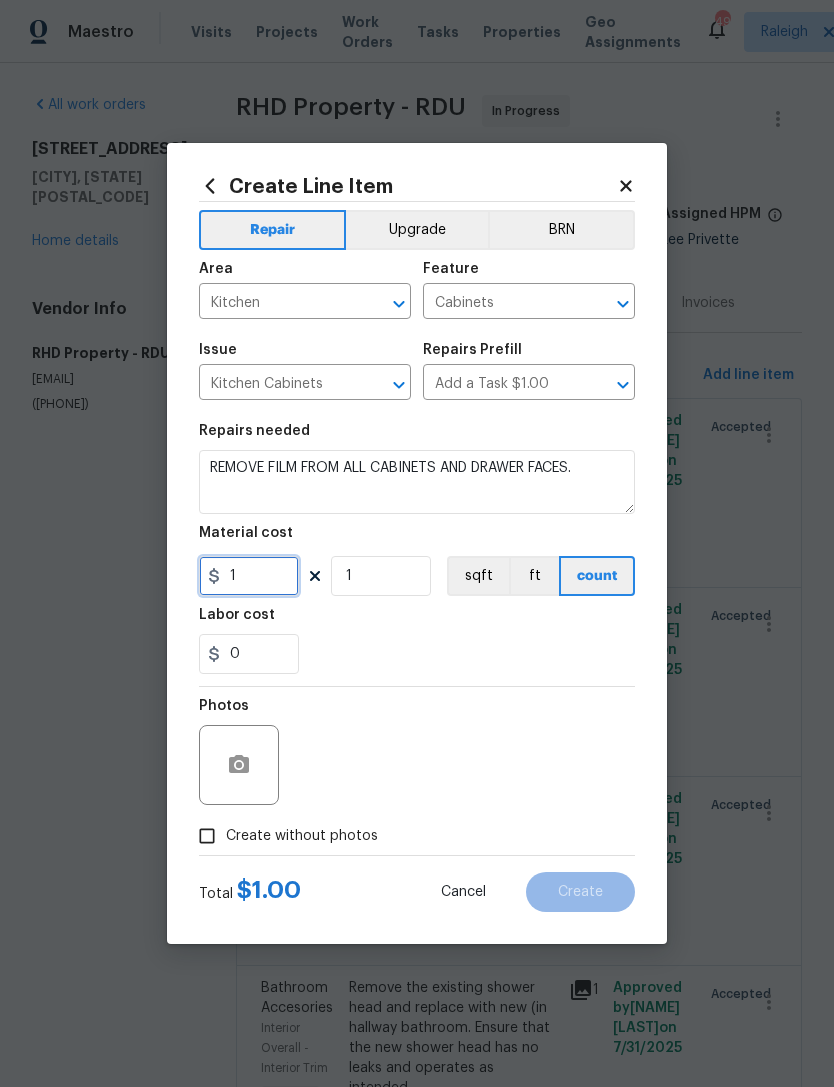 click on "1" at bounding box center (249, 576) 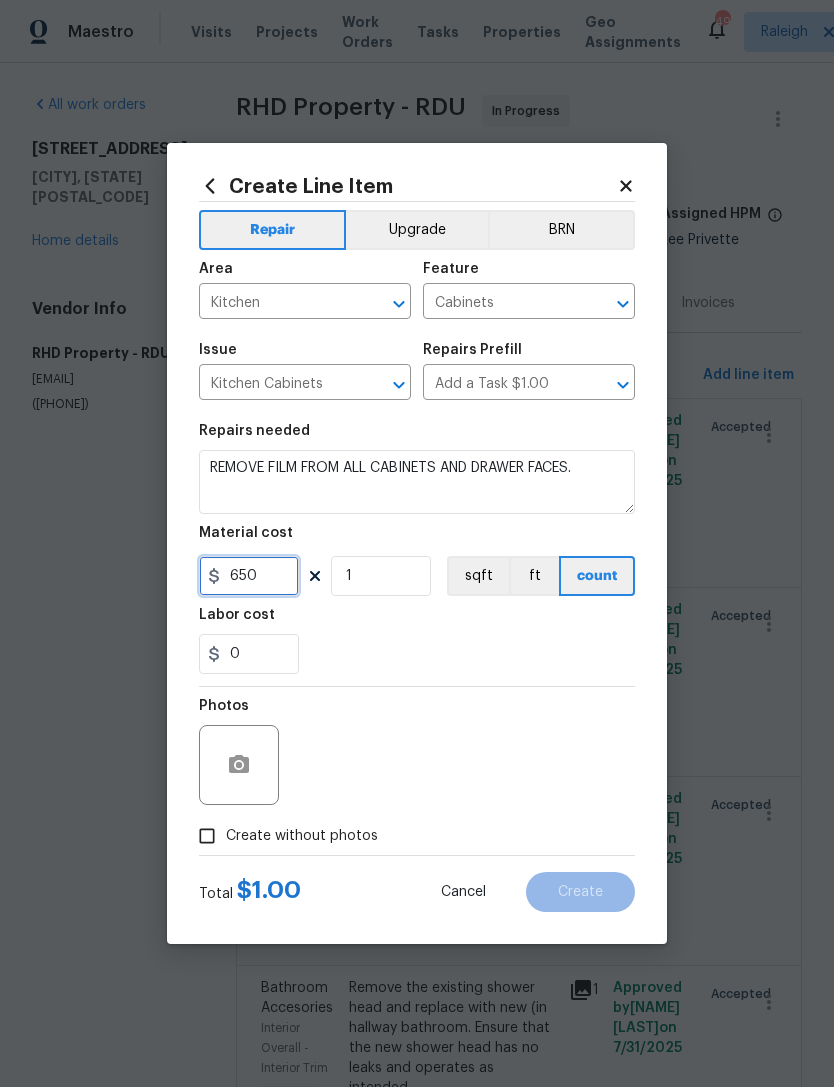 type on "650" 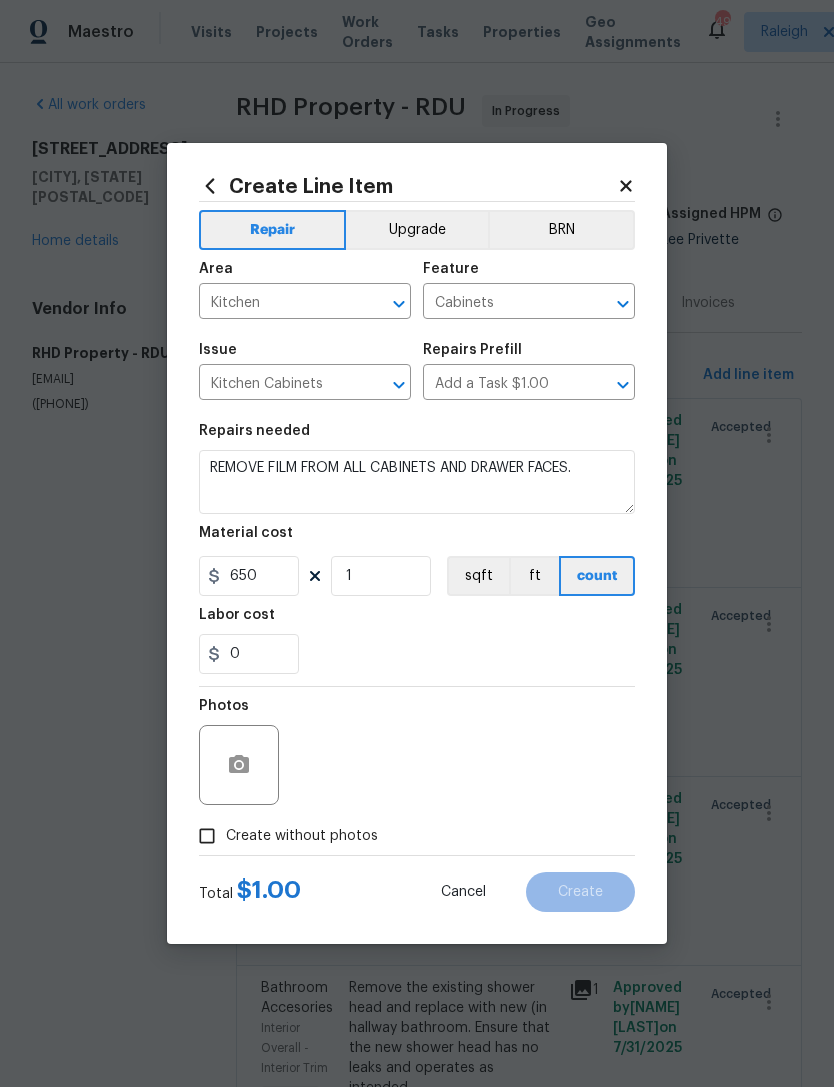 click on "0" at bounding box center [417, 654] 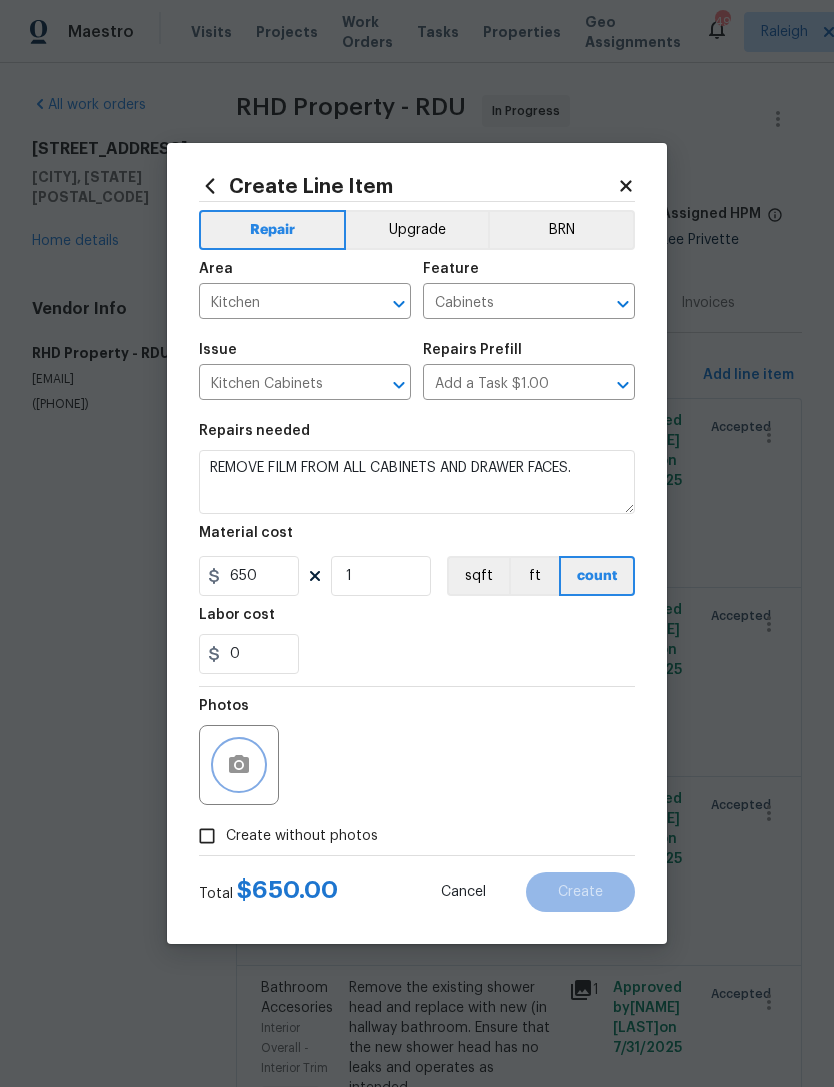 click 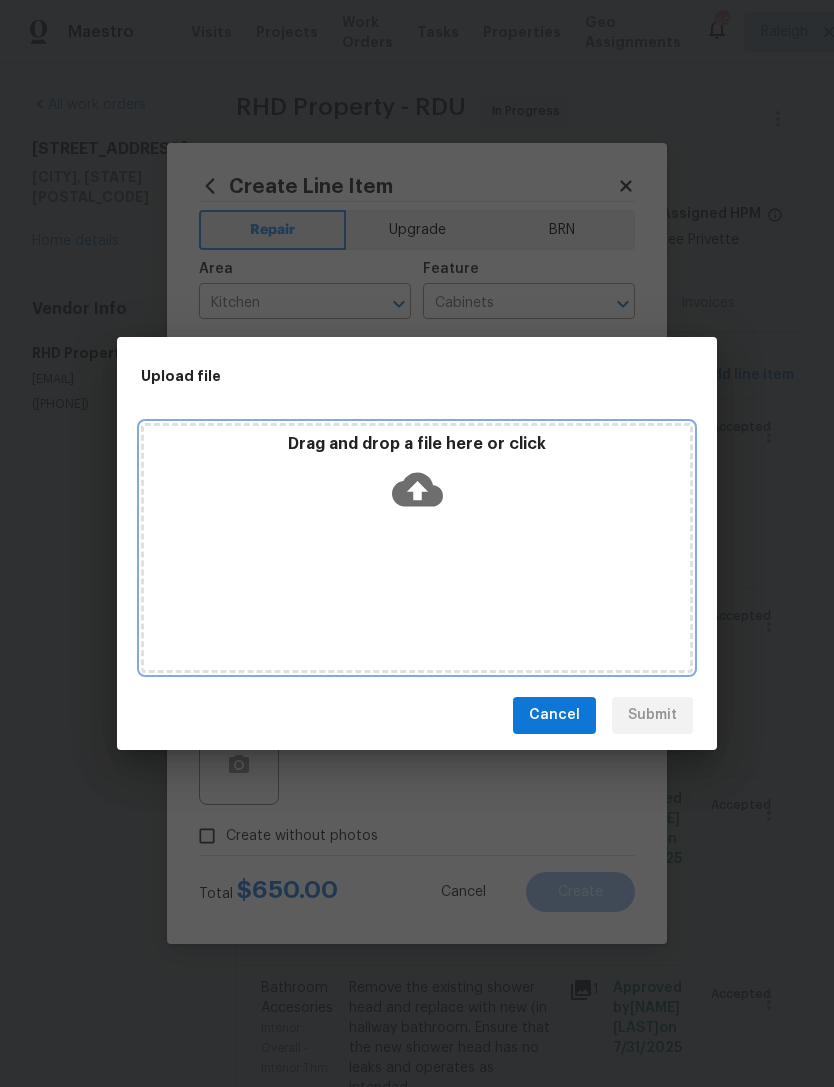 click on "Drag and drop a file here or click" at bounding box center [417, 477] 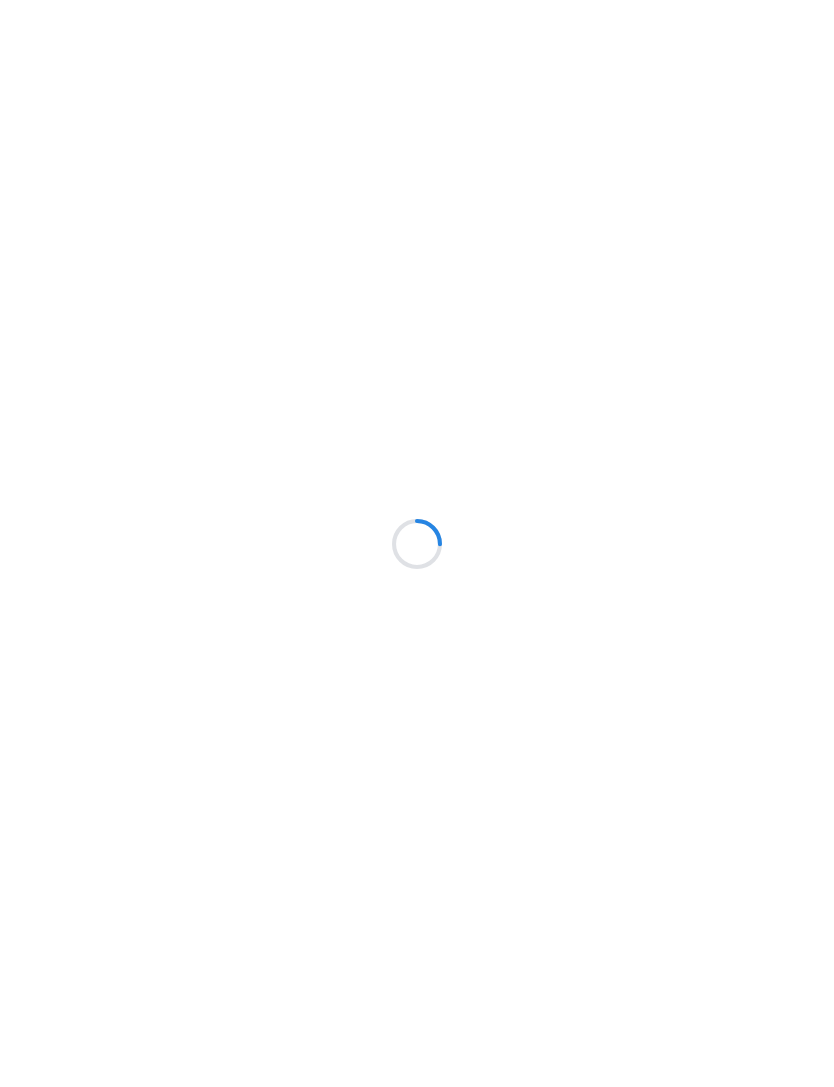 scroll, scrollTop: 0, scrollLeft: 0, axis: both 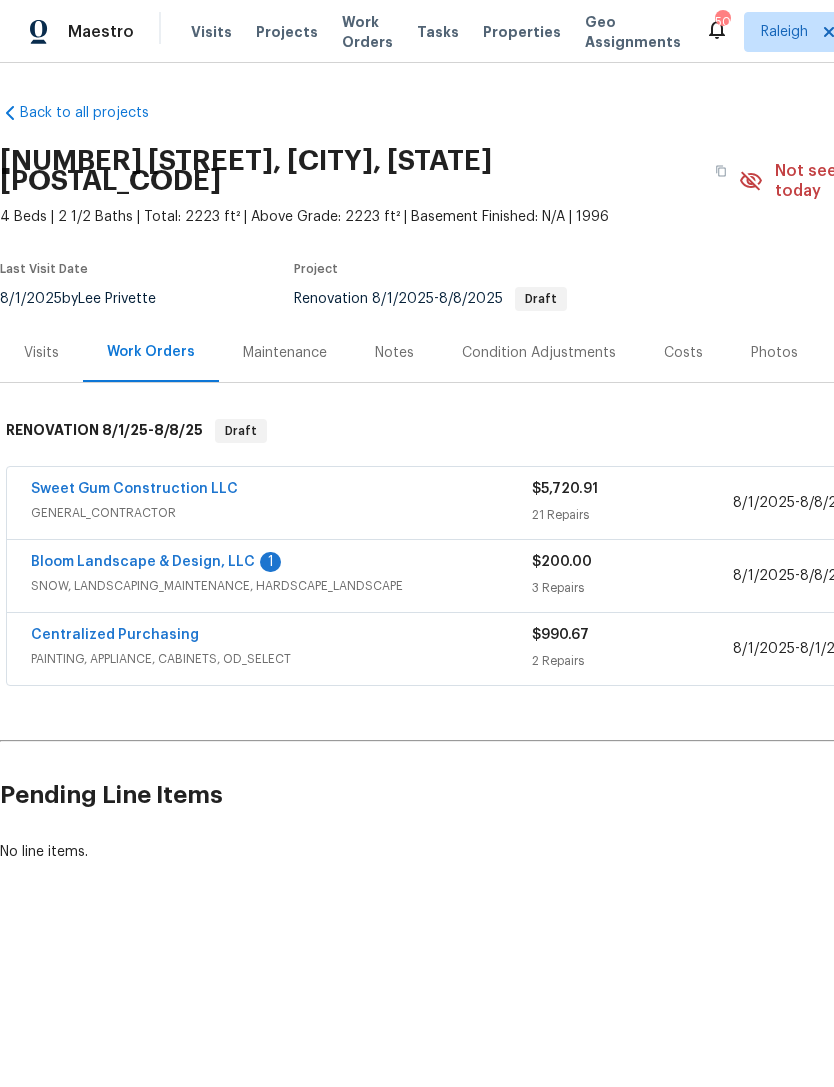 click on "Bloom Landscape & Design, LLC" at bounding box center (143, 562) 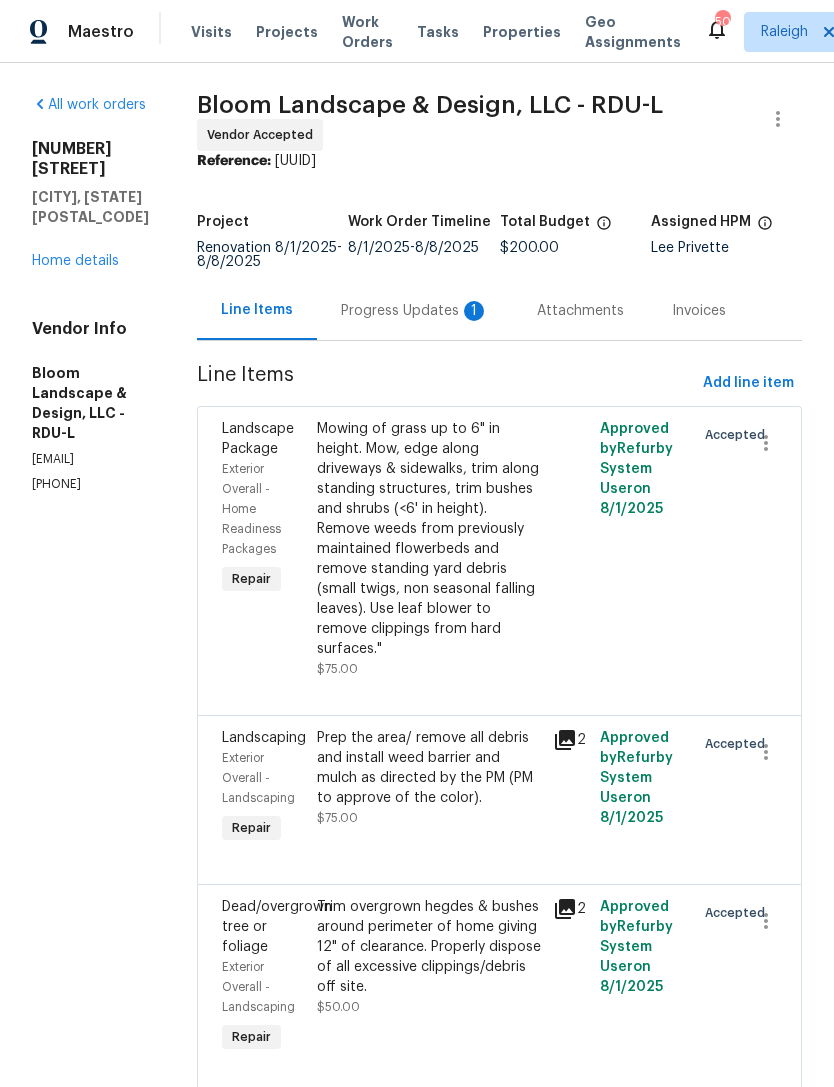 click on "Progress Updates 1" at bounding box center [415, 311] 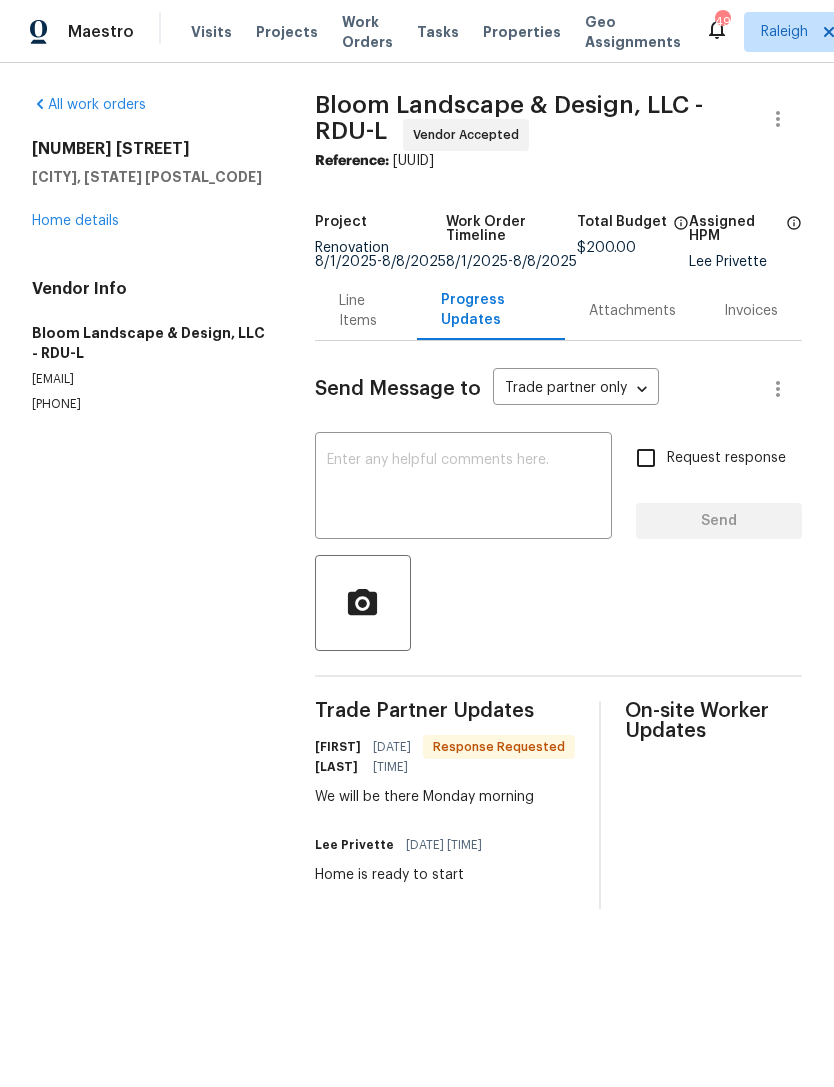 click at bounding box center (463, 488) 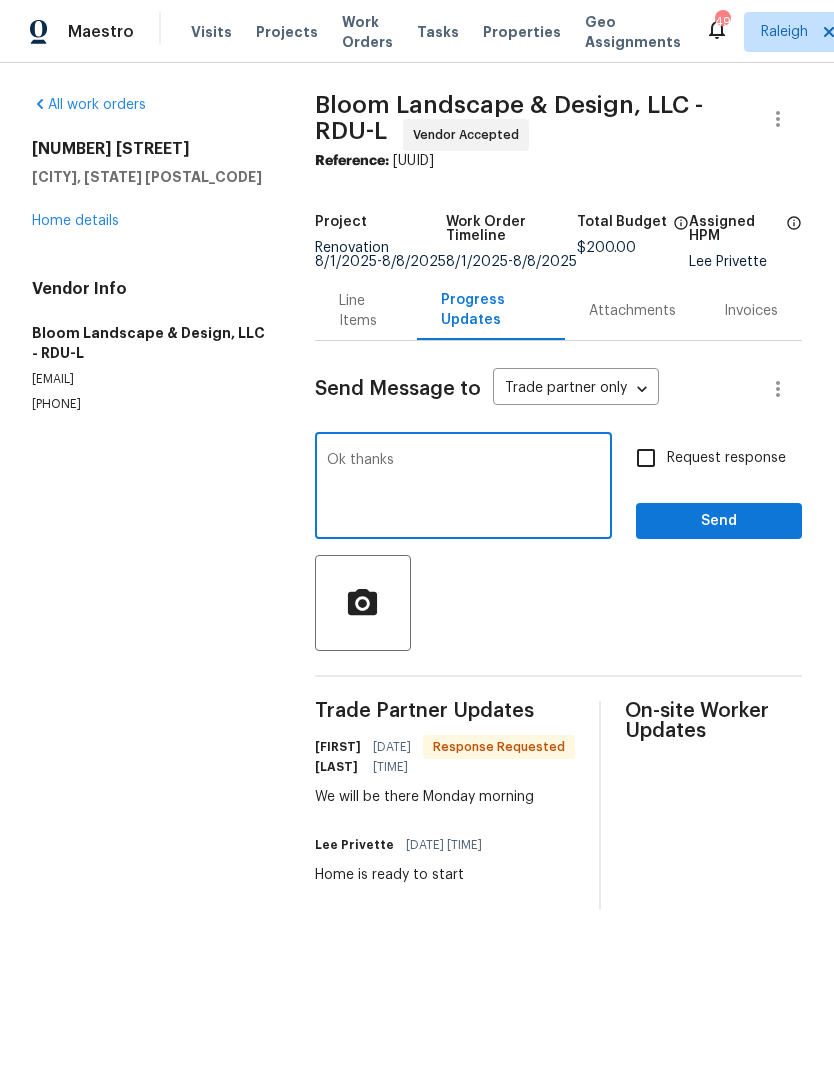 type on "Ok thanks" 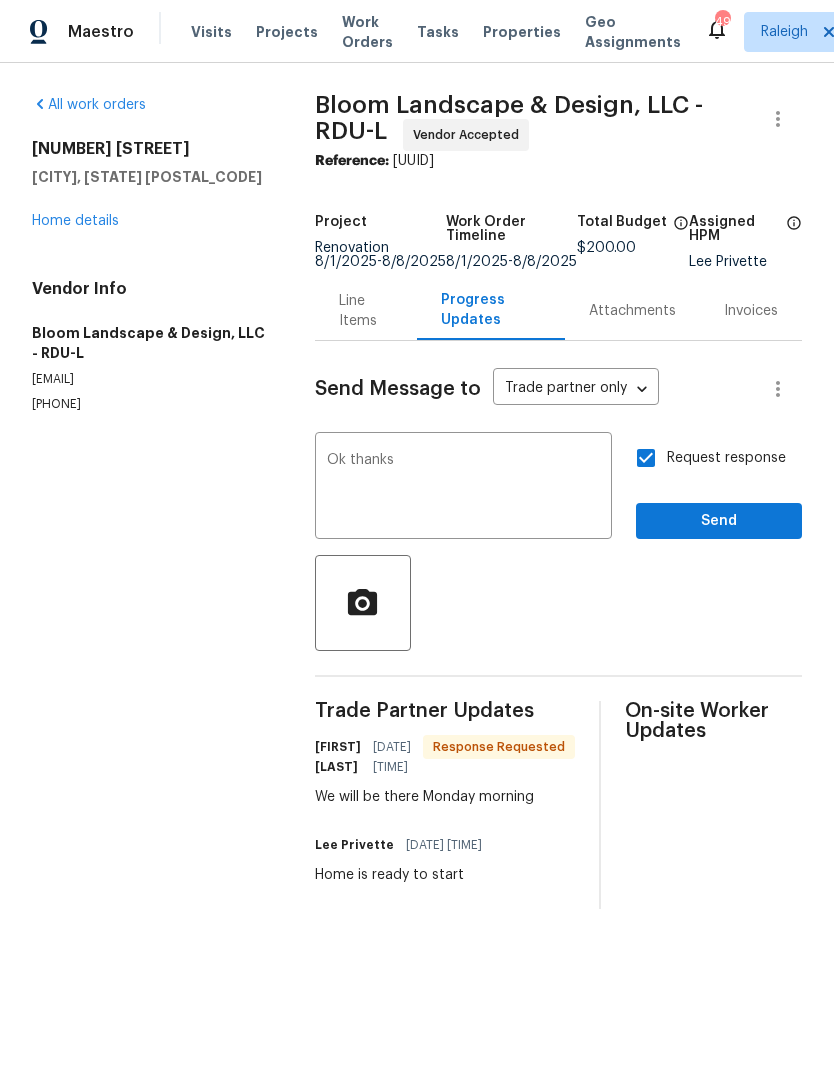 click on "Request response" at bounding box center [646, 458] 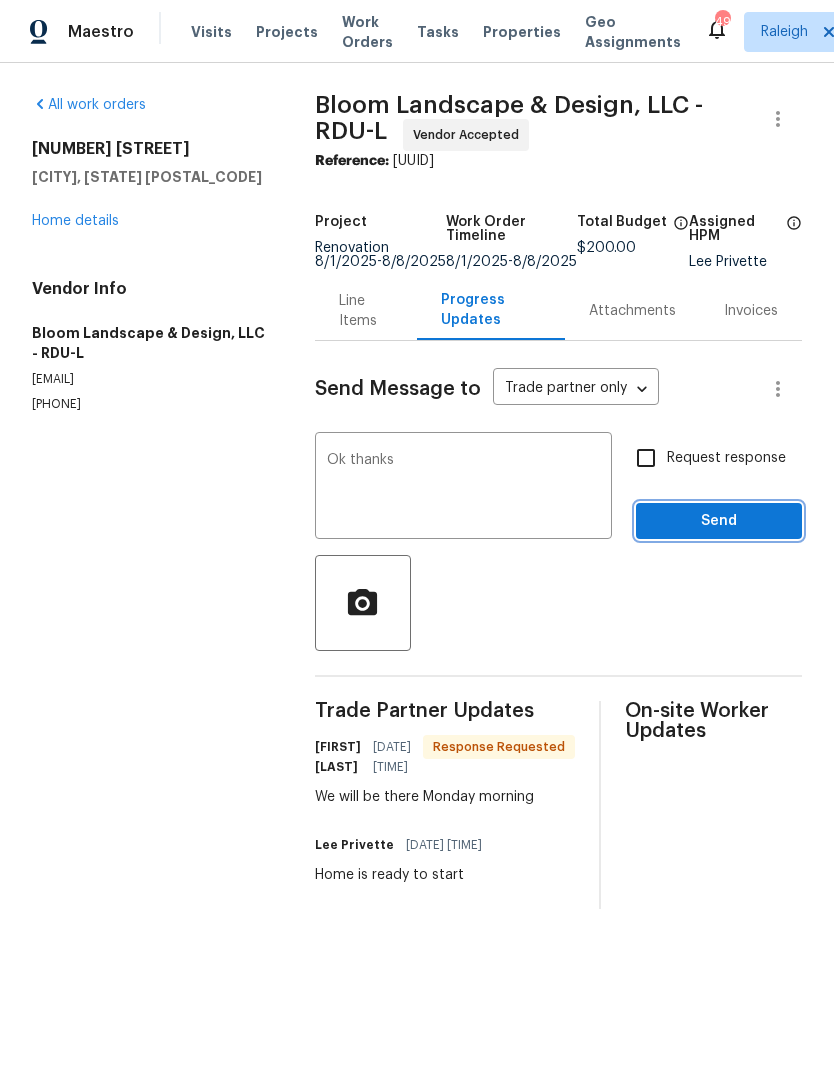click on "Send" at bounding box center (719, 521) 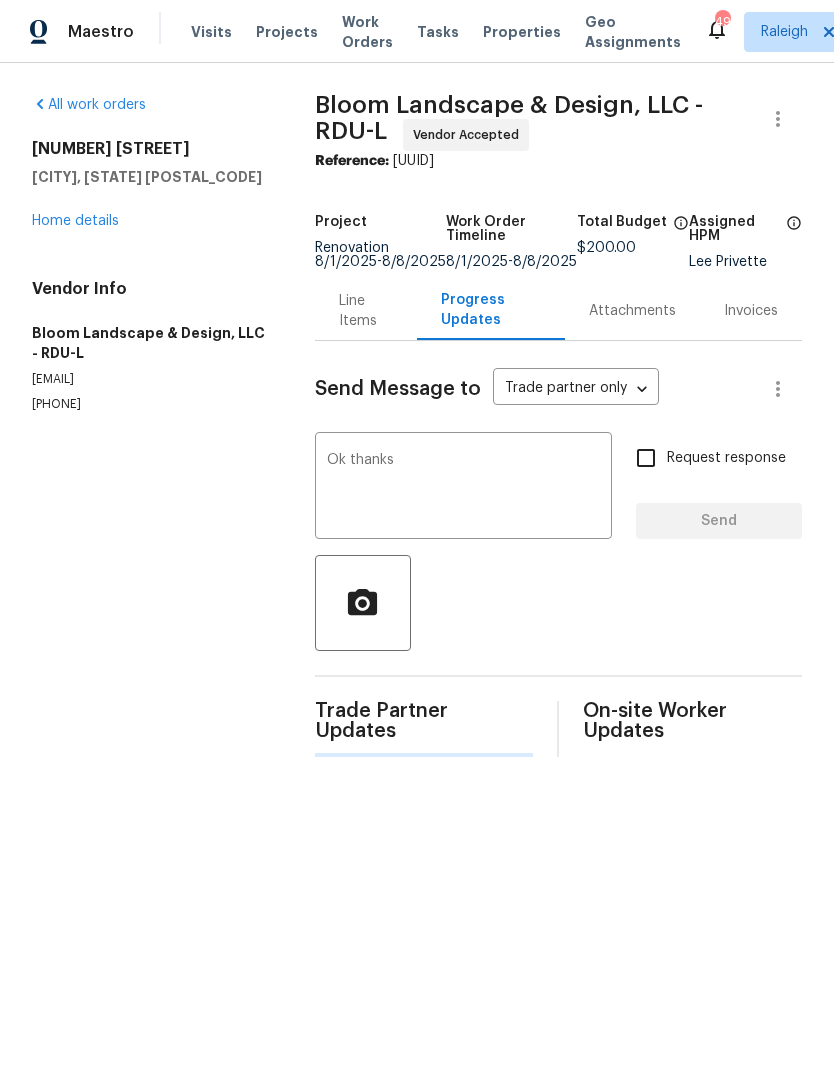 type 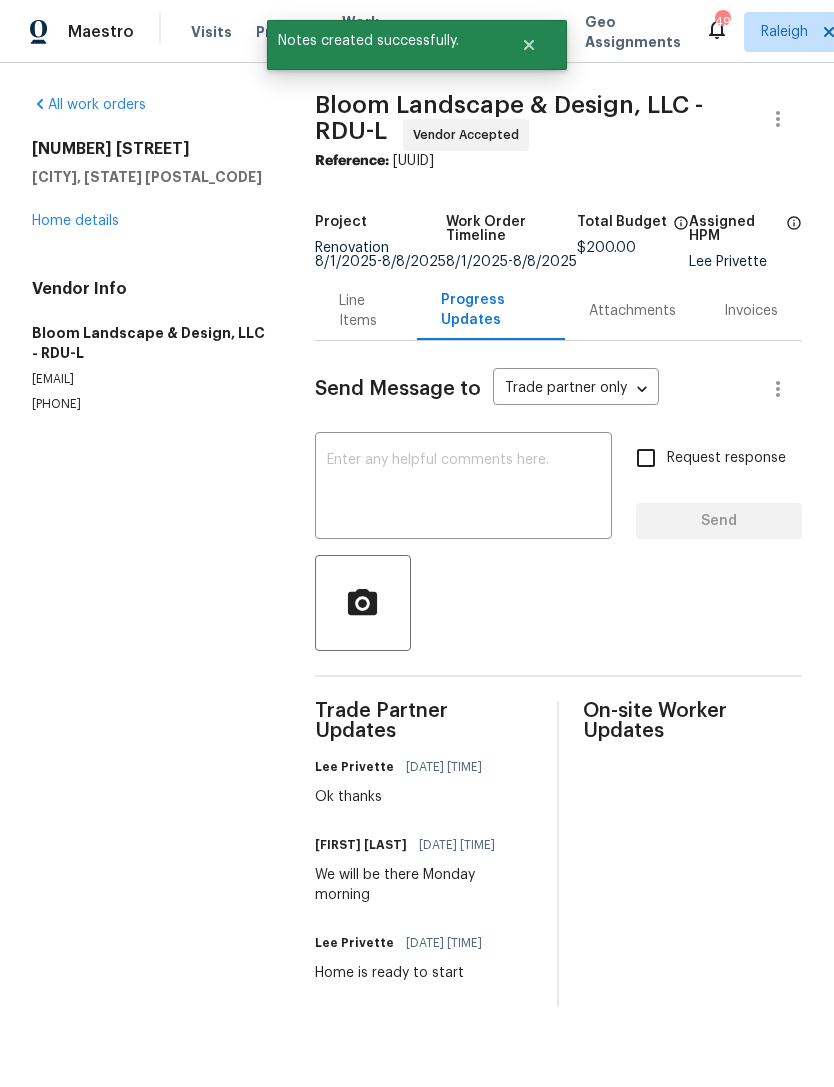 click on "16 Vestrial Ln Durham, NC 27703 Home details" at bounding box center [149, 185] 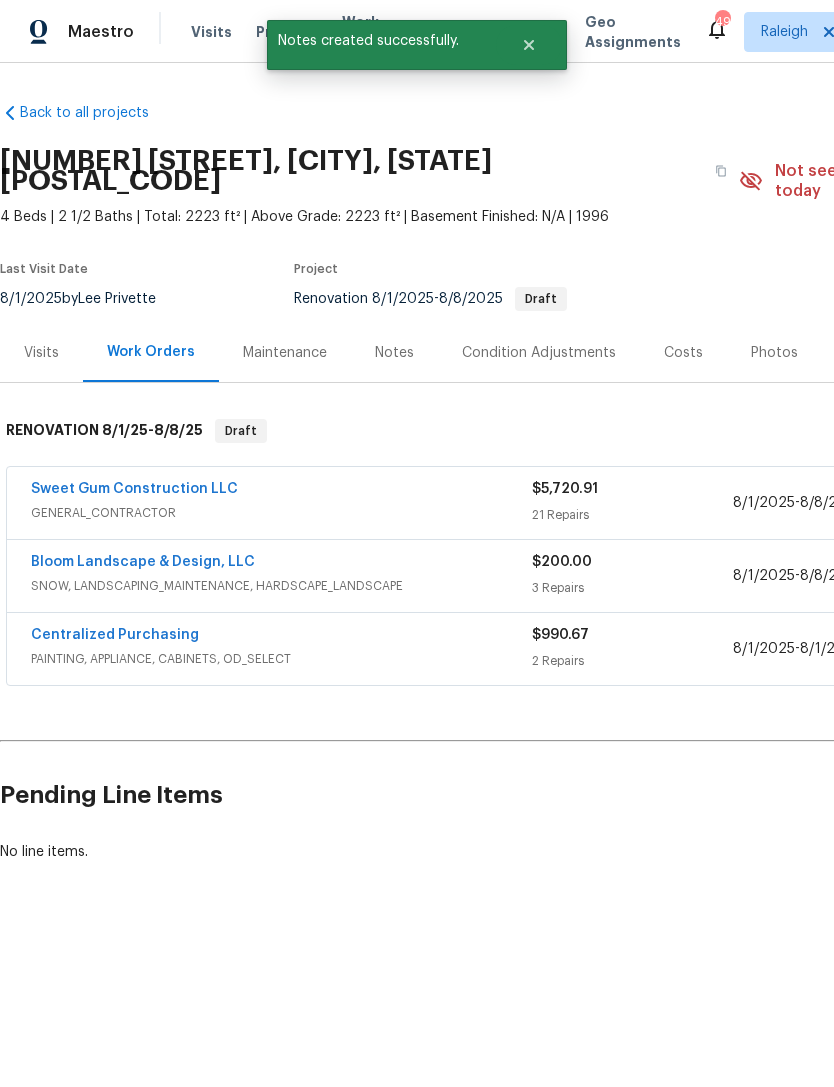 click on "Notes" at bounding box center (394, 353) 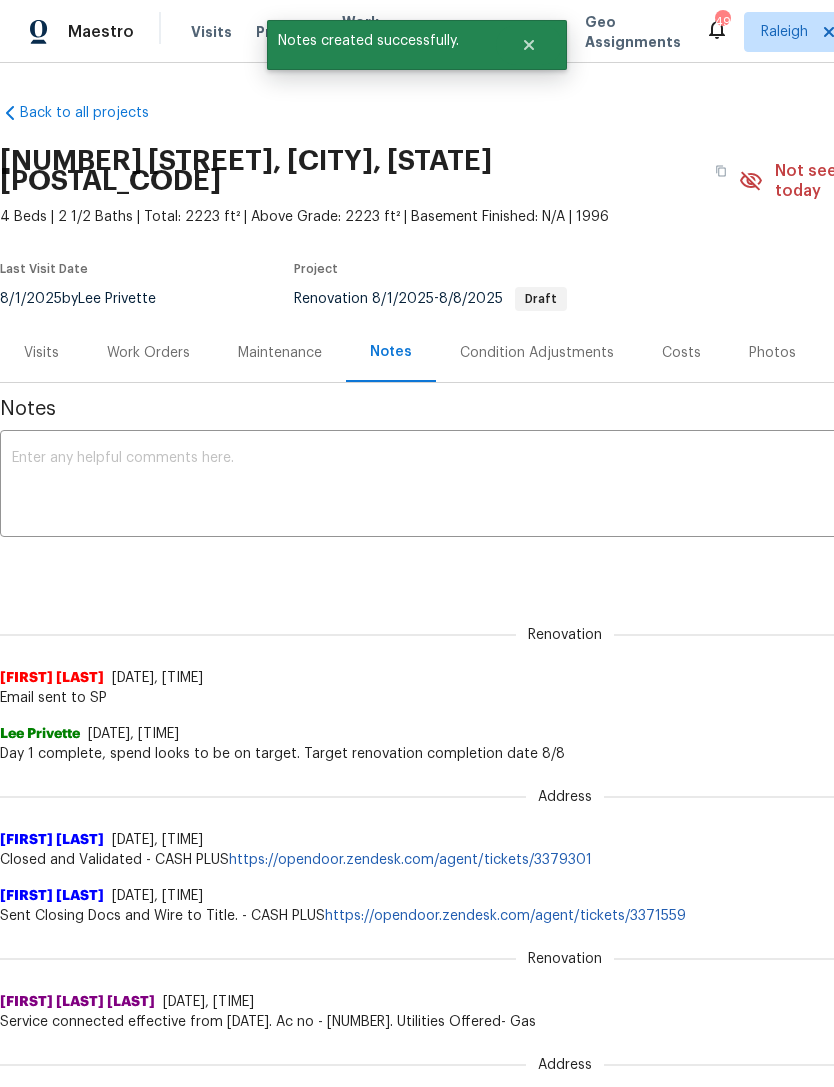 click at bounding box center [565, 486] 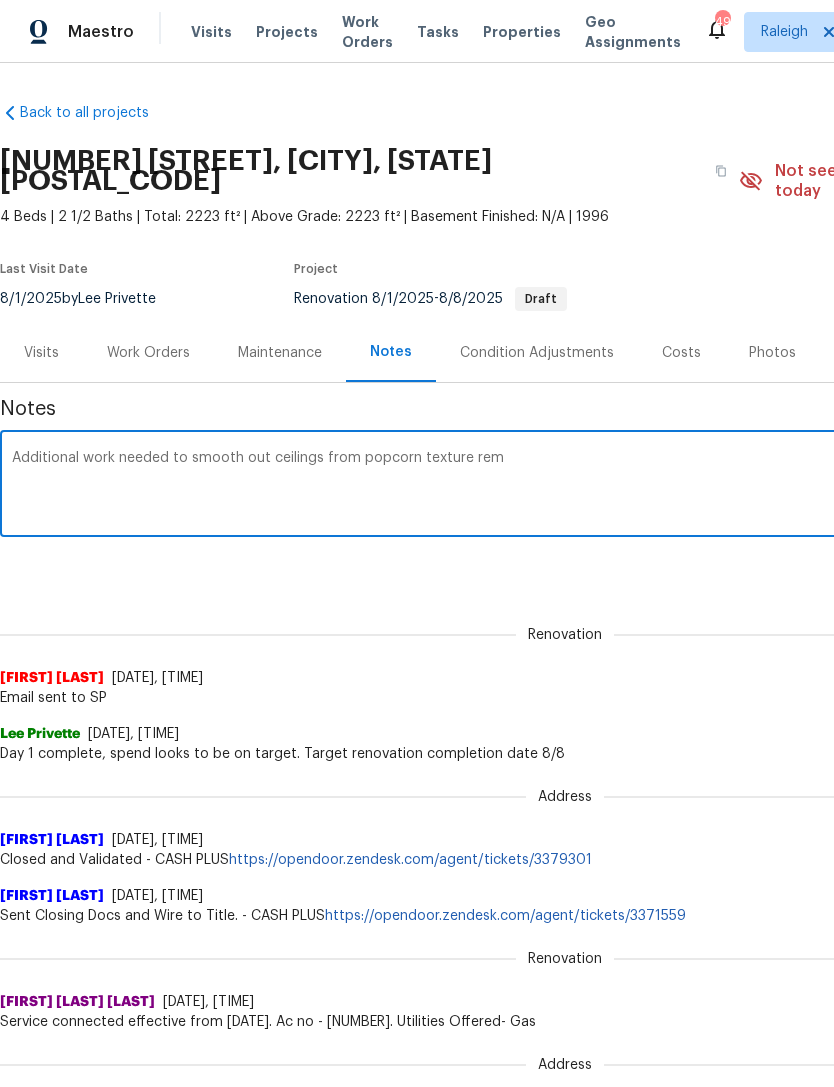 click on "Additional work needed to smooth out ceilings from popcorn texture rem" at bounding box center [565, 486] 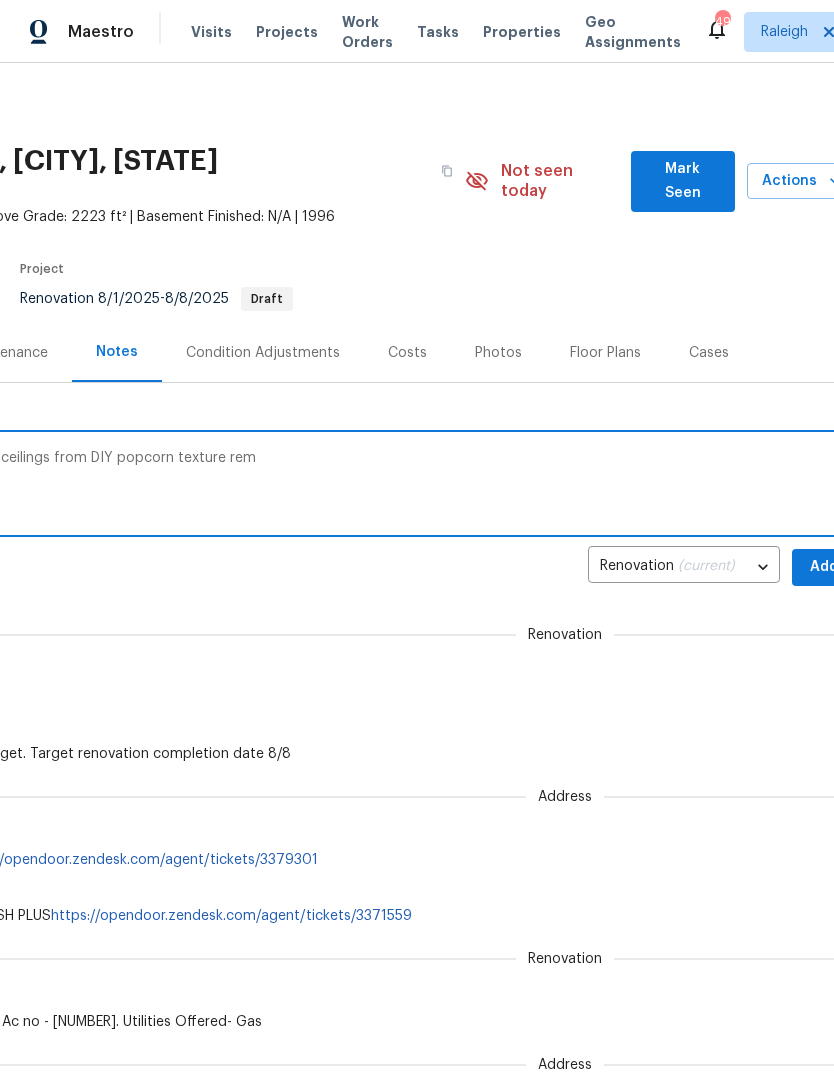 scroll, scrollTop: 0, scrollLeft: 283, axis: horizontal 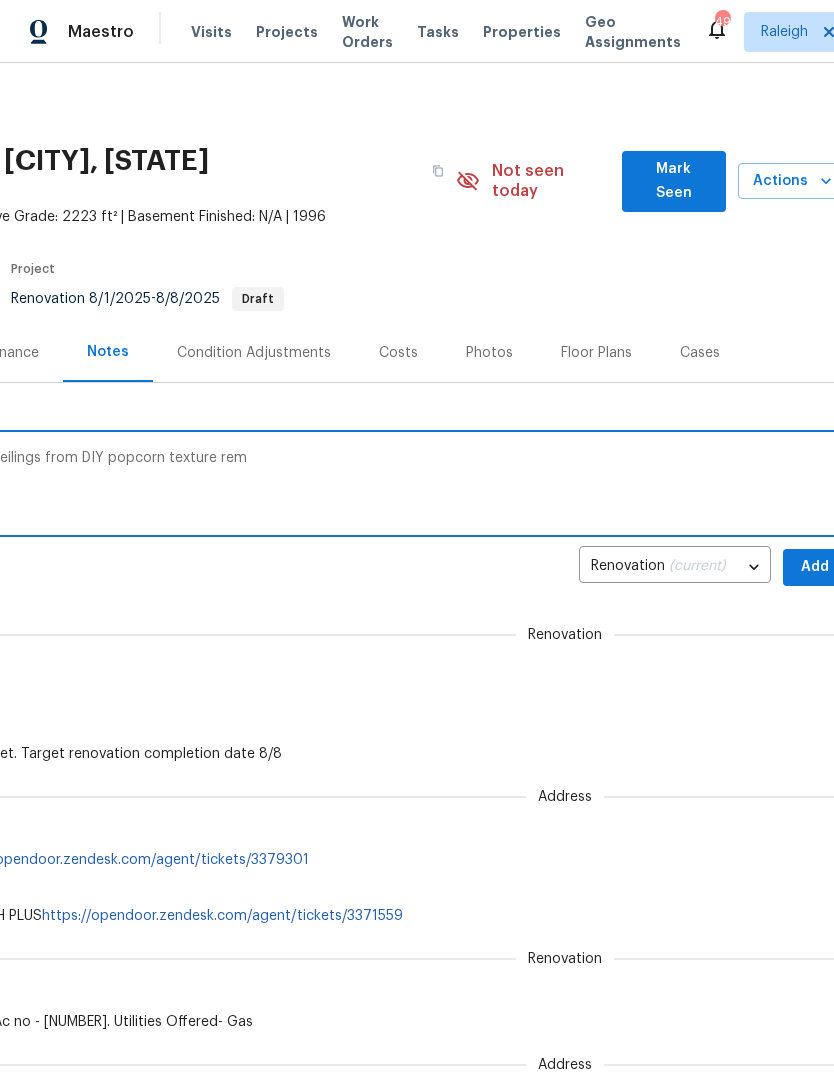 click on "Additional work needed to smooth out ceilings from DIY popcorn texture rem" at bounding box center [282, 486] 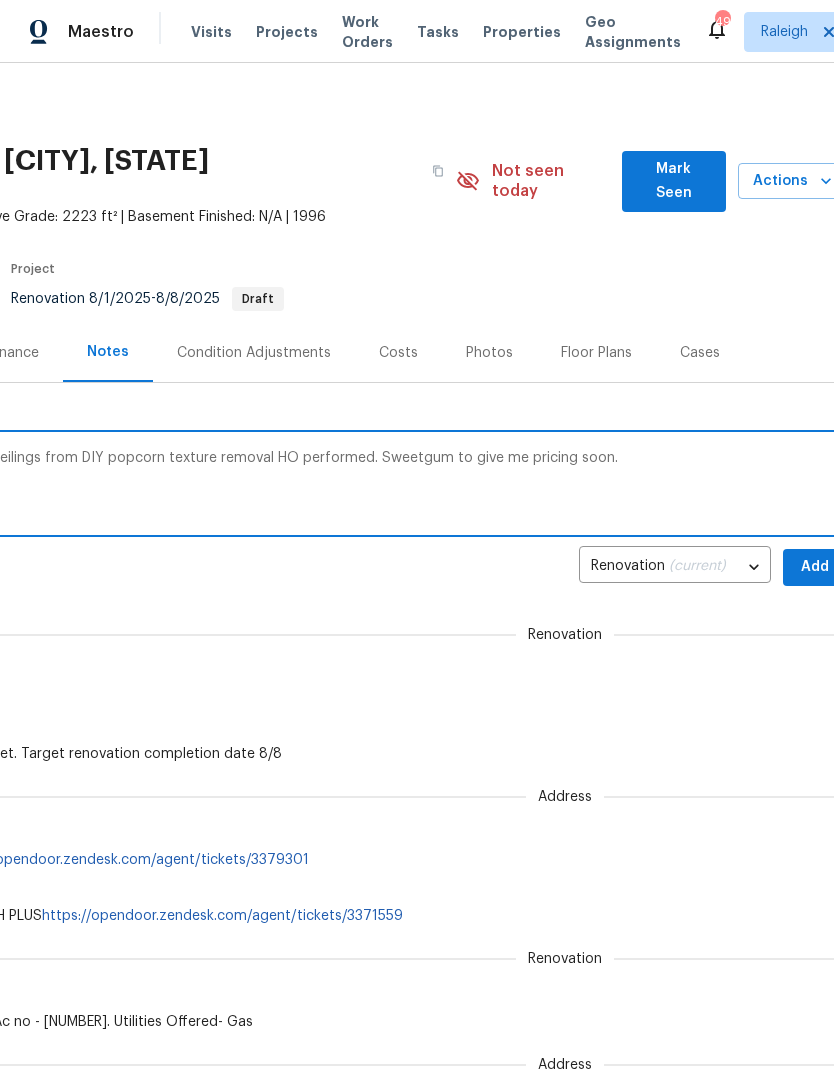 type on "Additional work needed to smooth out ceilings from DIY popcorn texture removal HO performed. Sweetgum to give me pricing soon." 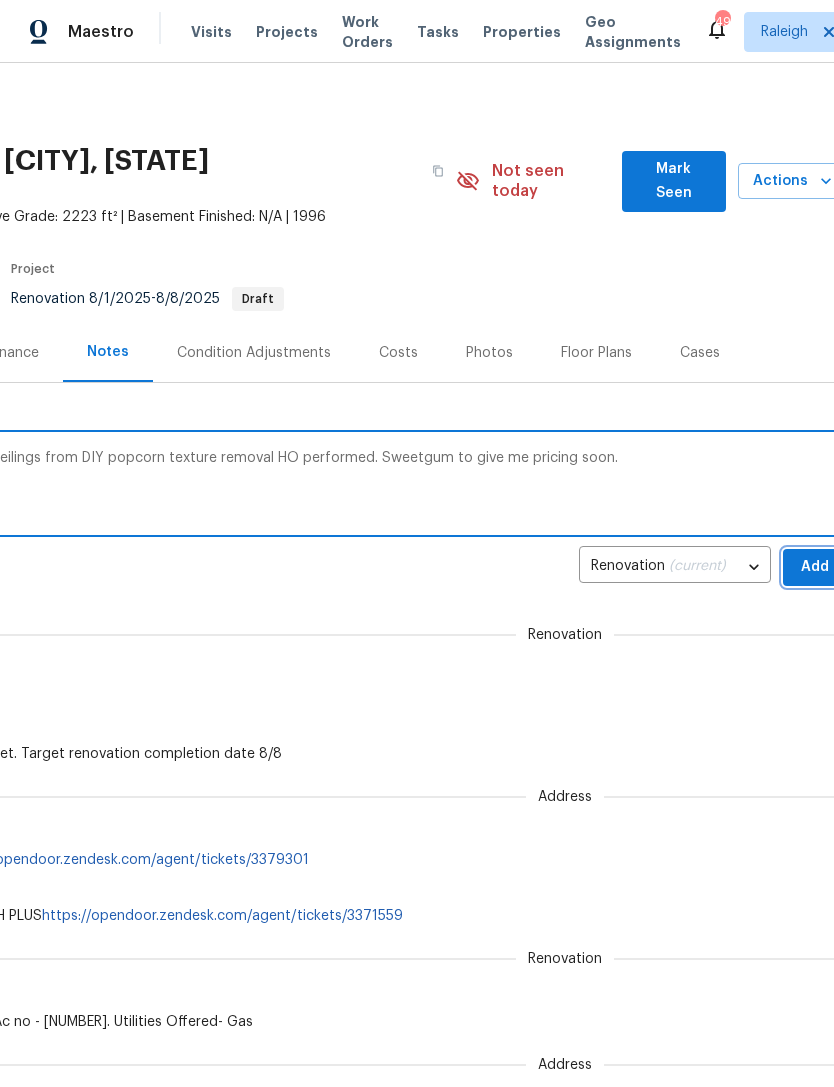 click on "Add" at bounding box center (815, 567) 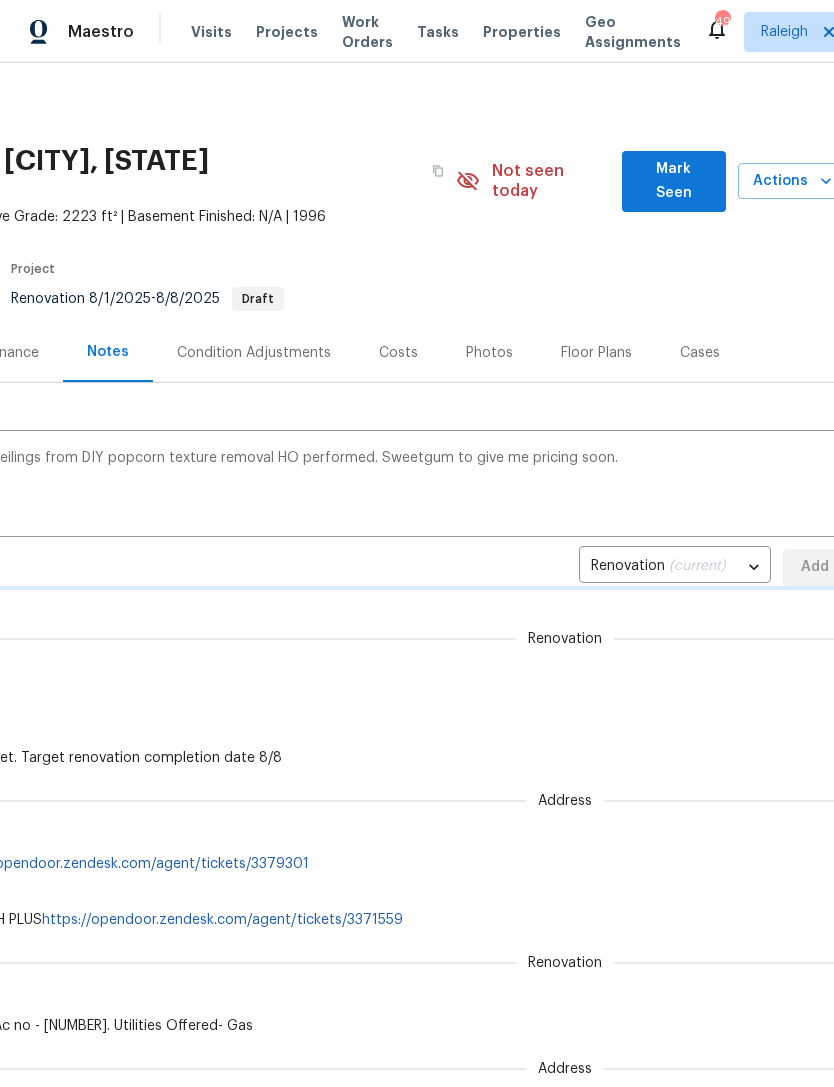 type 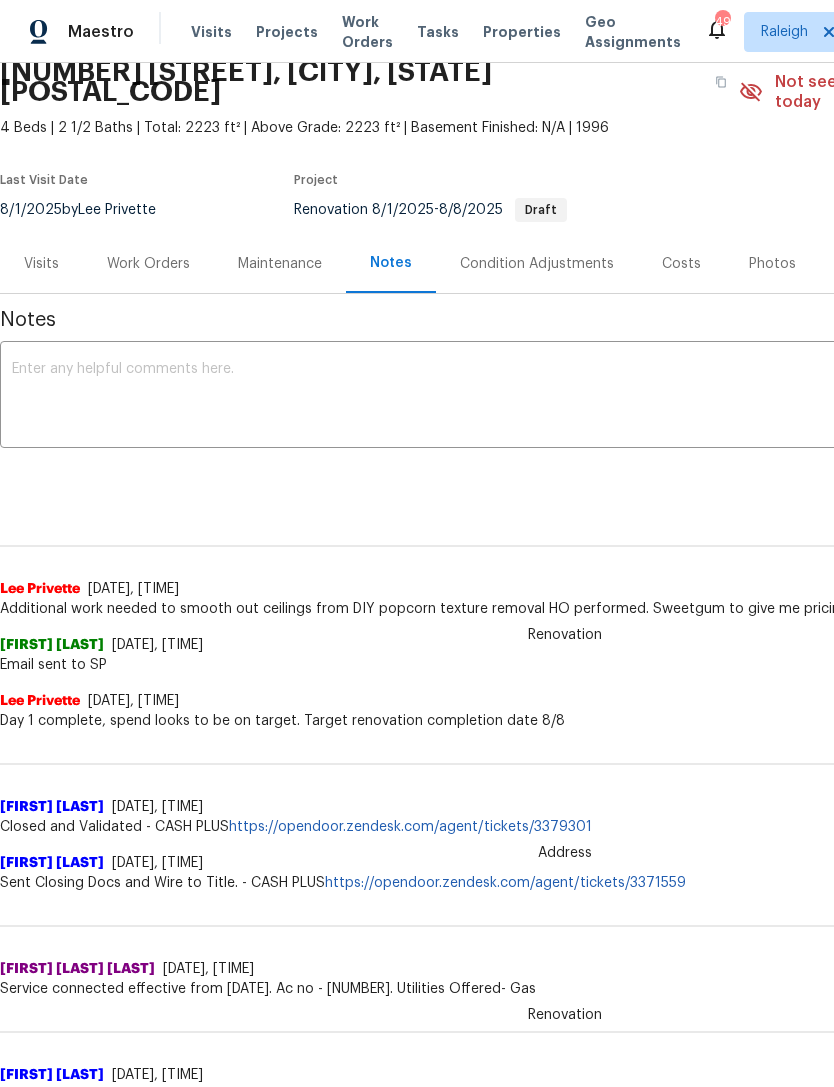 scroll, scrollTop: 93, scrollLeft: 0, axis: vertical 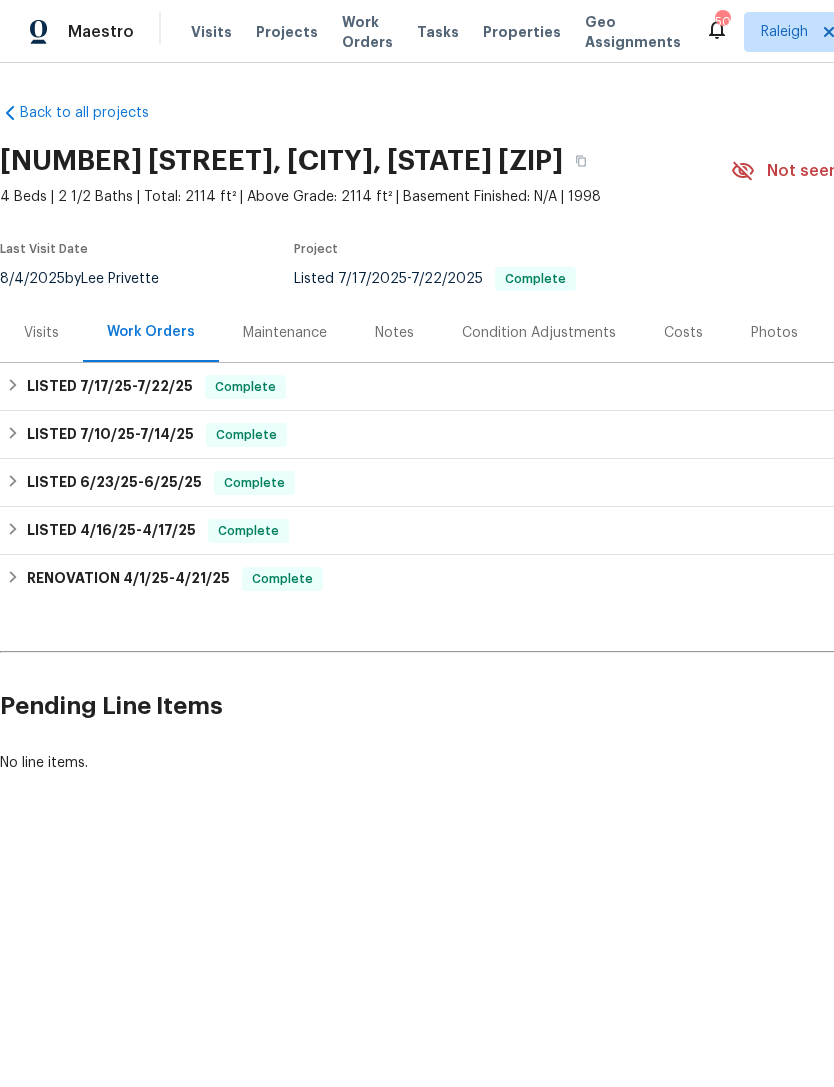 click on "Visits" at bounding box center (211, 32) 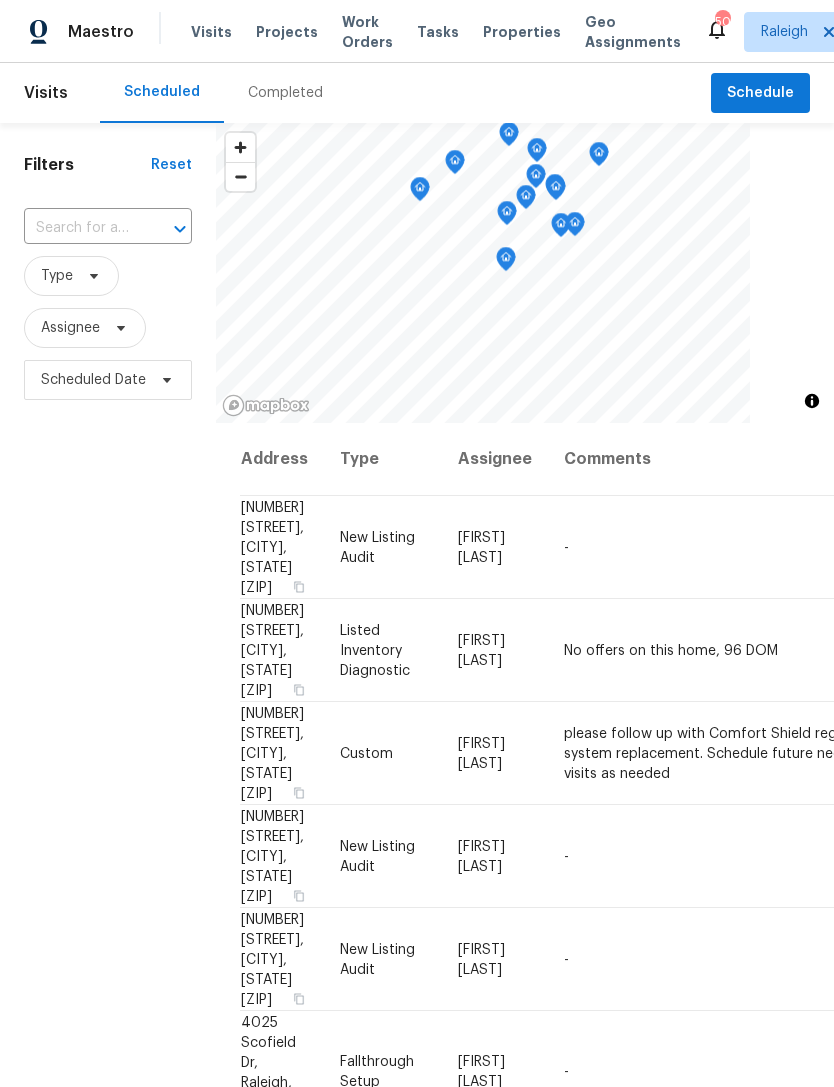 click at bounding box center [80, 228] 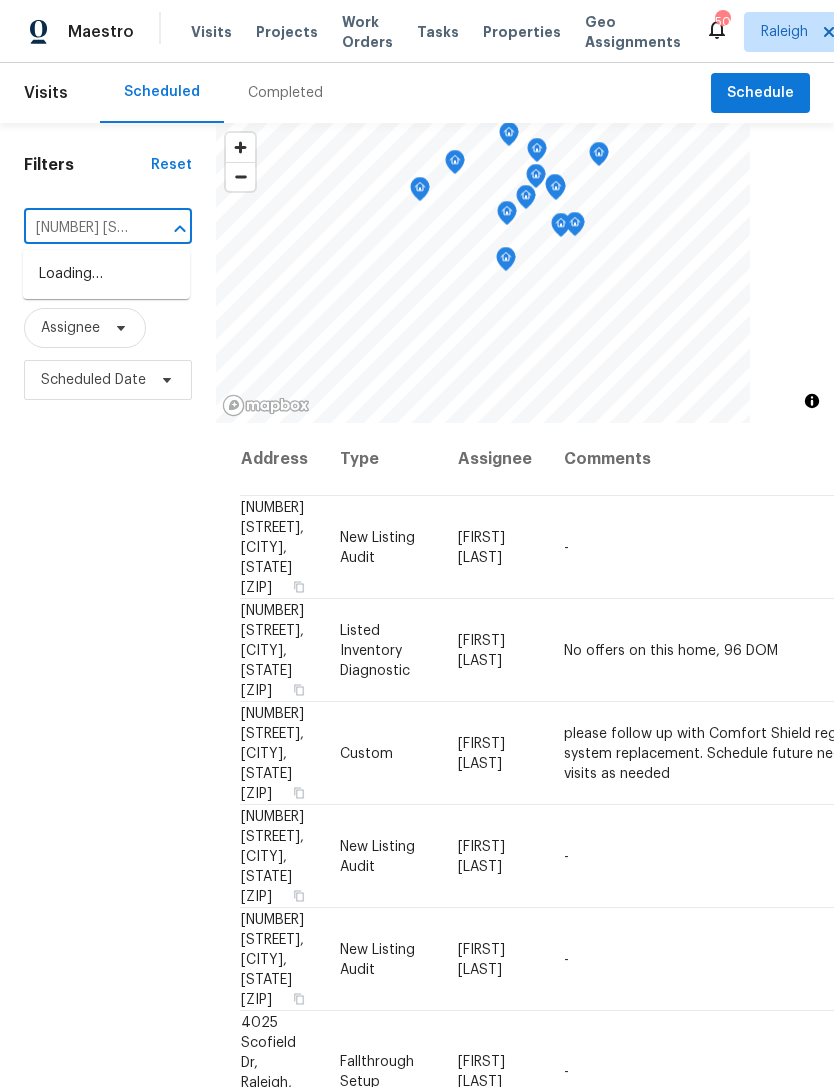 type on "[NUMBER] [STREET]" 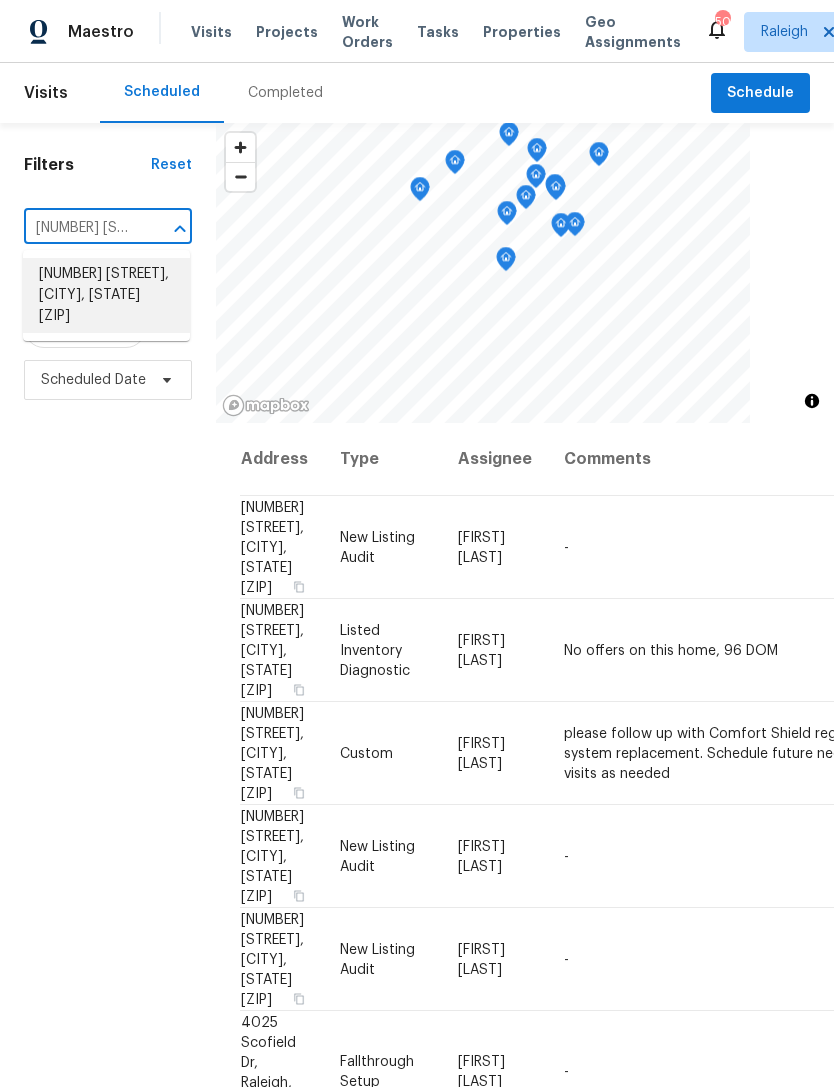click on "[NUMBER] [STREET], [CITY], [STATE] [ZIP]" at bounding box center [106, 295] 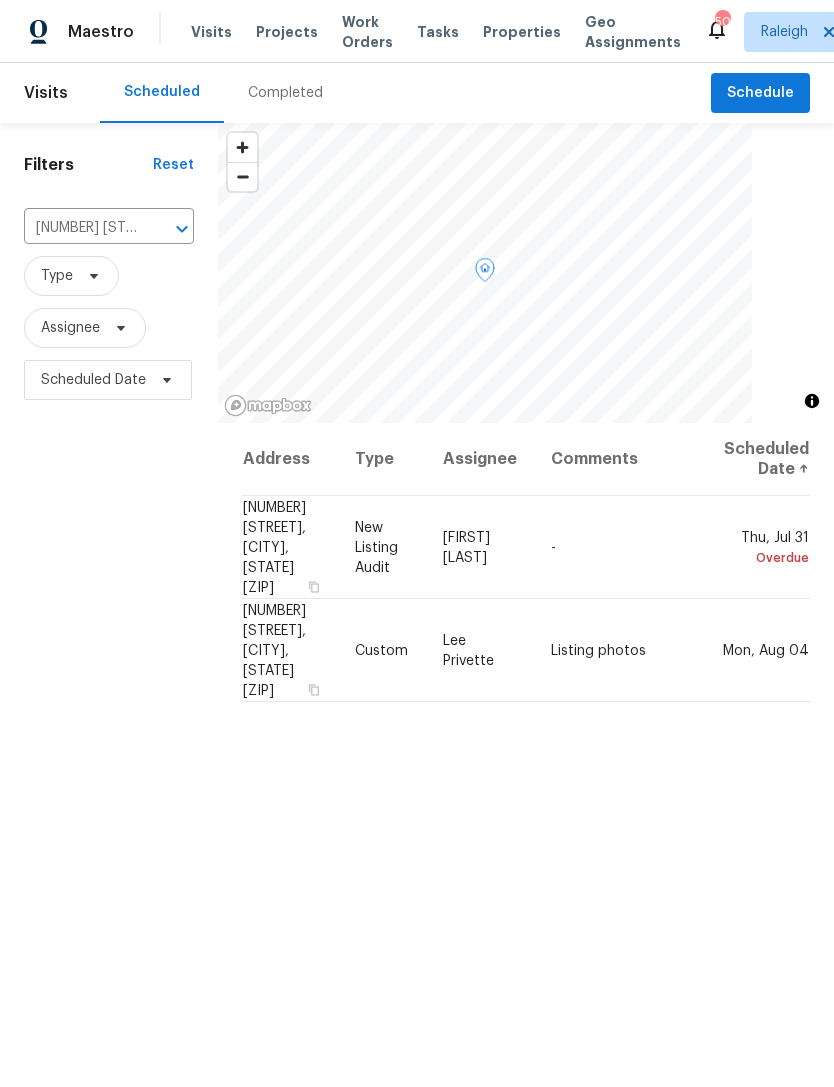 click 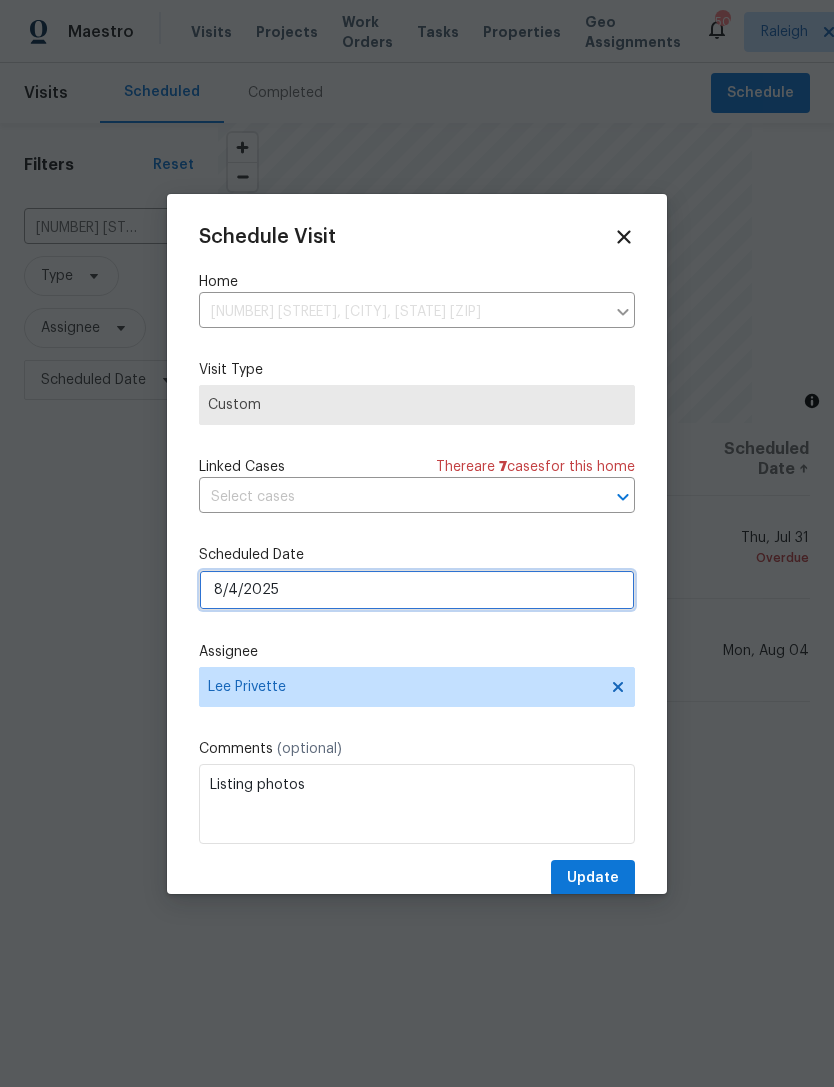 click on "8/4/2025" at bounding box center (417, 590) 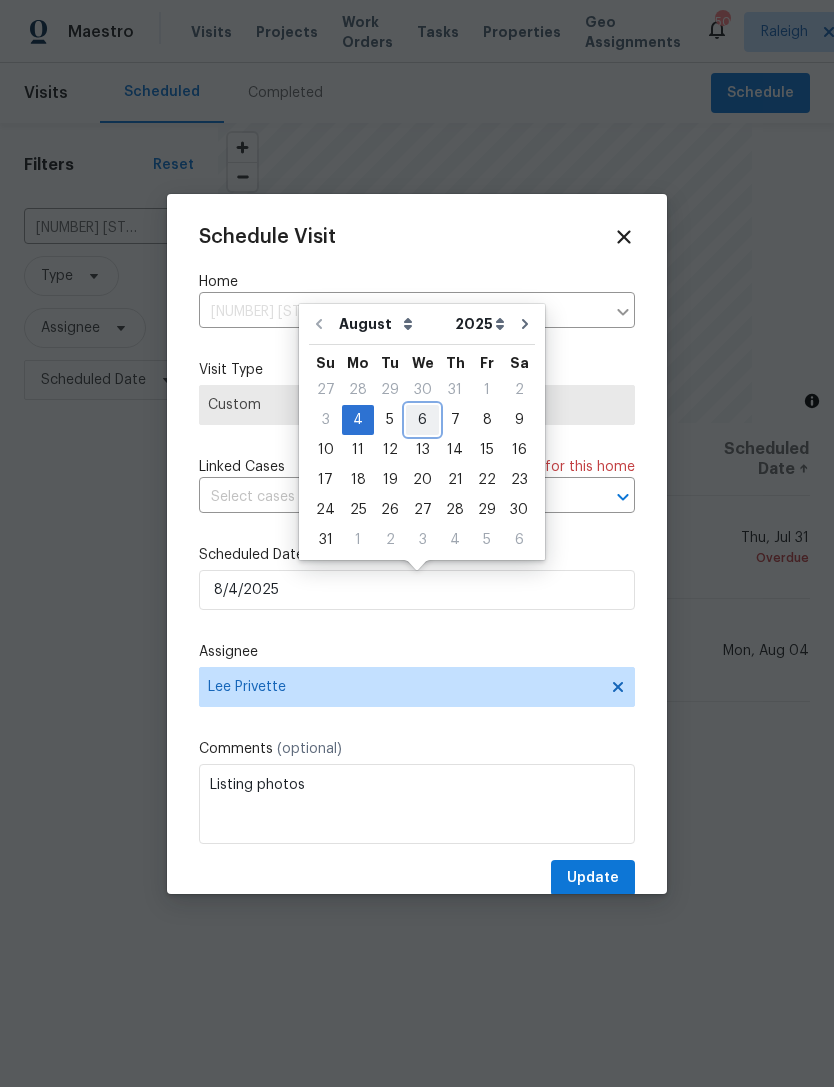 click on "6" at bounding box center [422, 420] 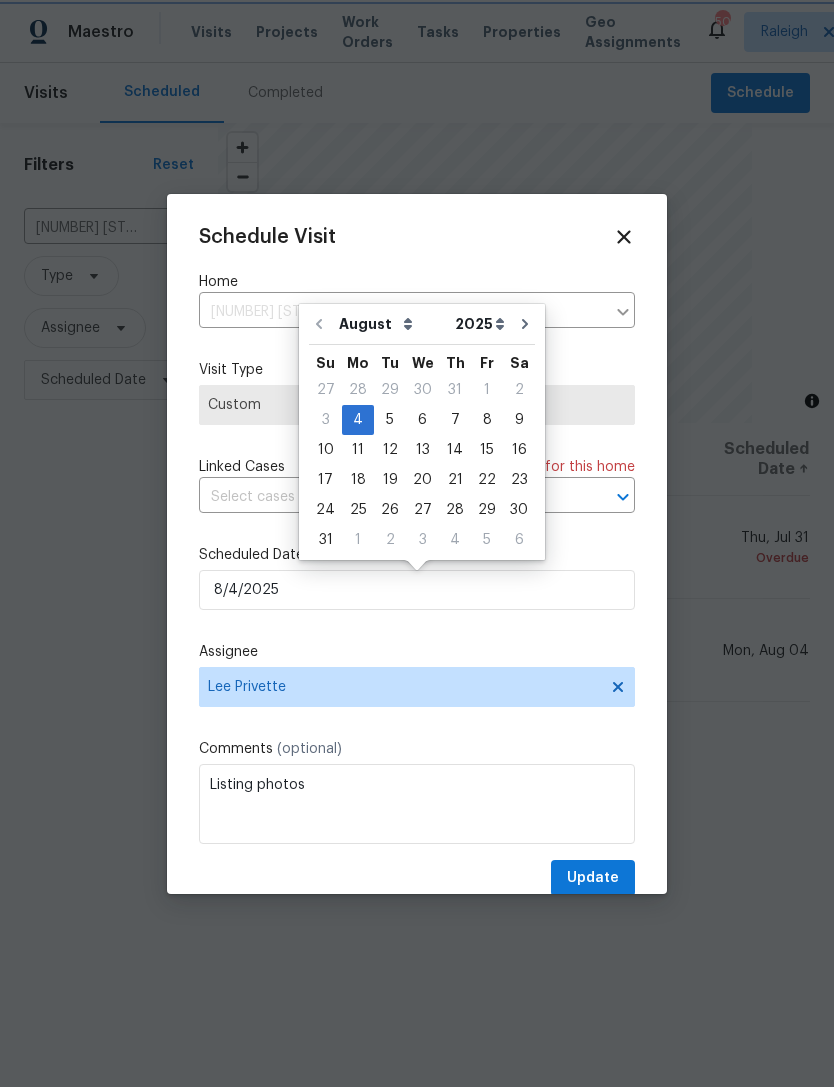 type on "8/6/2025" 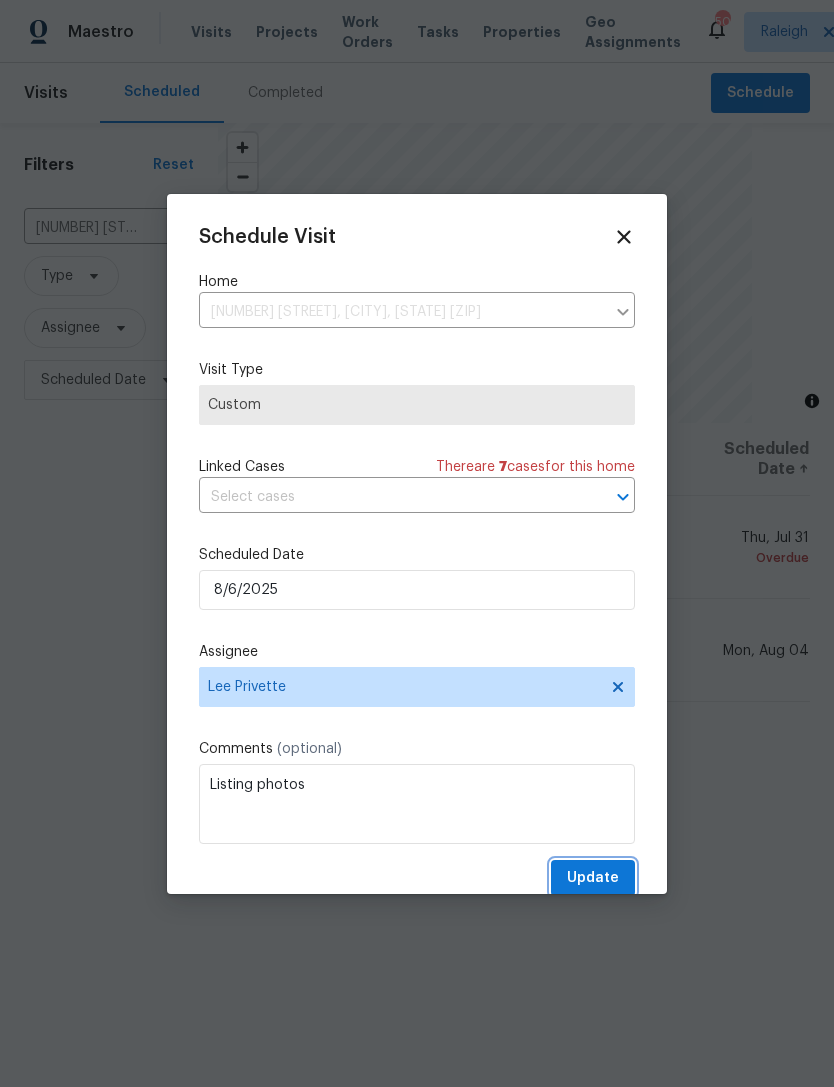 click on "Update" at bounding box center [593, 878] 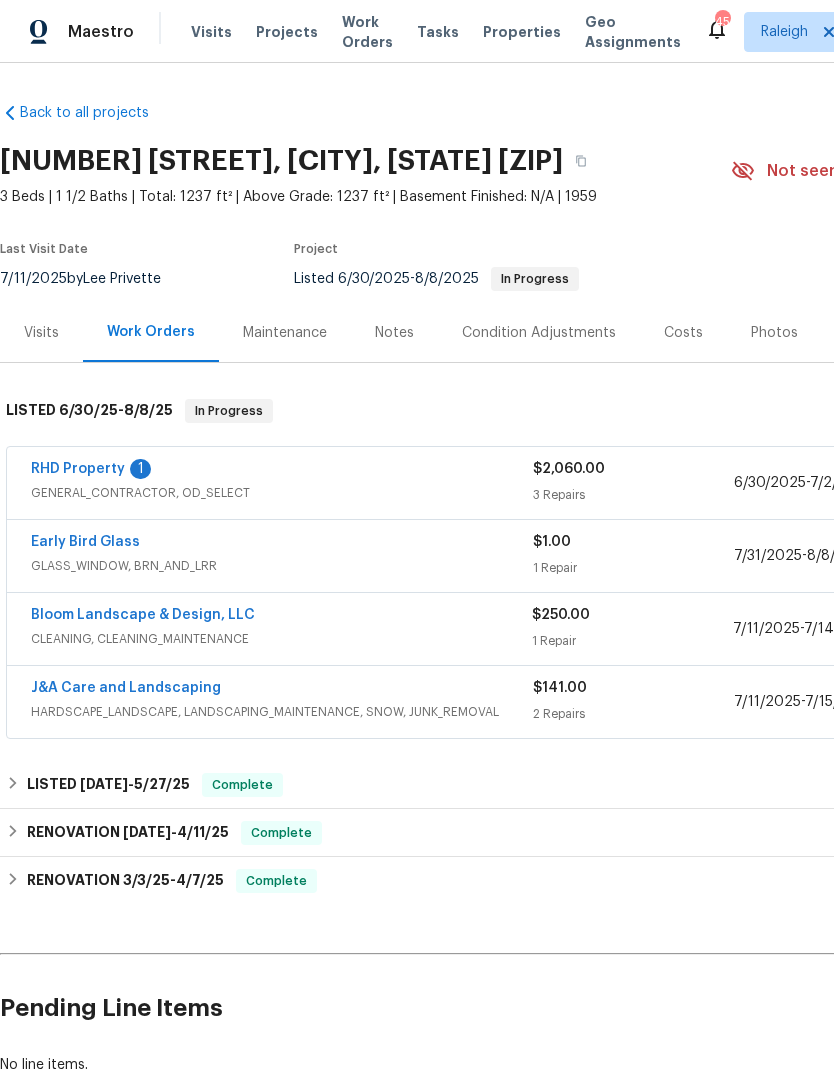 scroll, scrollTop: 0, scrollLeft: 0, axis: both 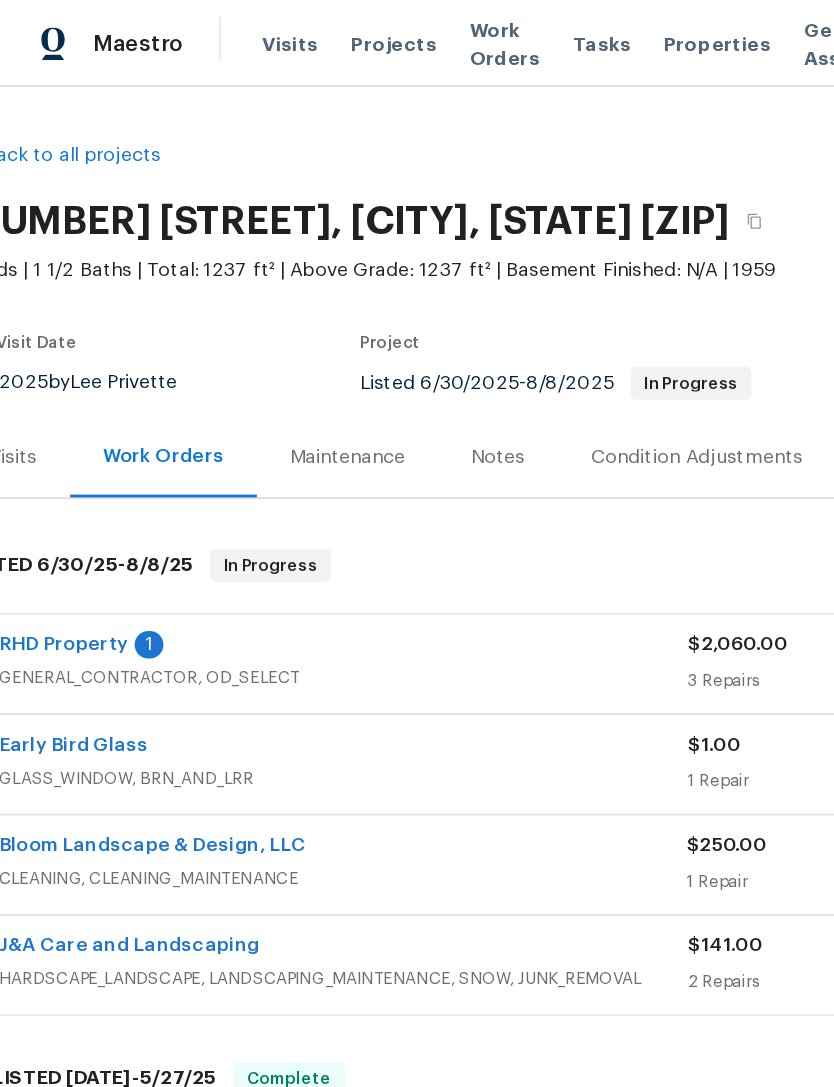 click on "RHD Property" at bounding box center [46, 469] 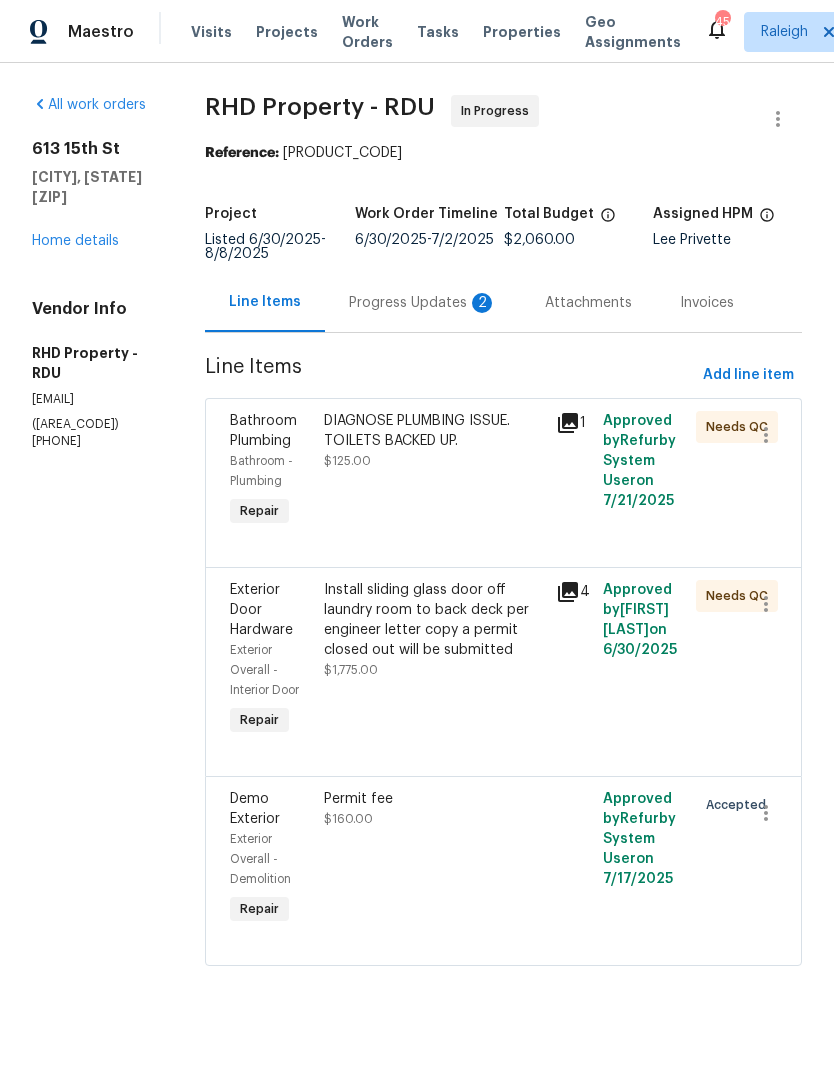 click on "Progress Updates 2" at bounding box center (423, 303) 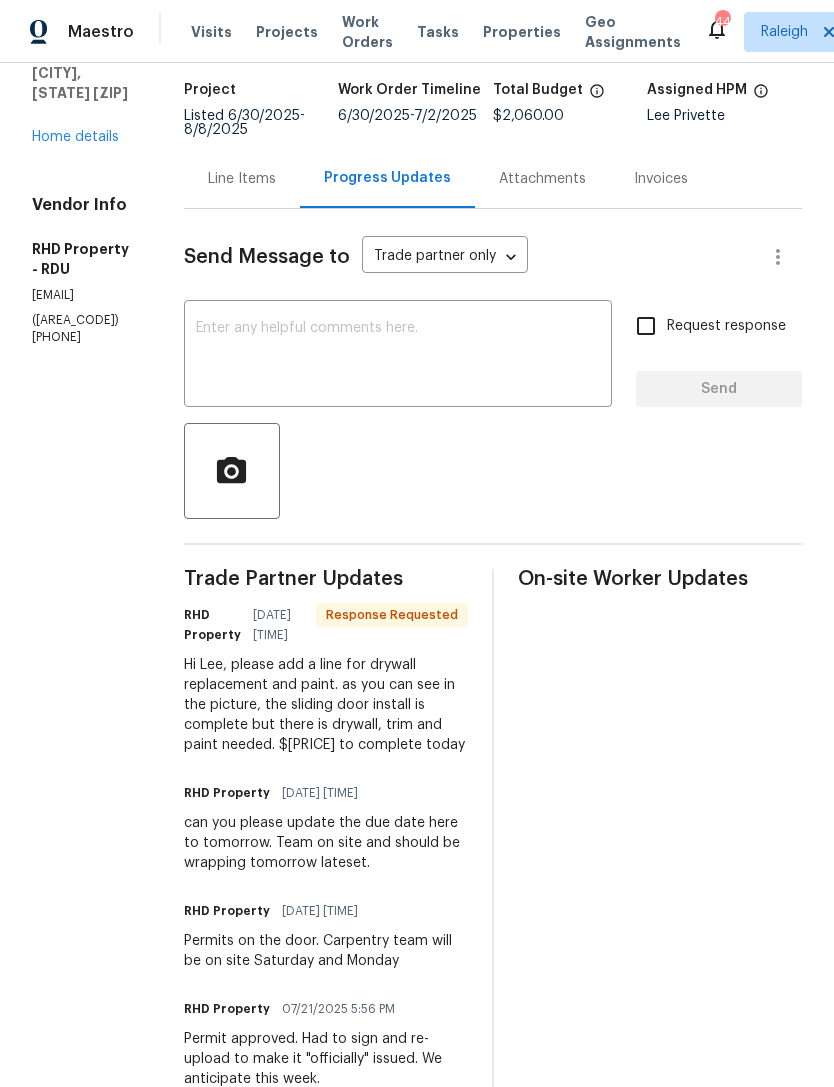 scroll, scrollTop: 131, scrollLeft: 0, axis: vertical 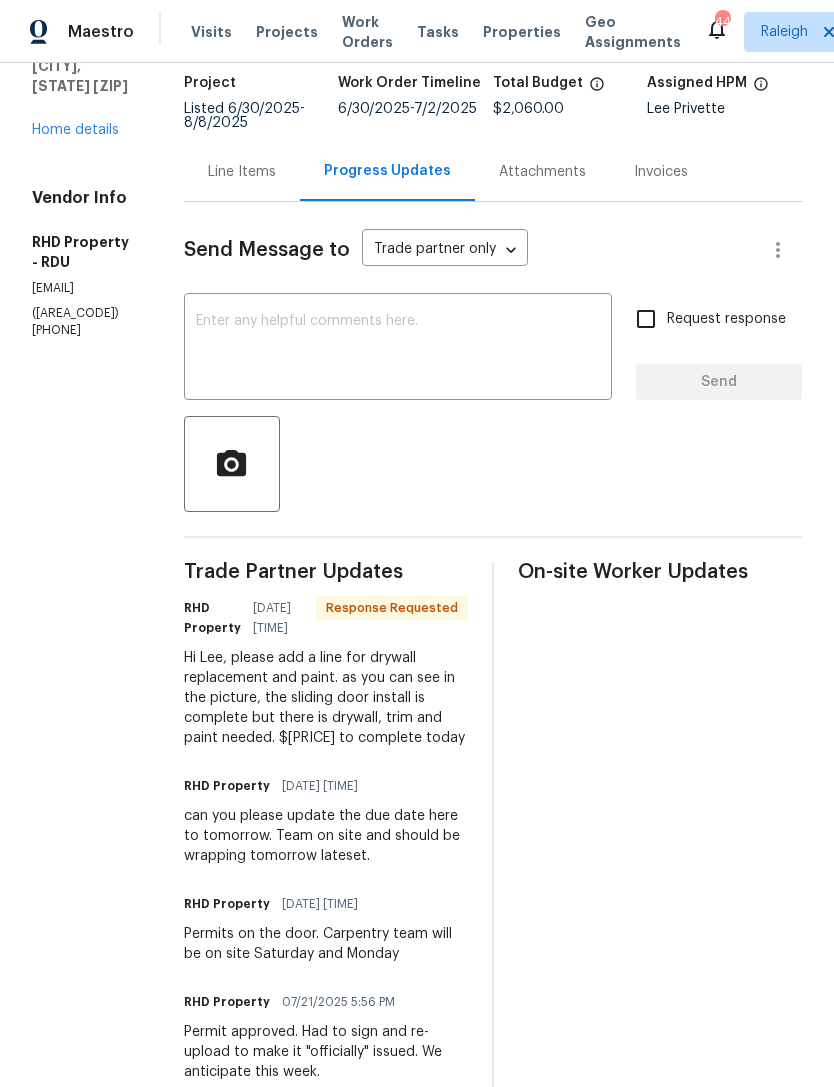 click on "Line Items" at bounding box center [242, 172] 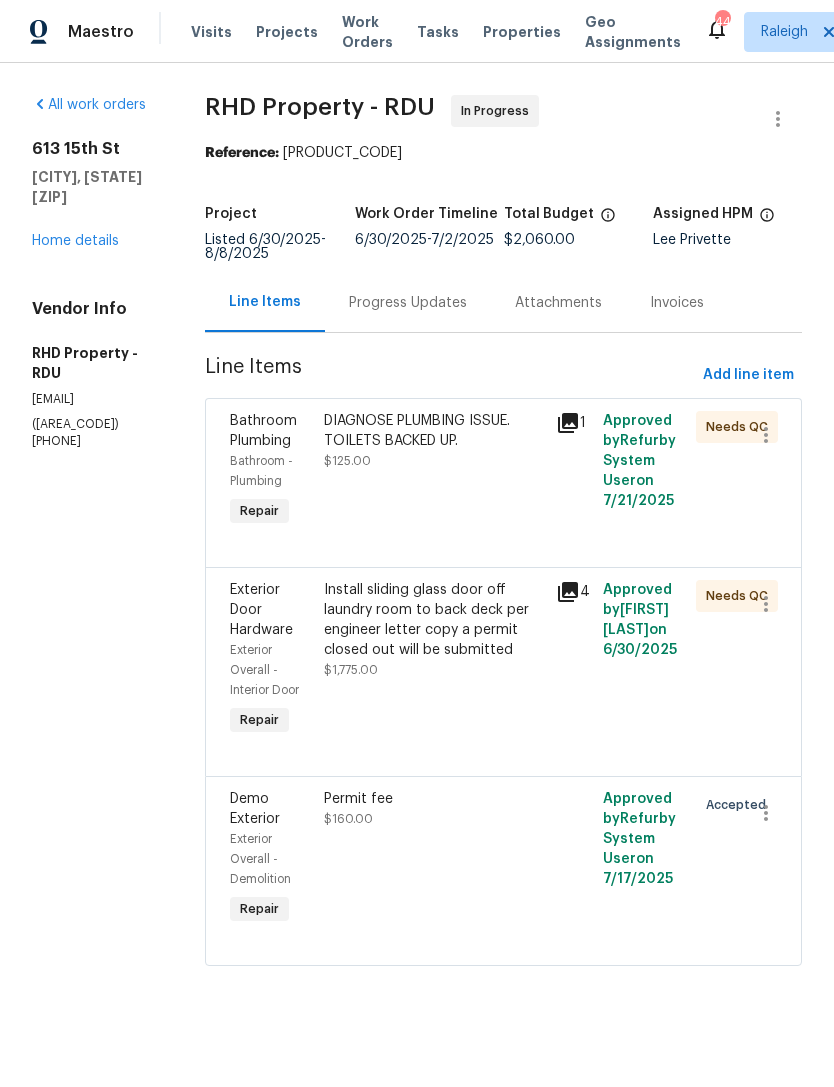 scroll, scrollTop: 0, scrollLeft: 0, axis: both 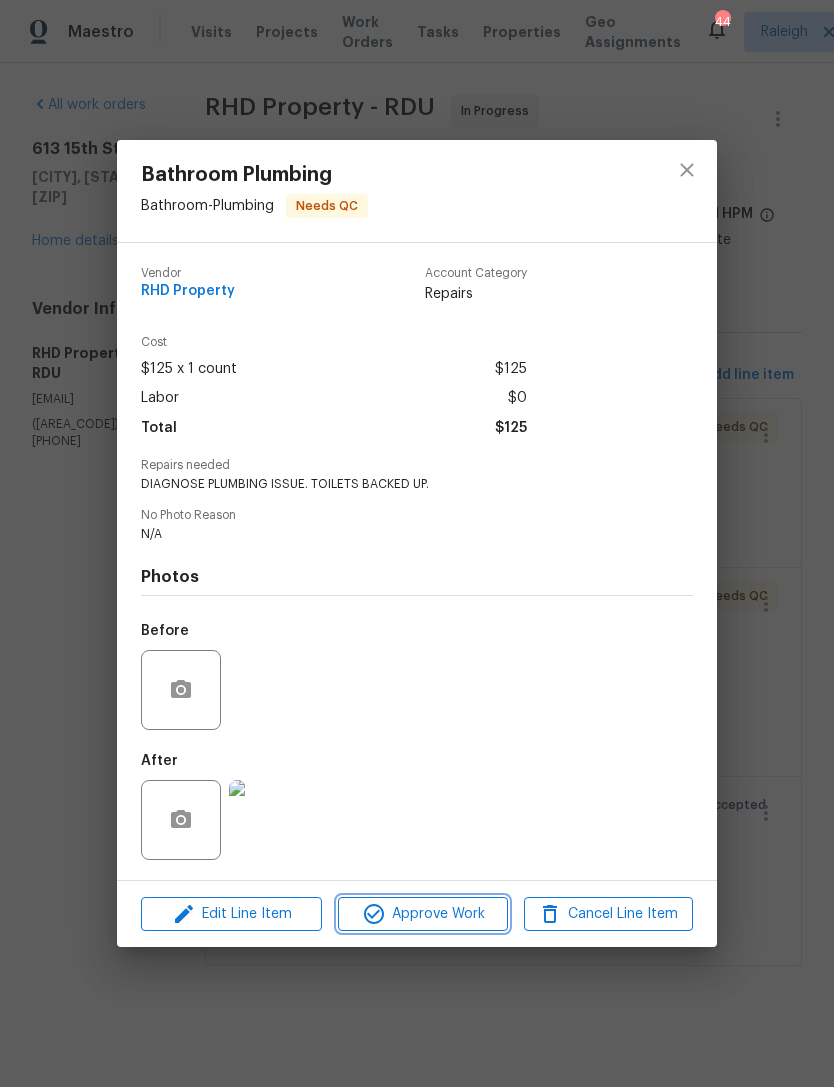 click on "Approve Work" at bounding box center (422, 914) 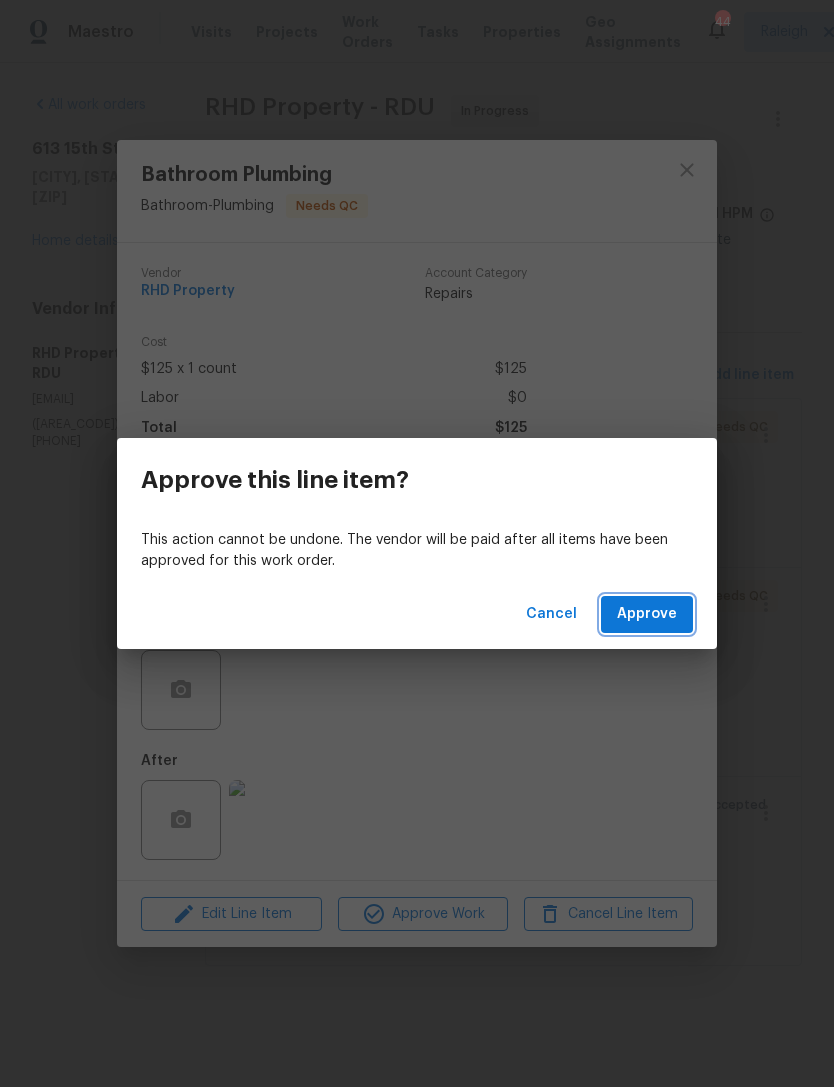 click on "Approve" at bounding box center [647, 614] 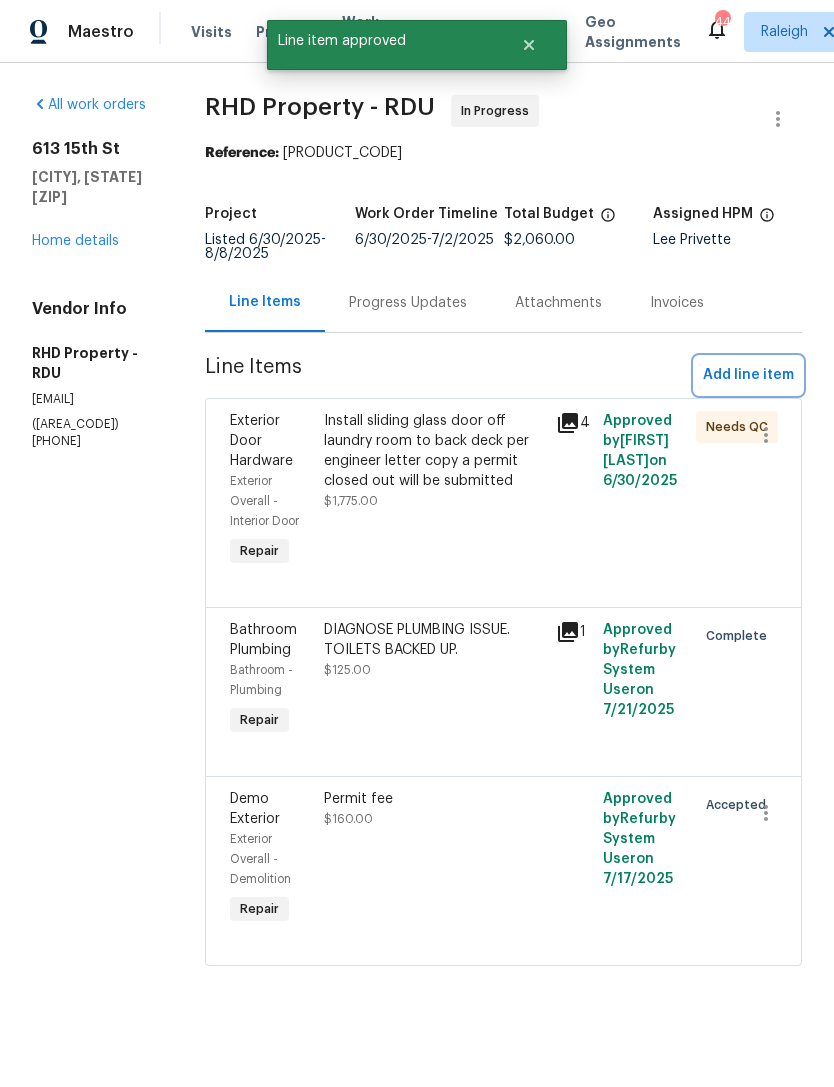 click on "Add line item" at bounding box center (748, 375) 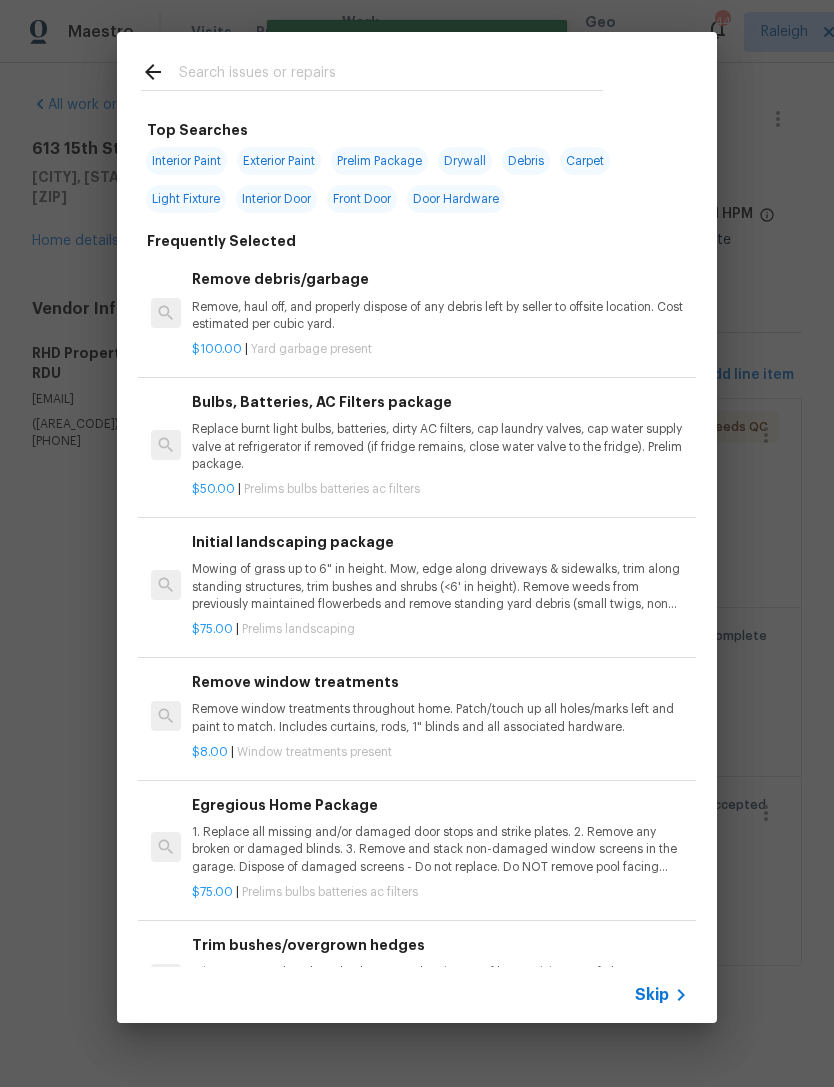 click at bounding box center [372, 71] 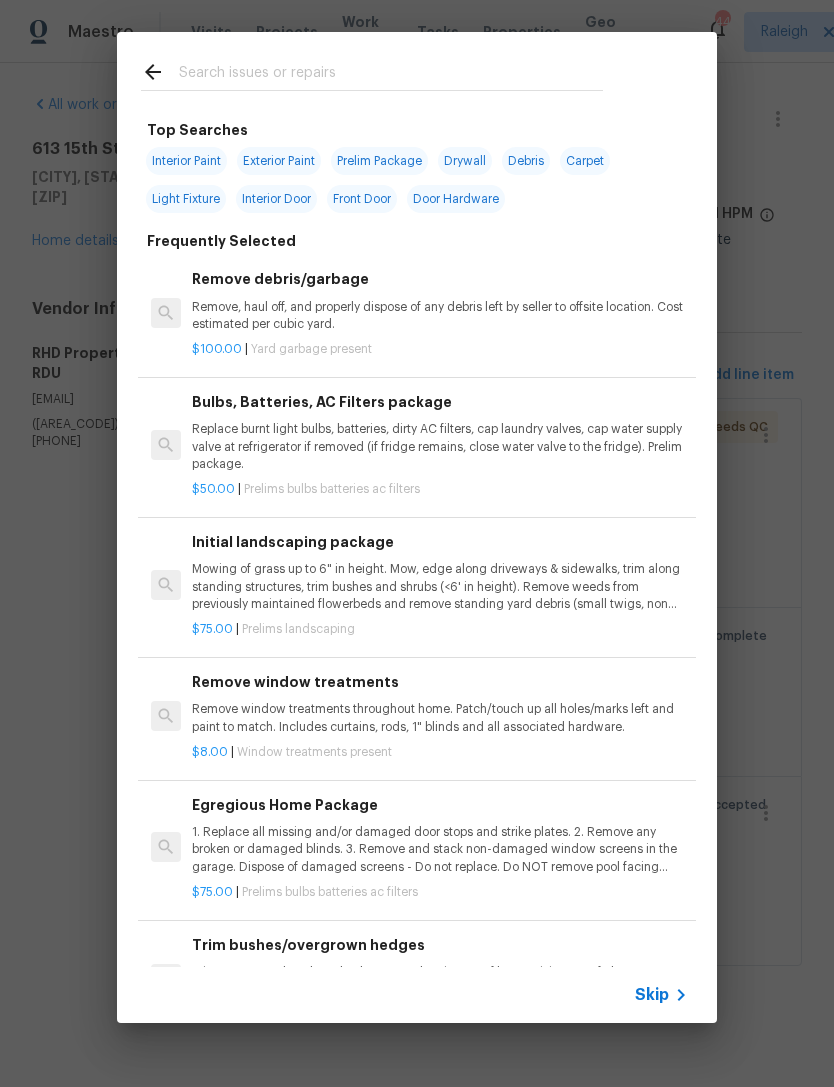 click at bounding box center (372, 71) 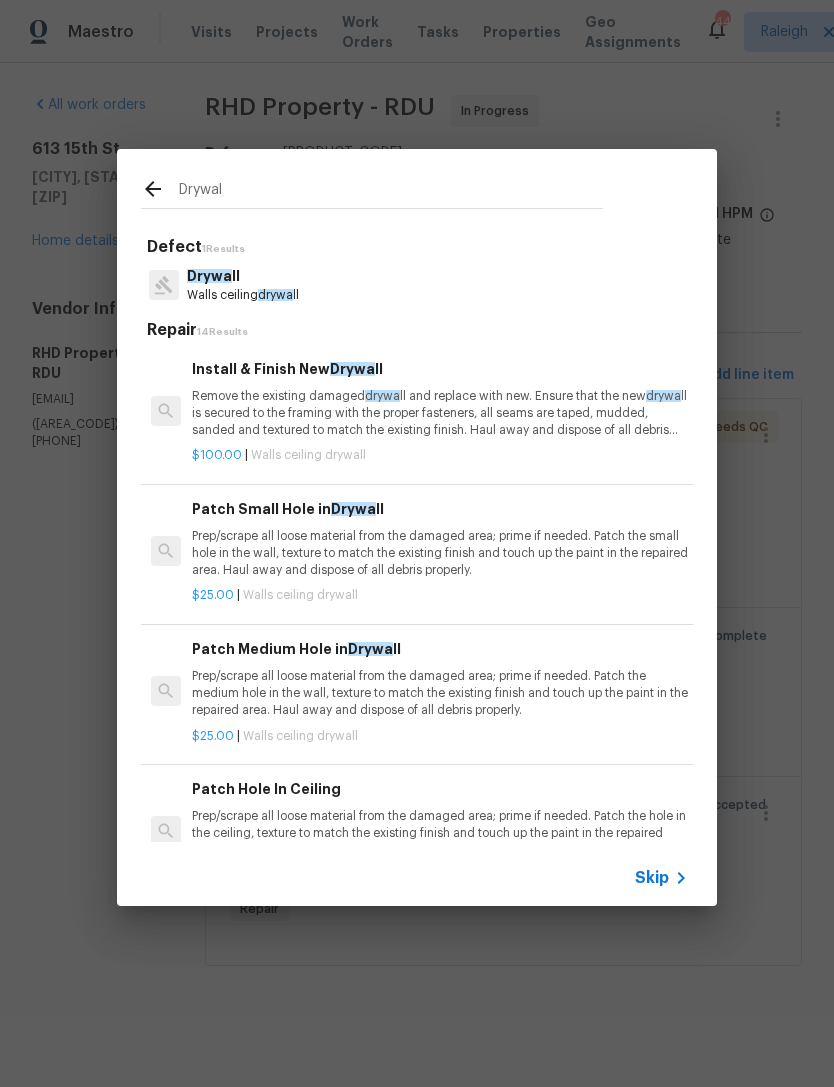 type on "Drywall" 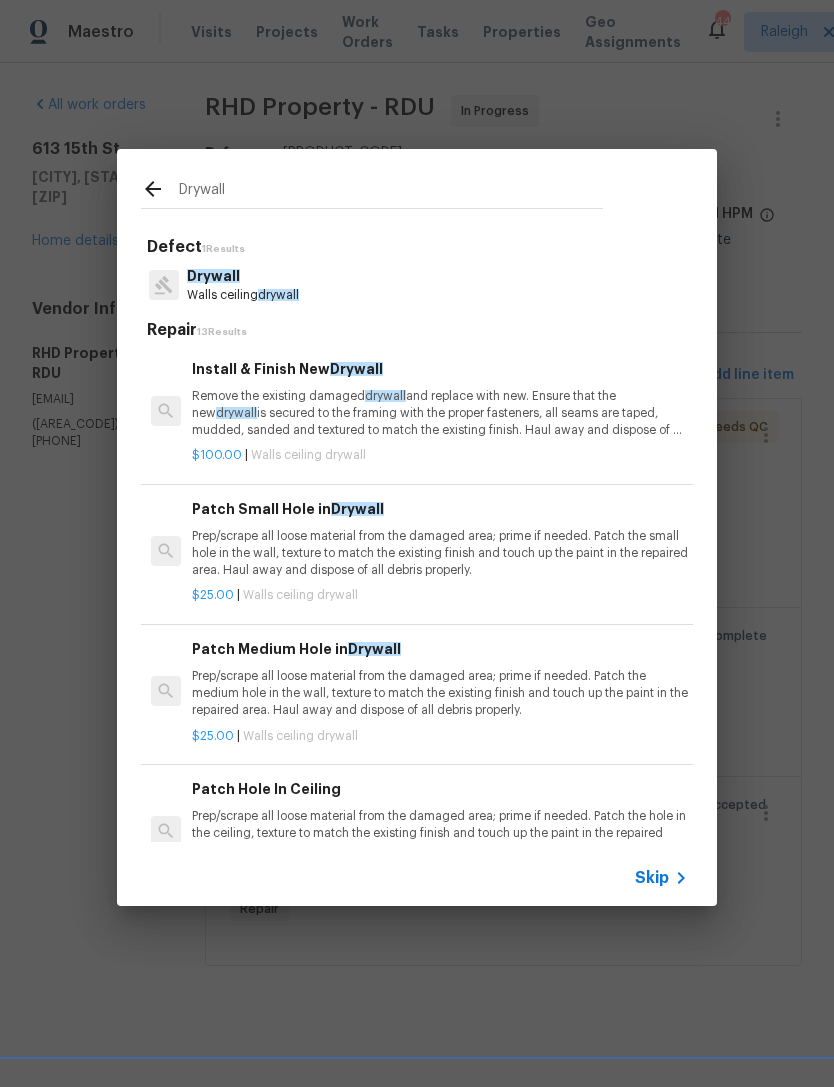 click on "Walls ceiling  drywall" at bounding box center [243, 295] 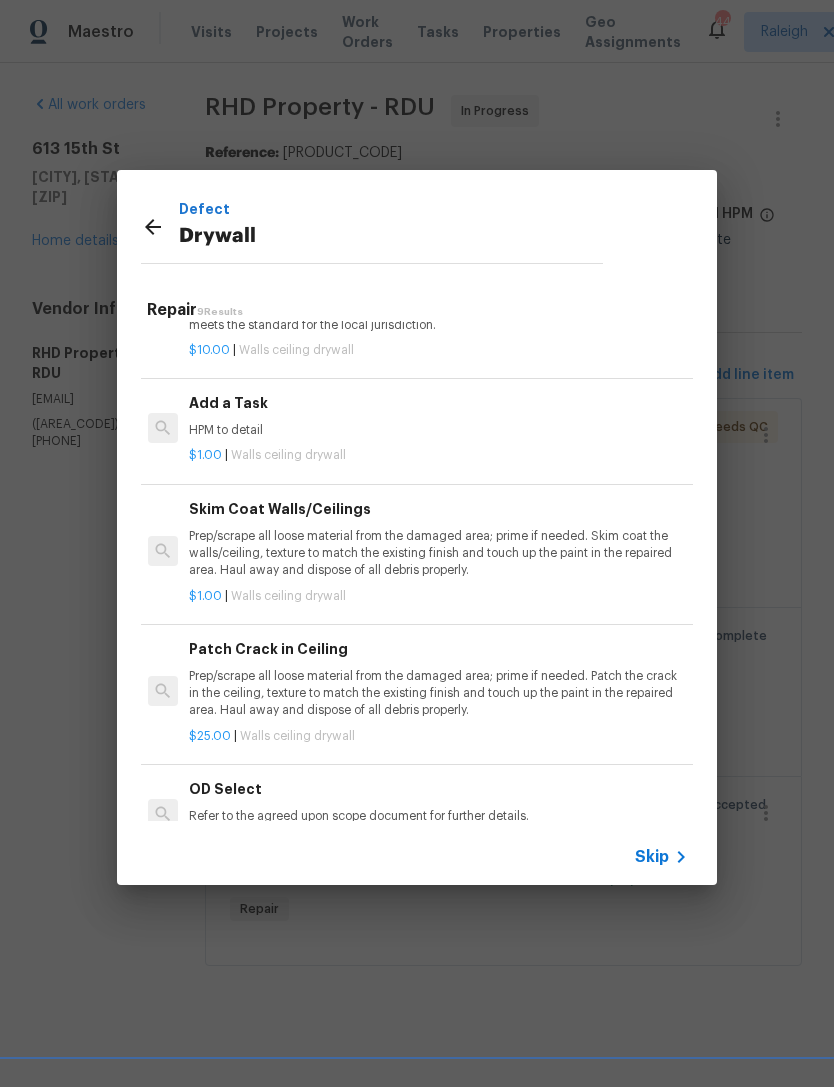 scroll, scrollTop: 677, scrollLeft: 3, axis: both 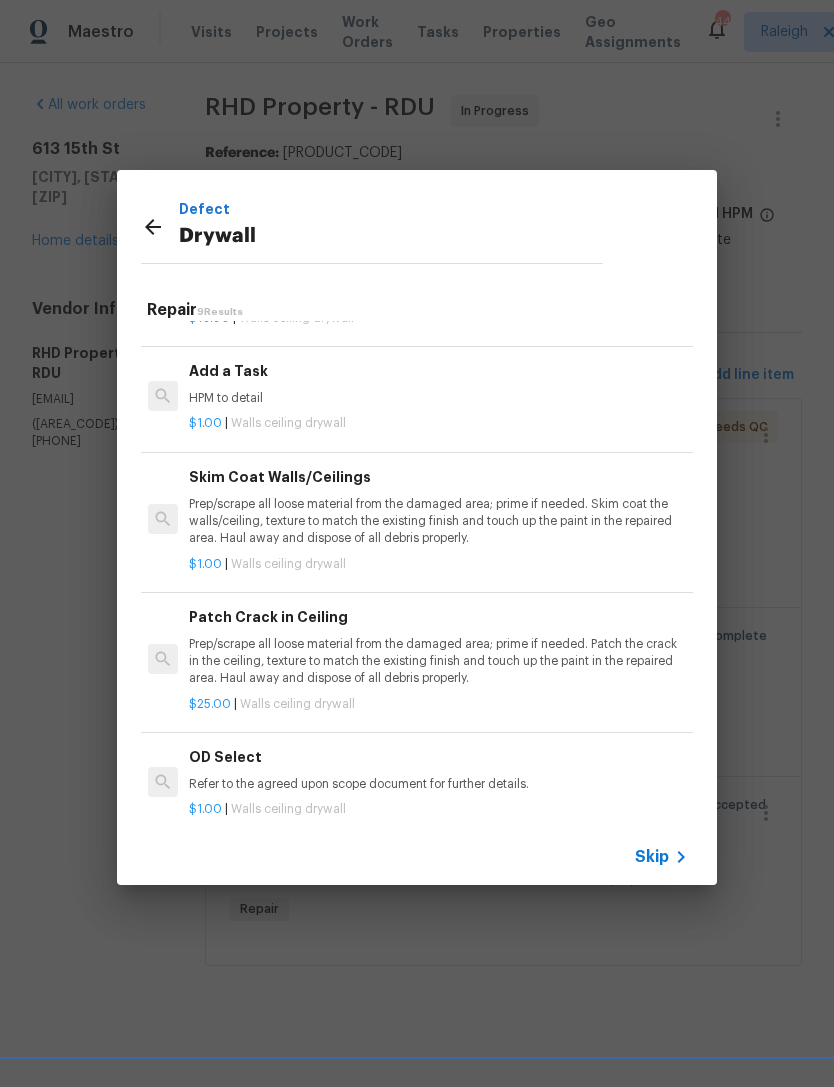 click on "Add a Task" at bounding box center [437, 371] 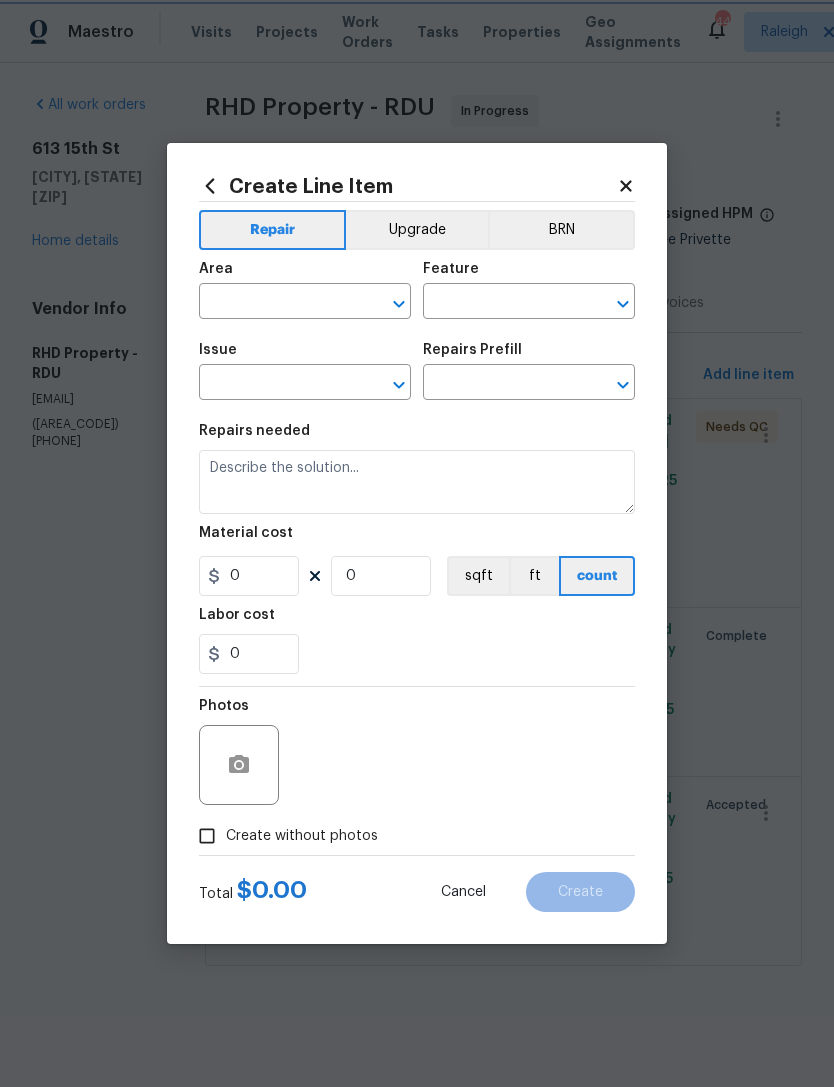 type on "Walls and Ceiling" 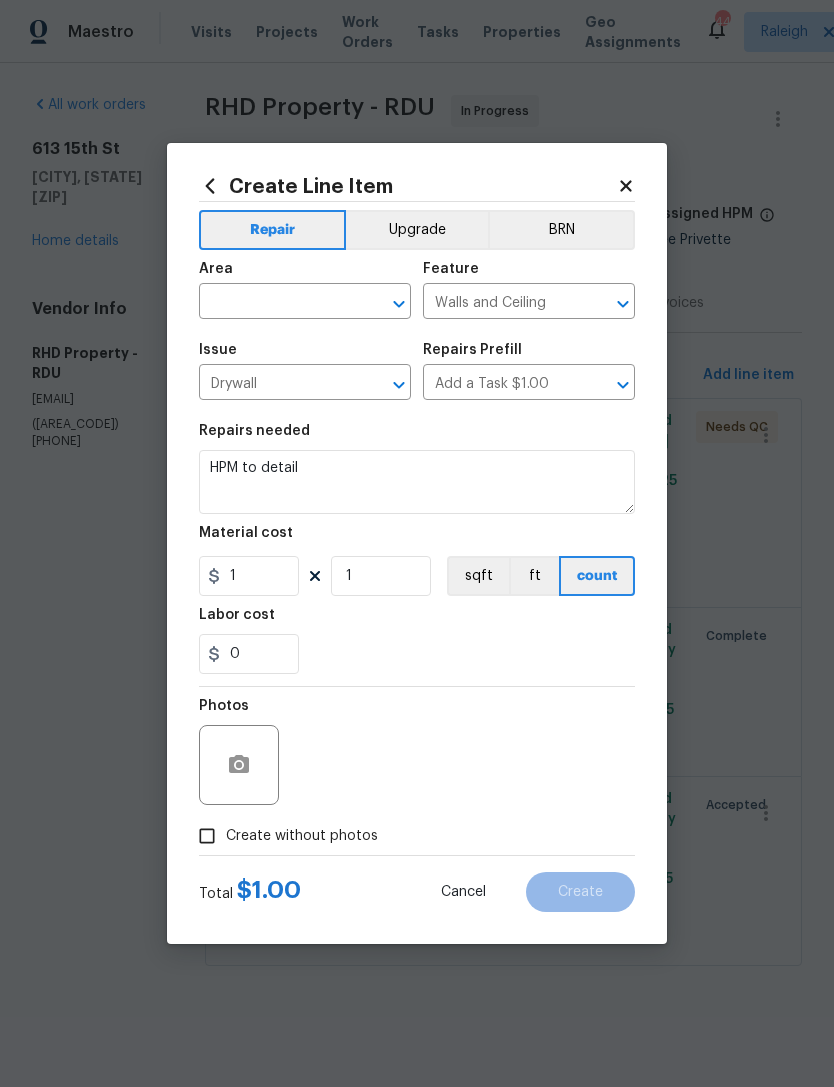 click at bounding box center (277, 303) 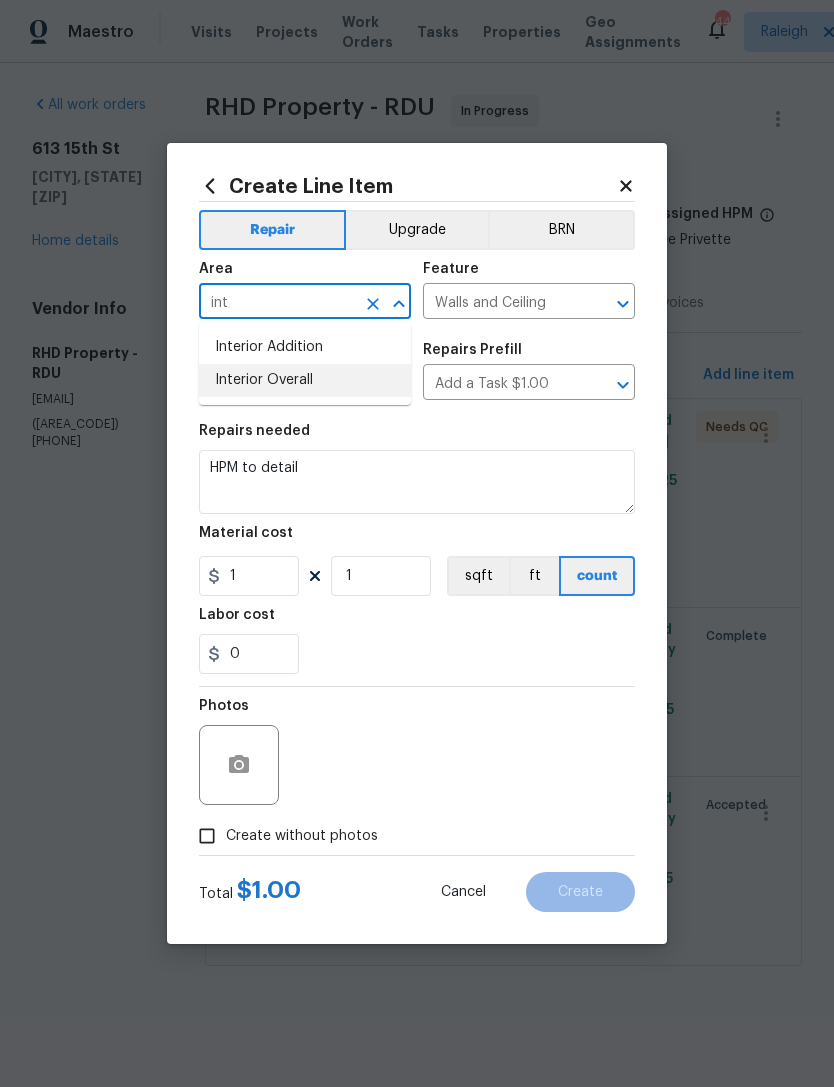 click on "Interior Overall" at bounding box center (305, 380) 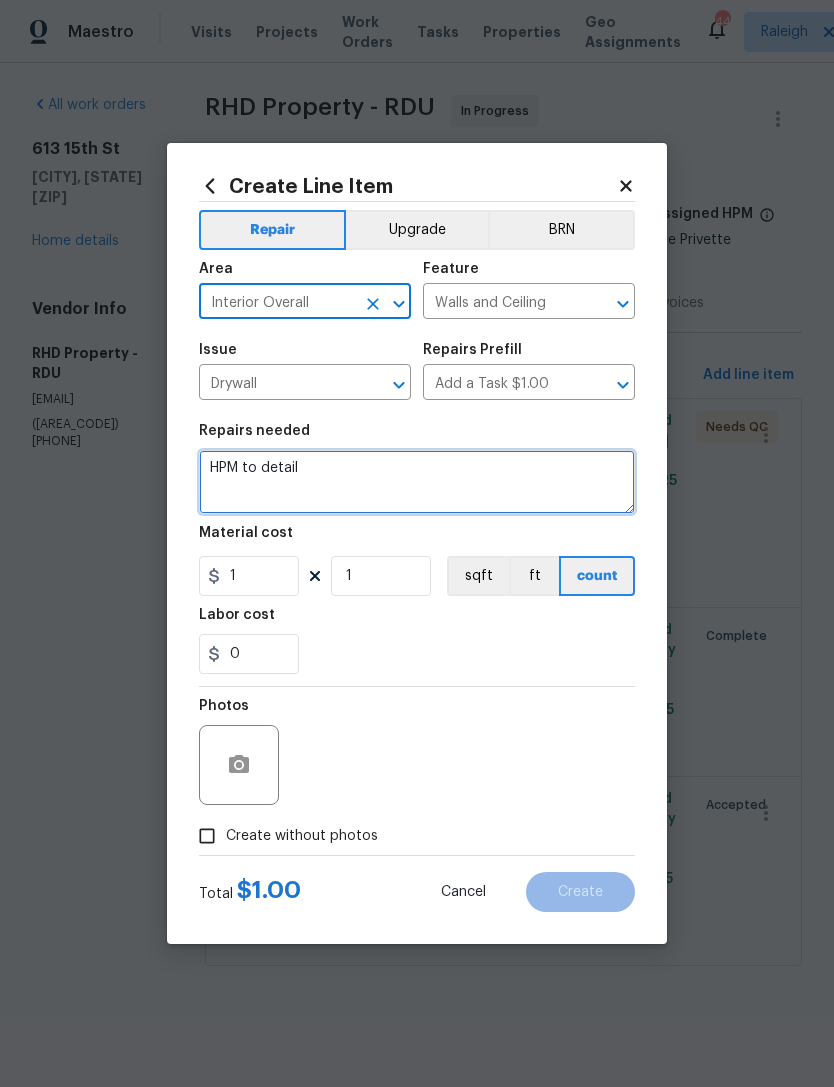 click on "HPM to detail" at bounding box center (417, 482) 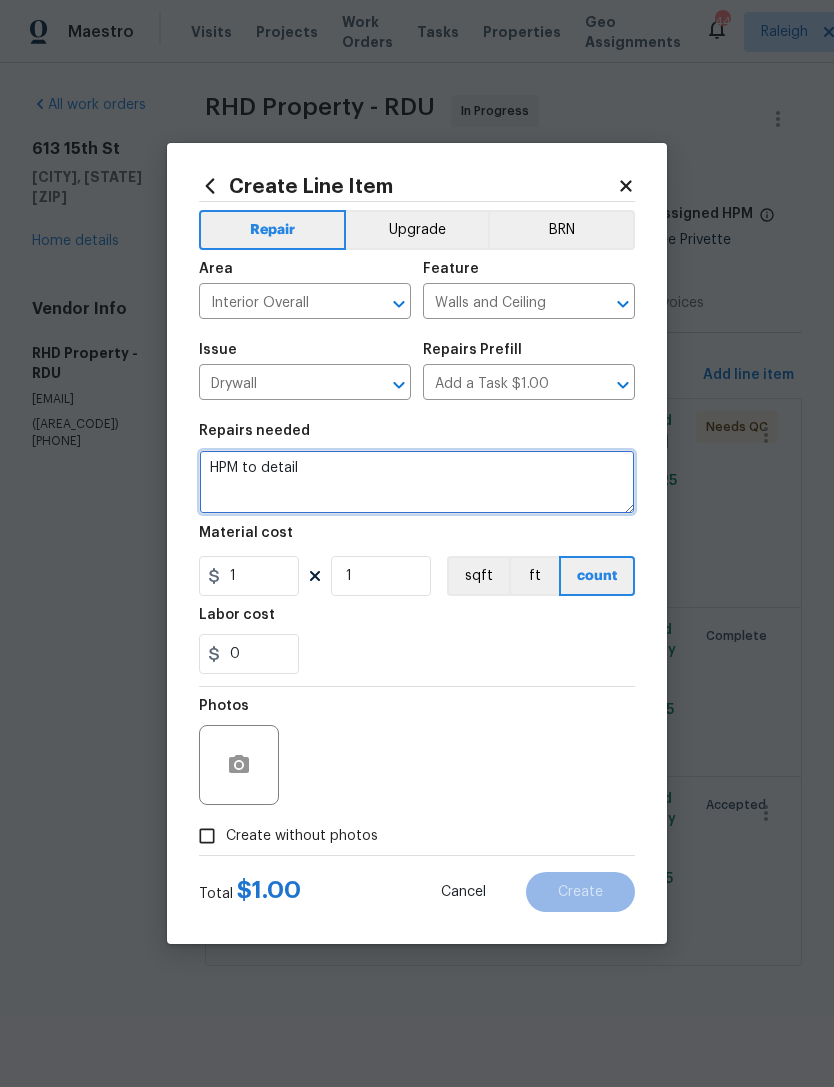 click on "HPM to detail" at bounding box center [417, 482] 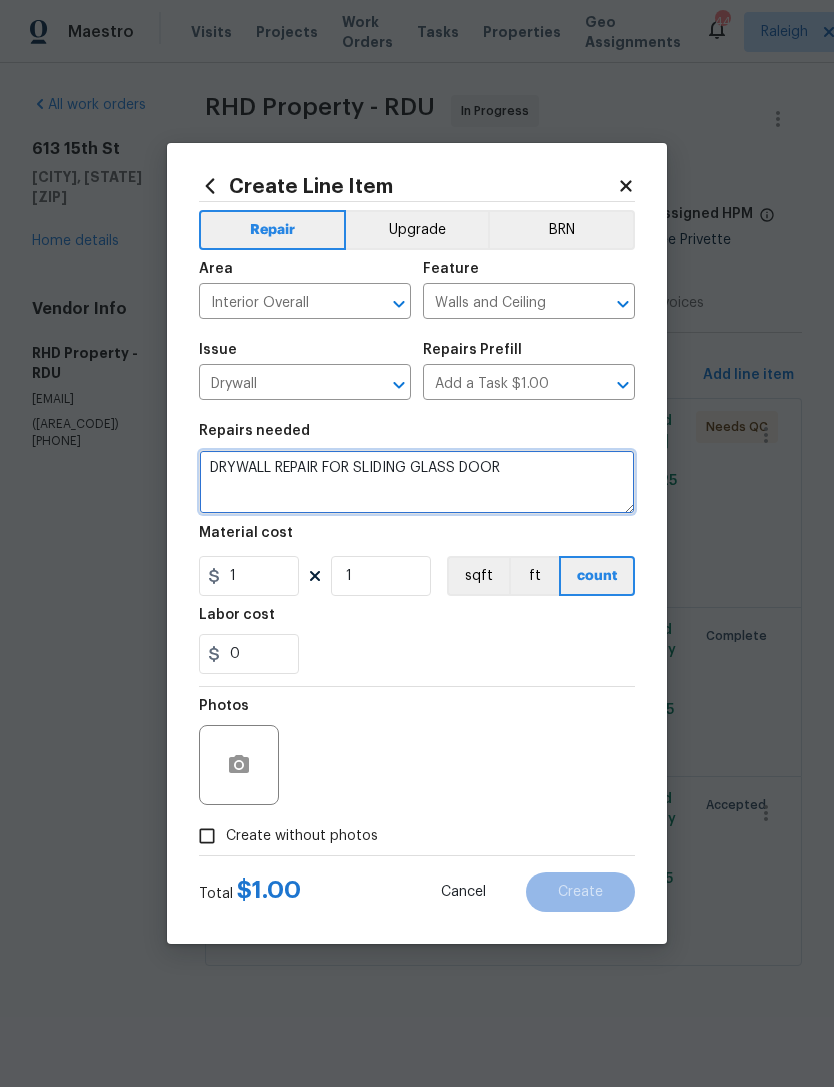 type on "DRYWALL REPAIR FOR SLIDING GLASS DOOR" 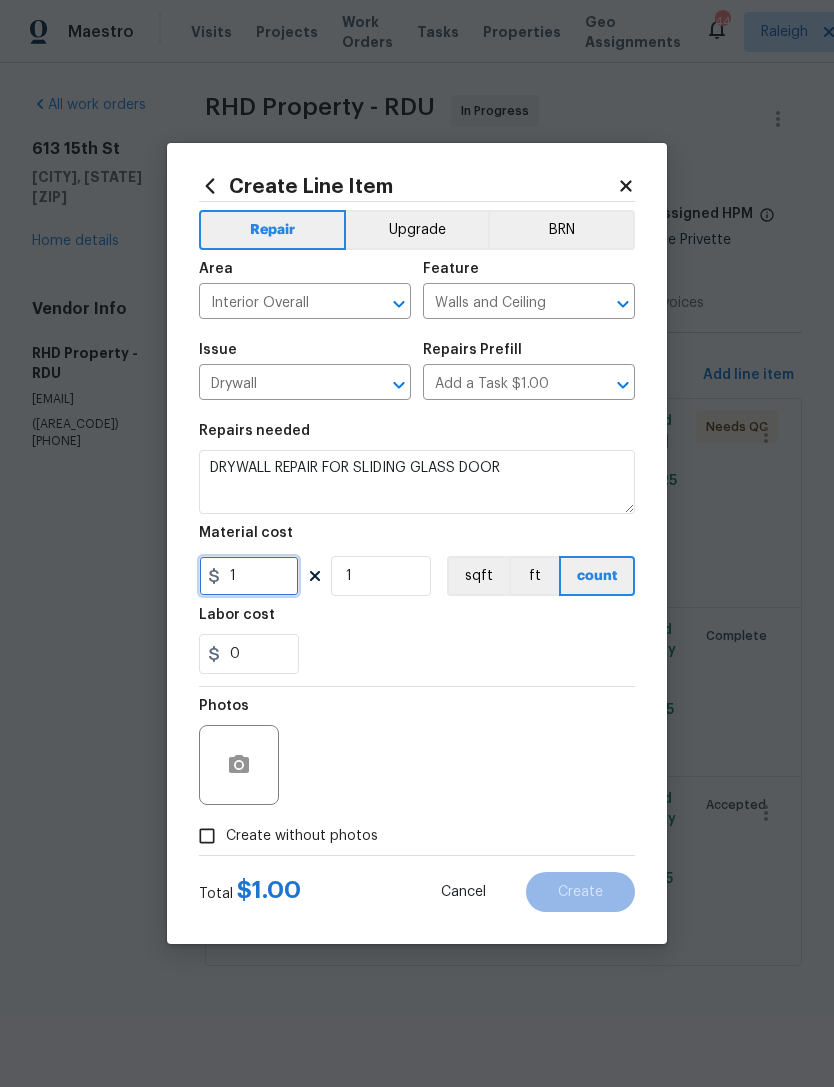 click on "1" at bounding box center (249, 576) 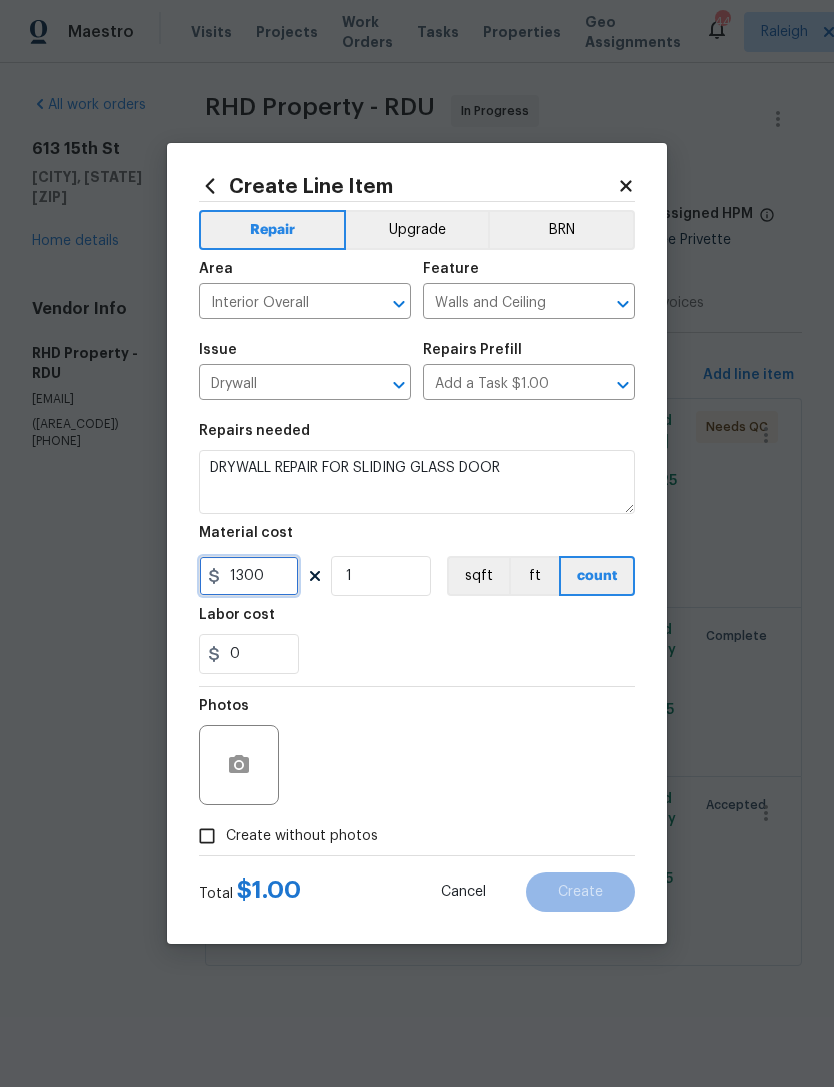 type on "1300" 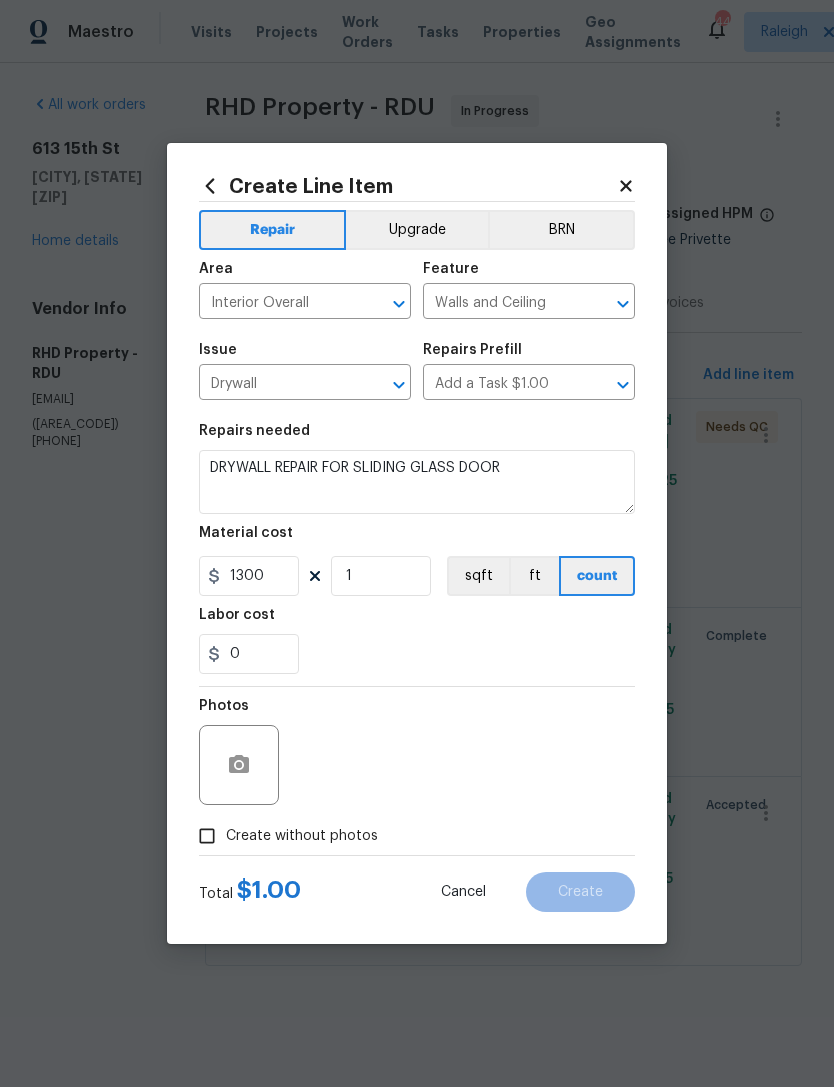 click on "Create without photos" at bounding box center [207, 836] 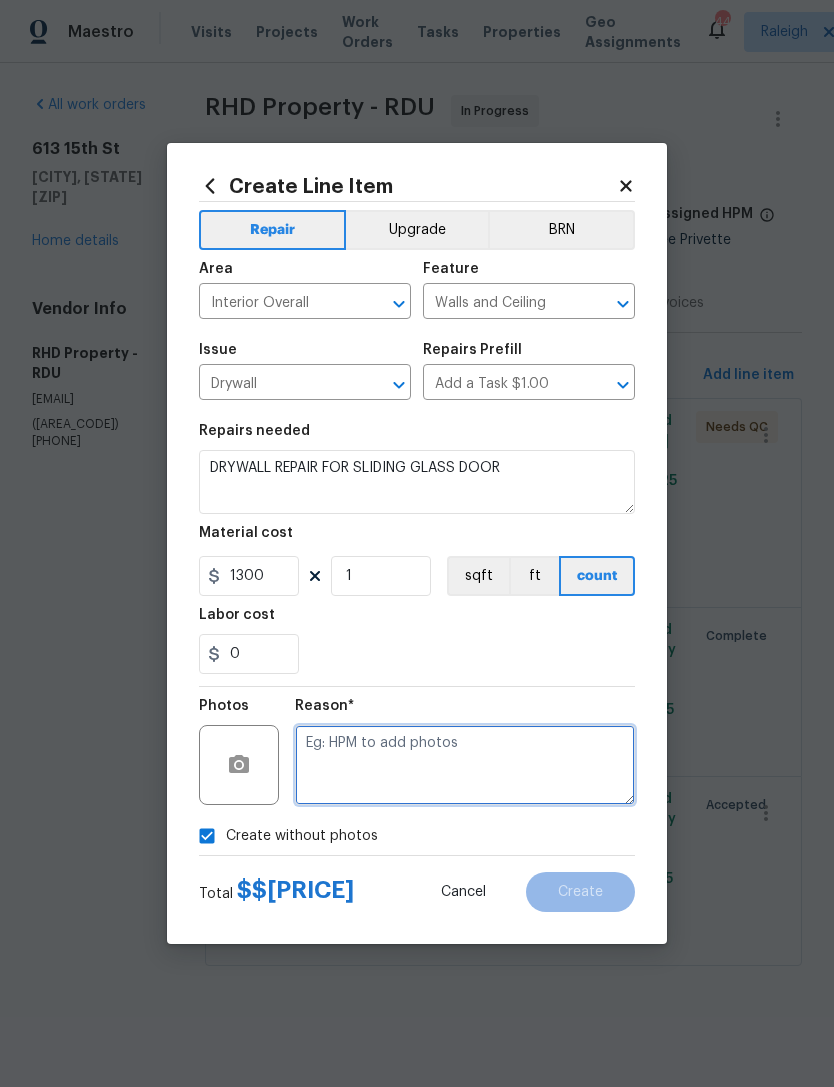 click at bounding box center [465, 765] 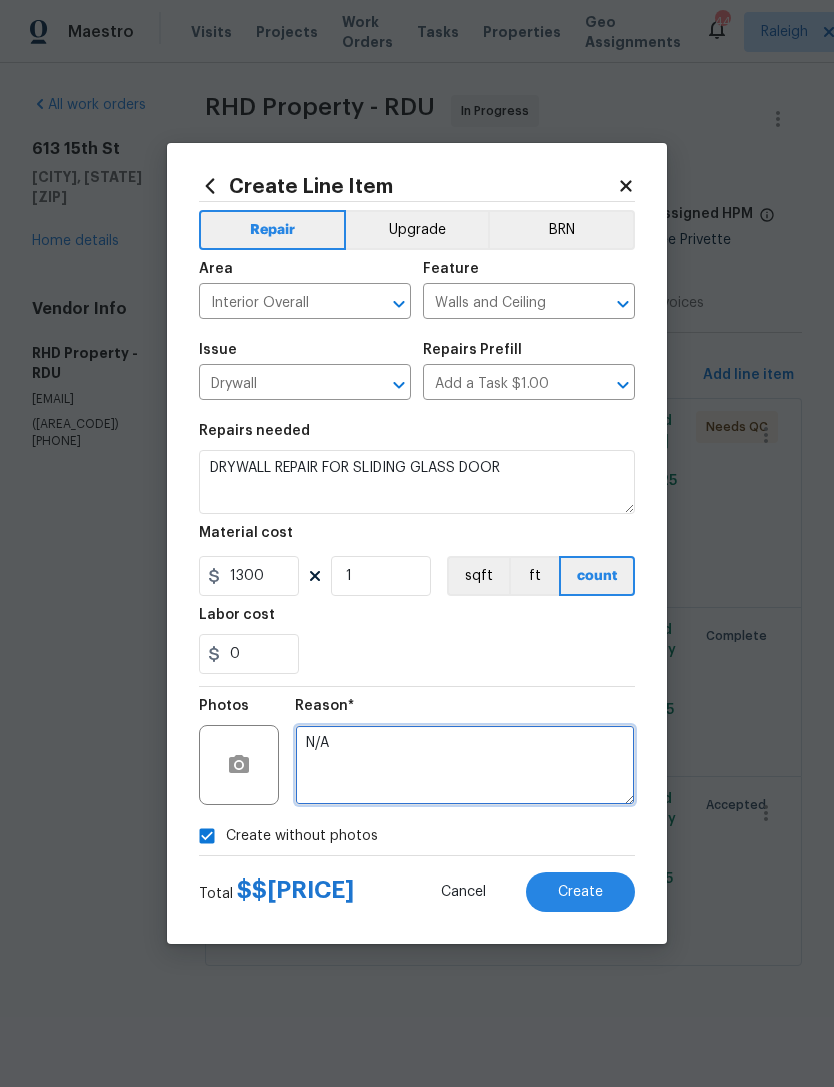 type on "N/A" 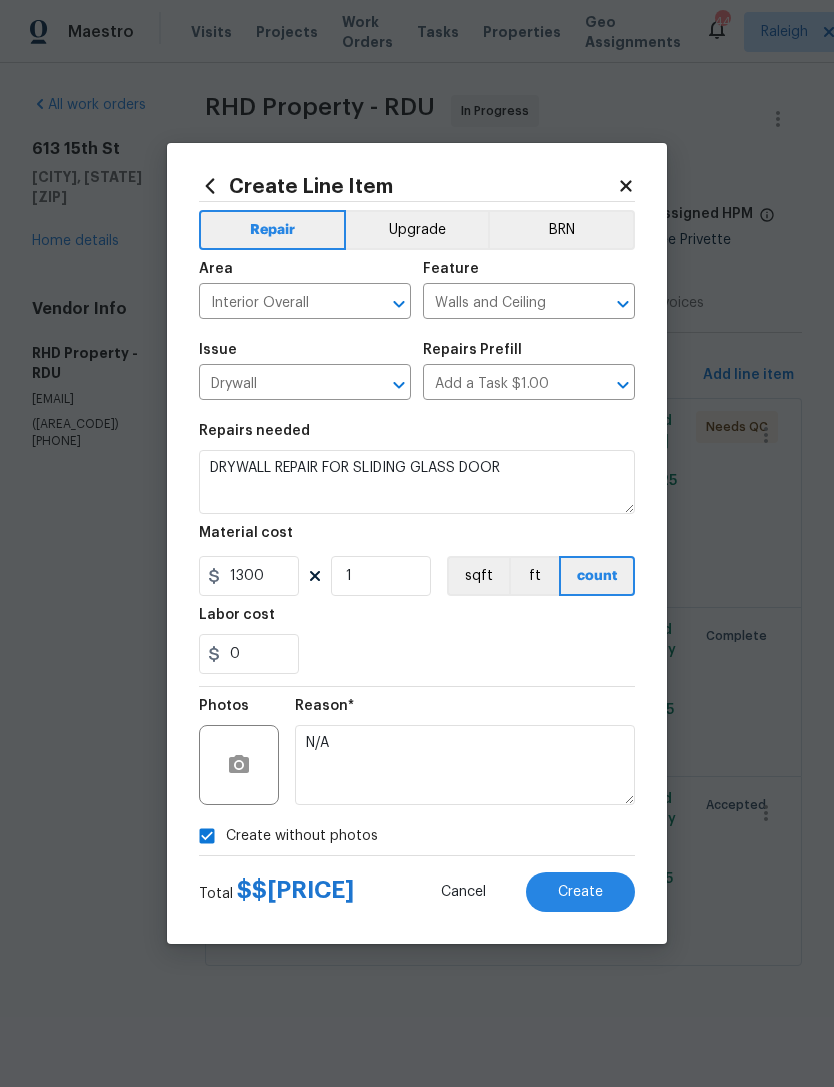click on "Create" at bounding box center [580, 892] 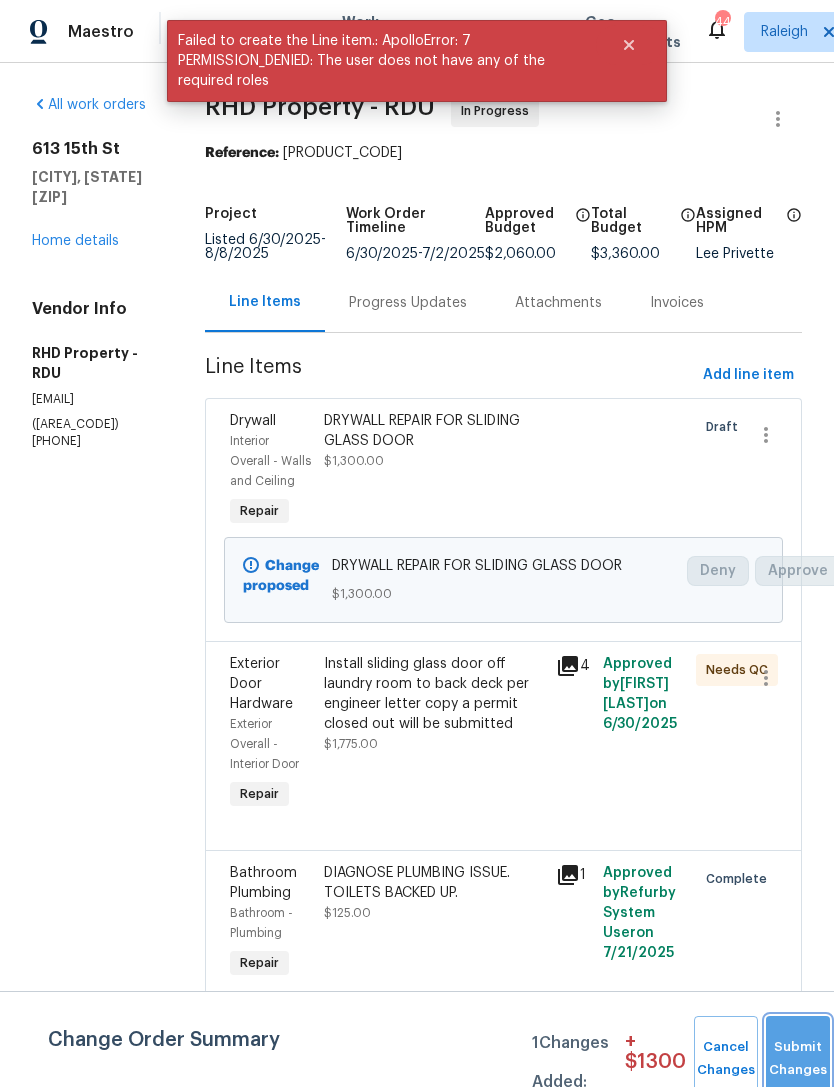 click on "Submit Changes" at bounding box center [798, 1059] 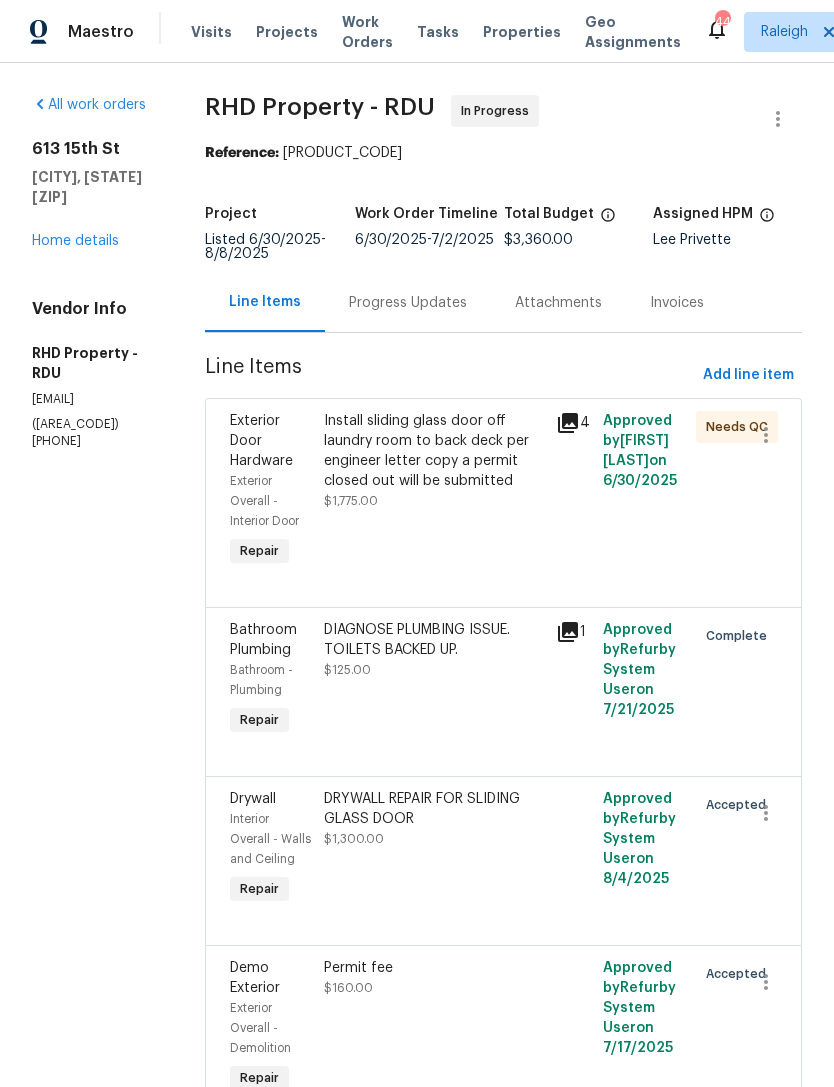click on "Install sliding glass door off laundry room to back deck per engineer letter copy a permit closed out will be submitted" at bounding box center [434, 451] 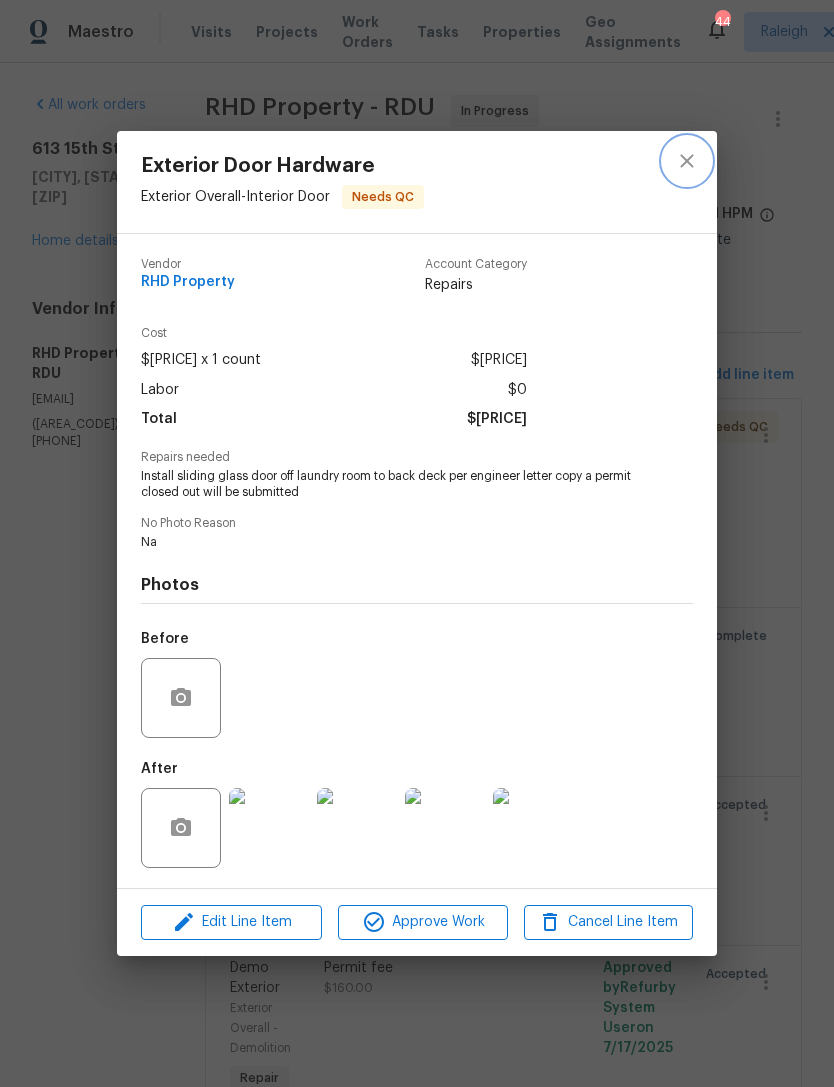 click at bounding box center (687, 161) 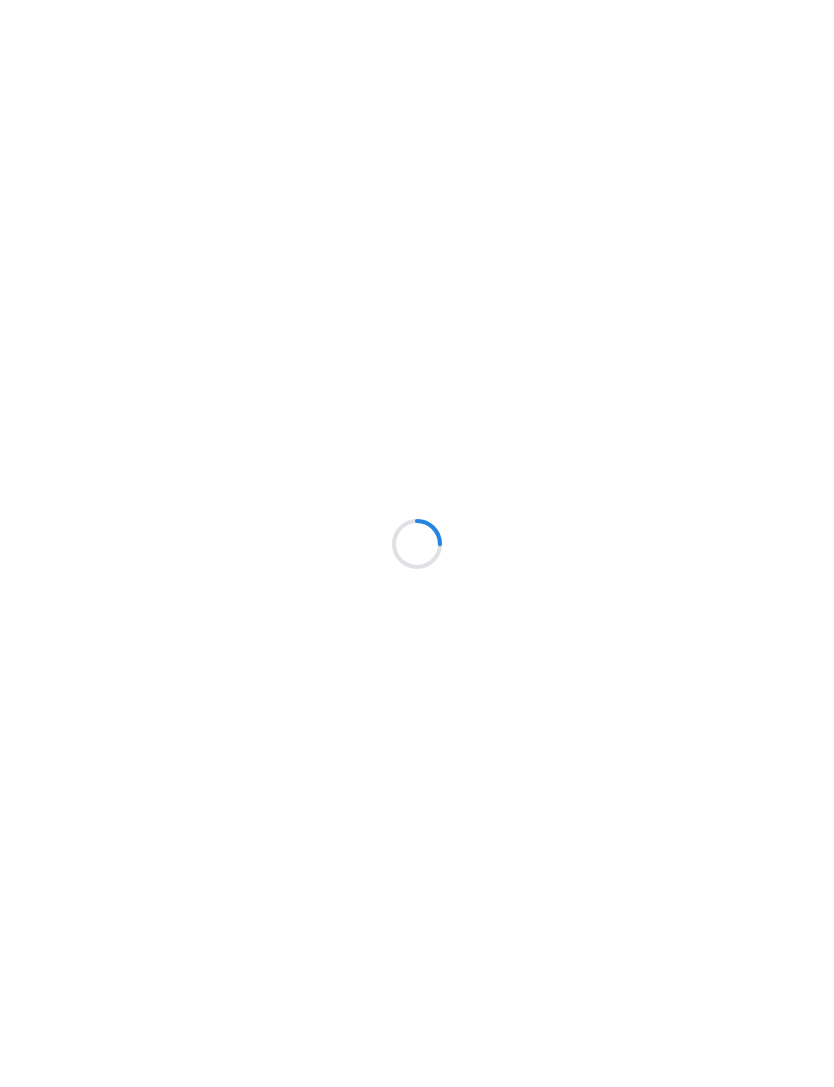 scroll, scrollTop: 0, scrollLeft: 0, axis: both 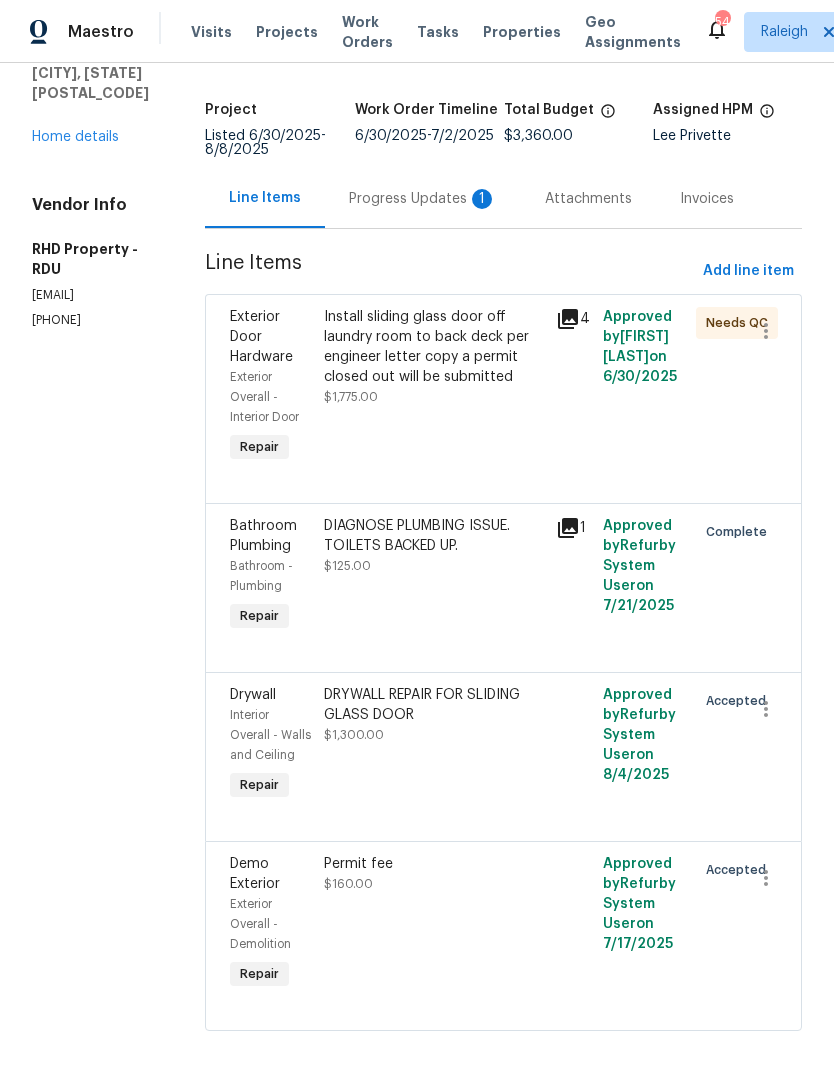 click on "Home details" at bounding box center (75, 137) 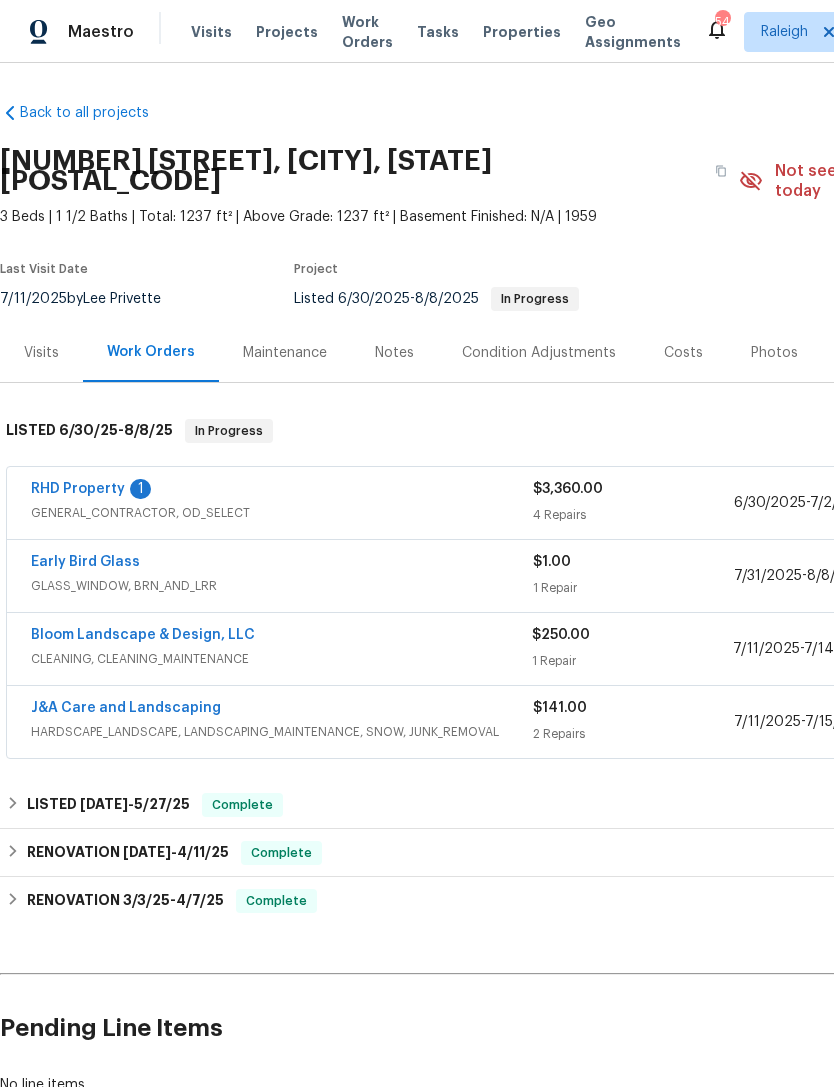 click on "RHD Property" at bounding box center (78, 489) 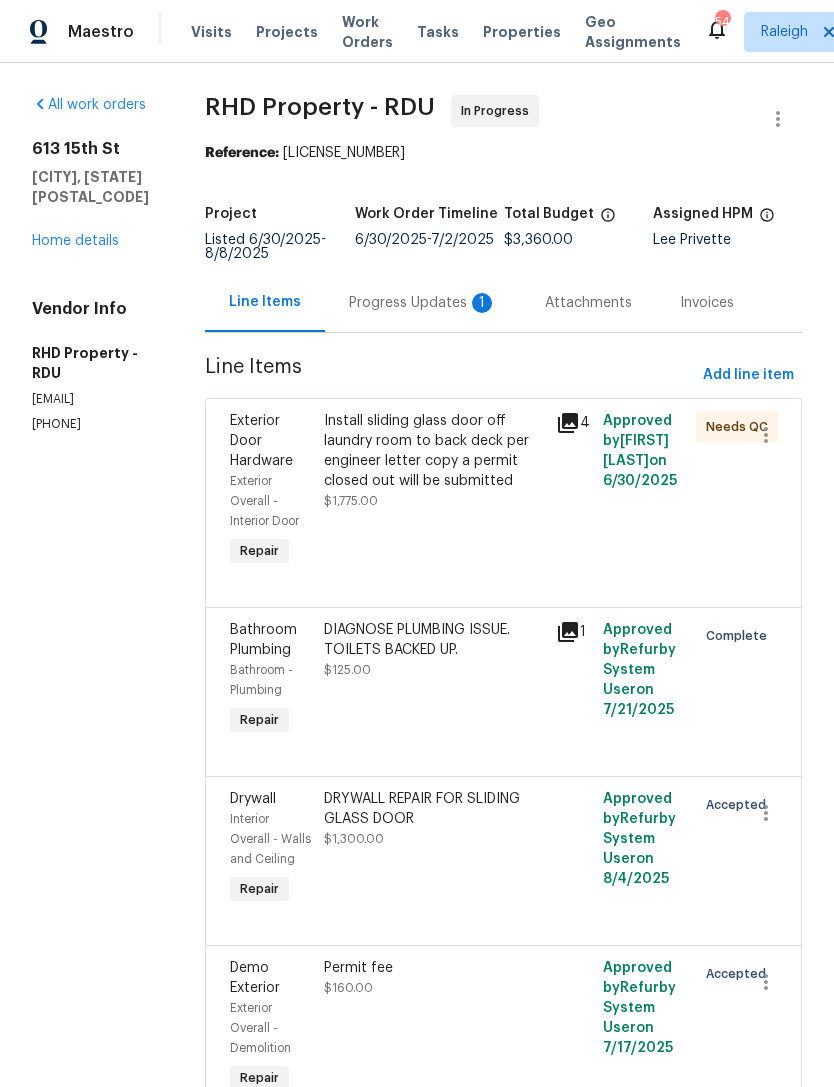 click on "Progress Updates 1" at bounding box center (423, 303) 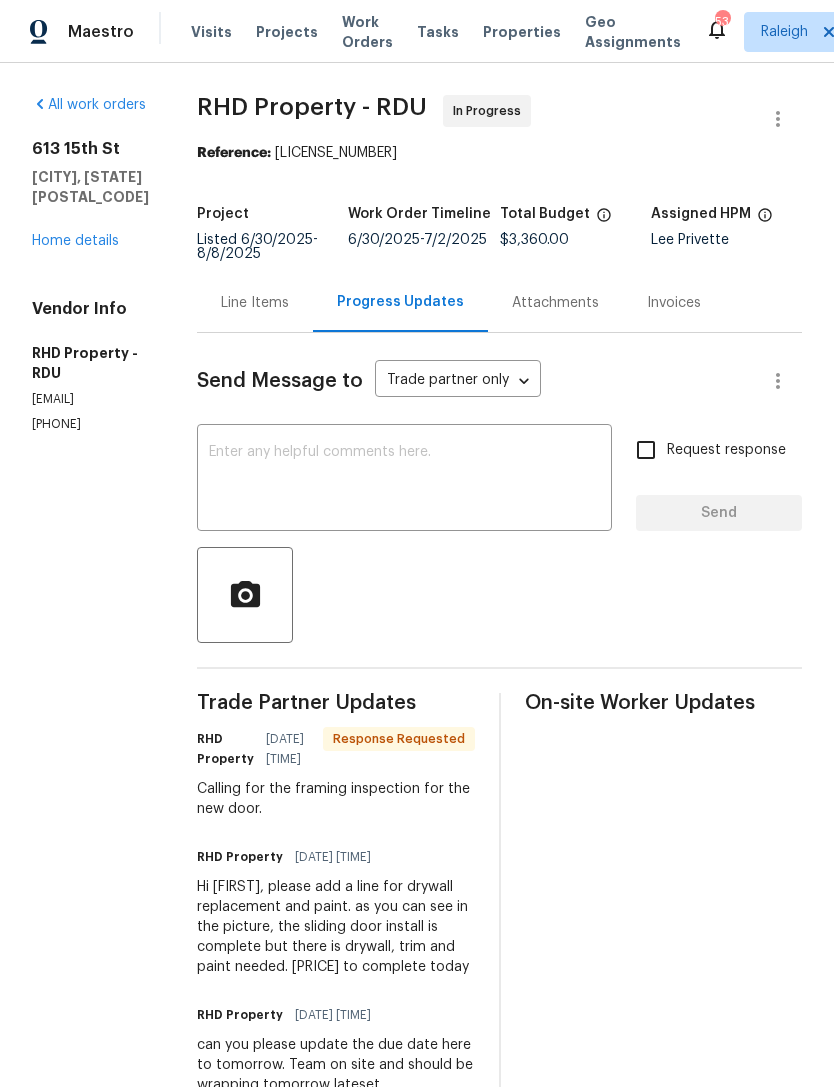 click at bounding box center (404, 480) 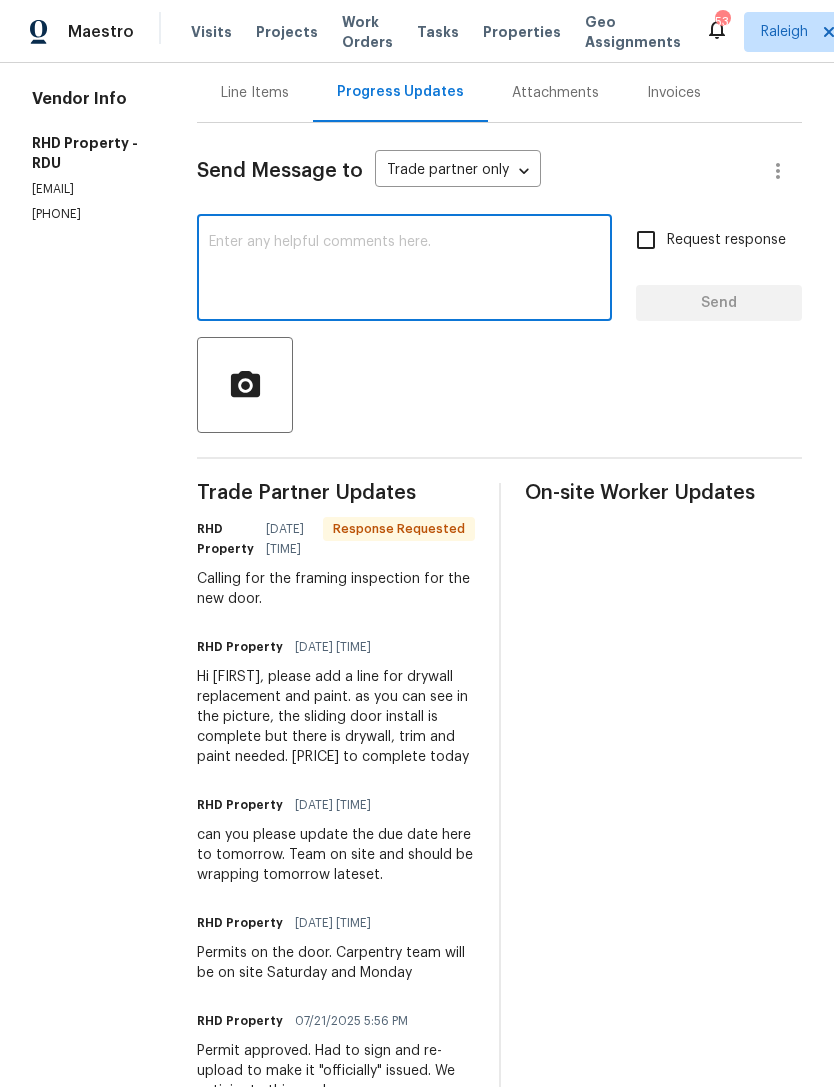 scroll, scrollTop: 202, scrollLeft: 0, axis: vertical 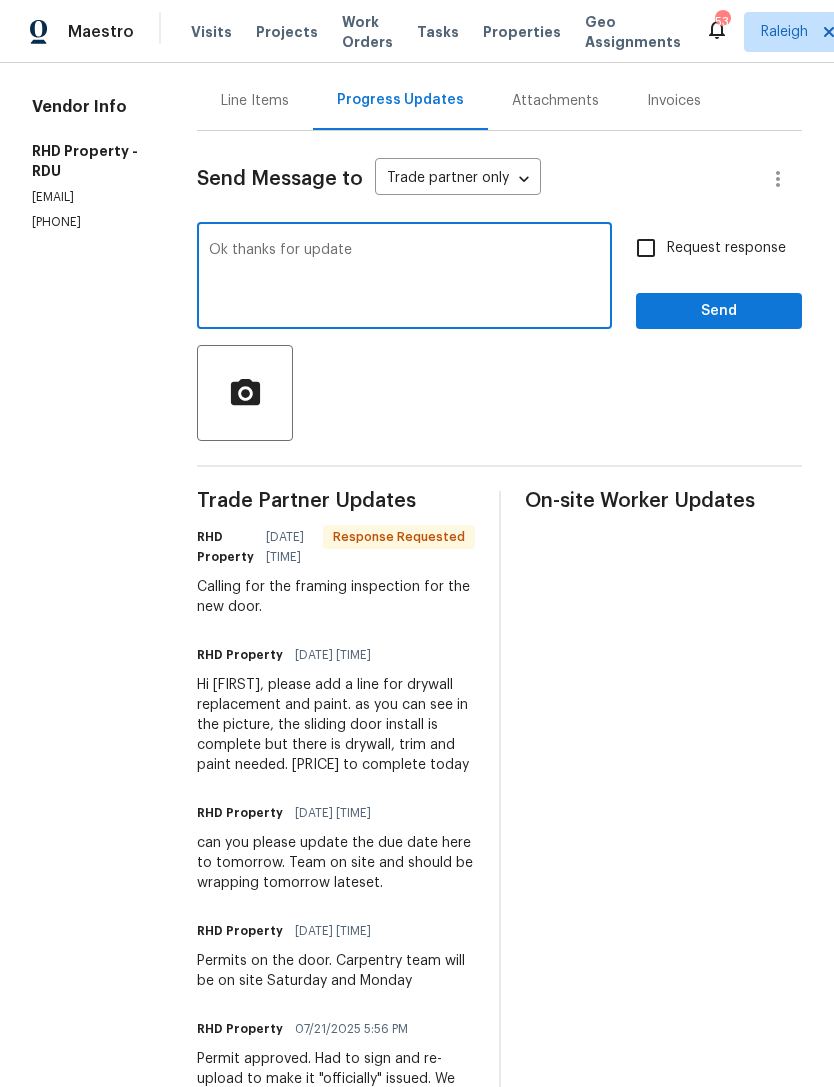 type on "Ok thanks for update" 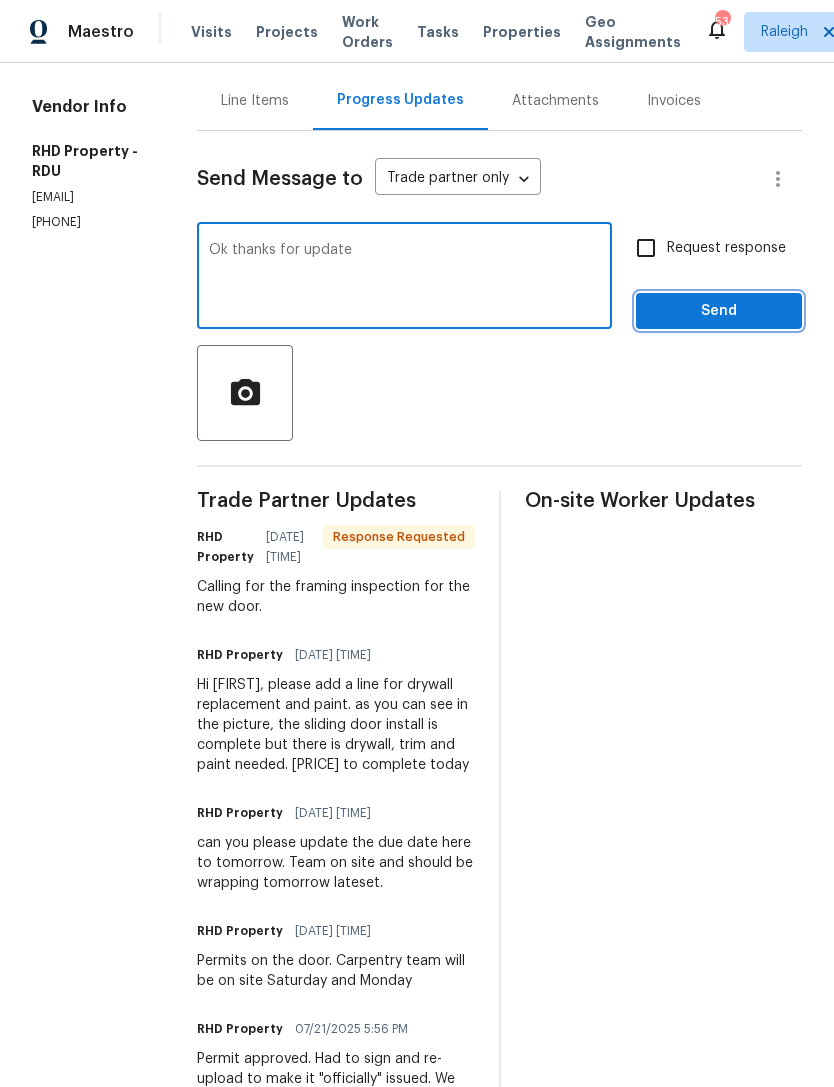 click on "Send" at bounding box center (719, 311) 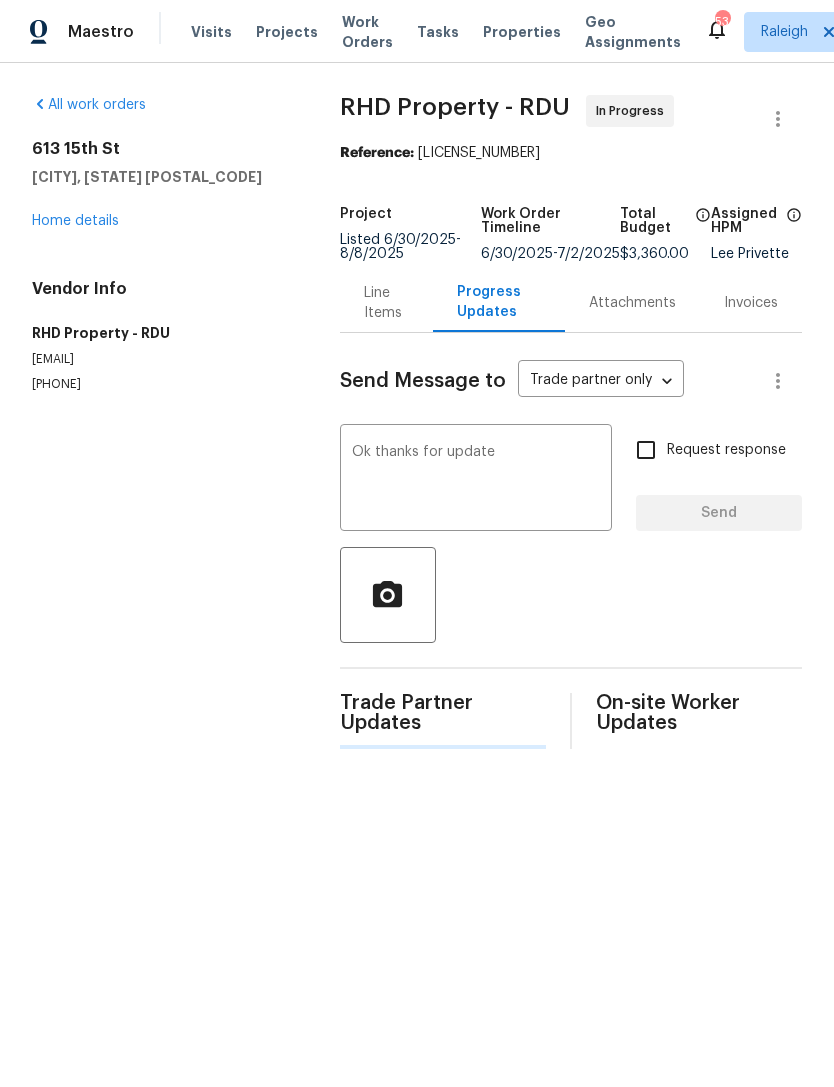 scroll, scrollTop: 0, scrollLeft: 0, axis: both 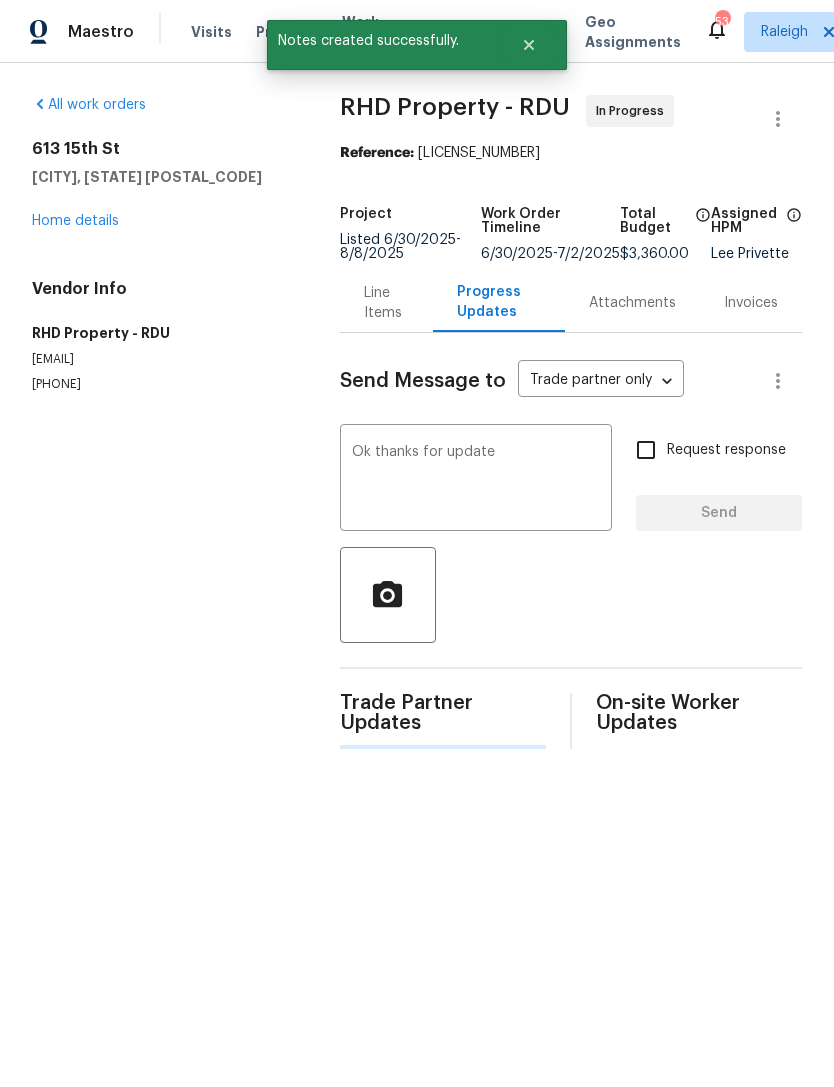 type 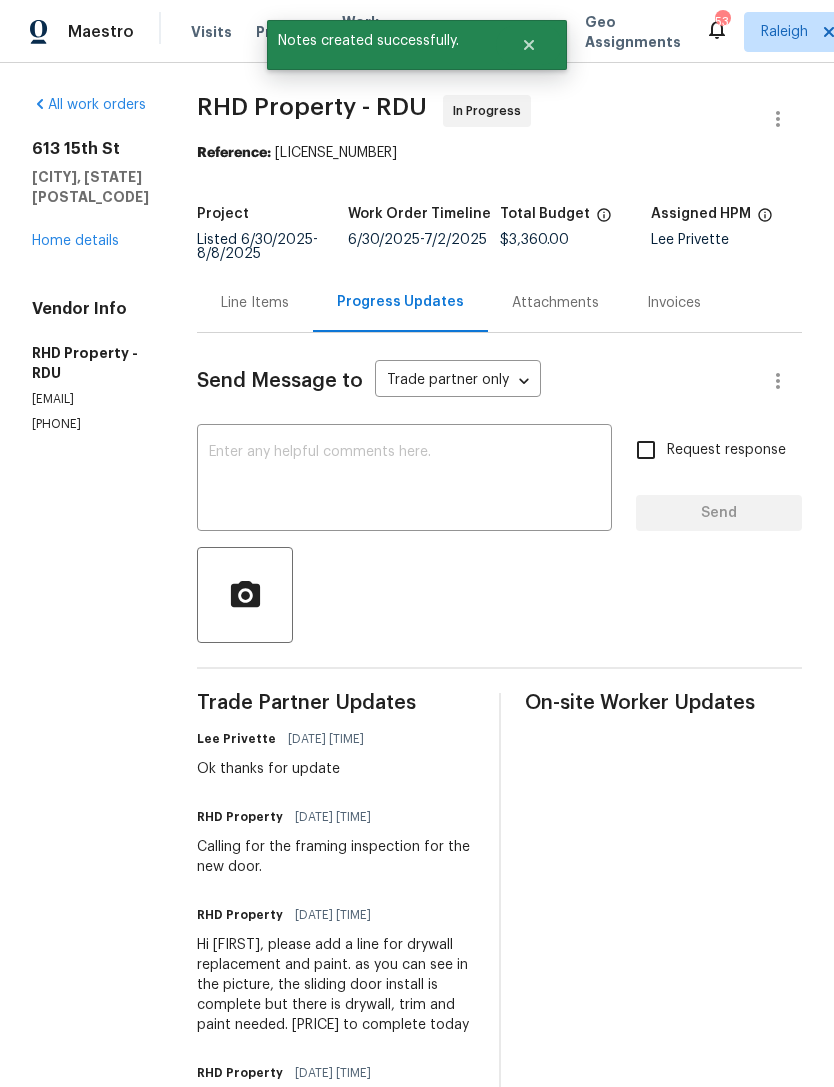 click on "Home details" at bounding box center (75, 241) 